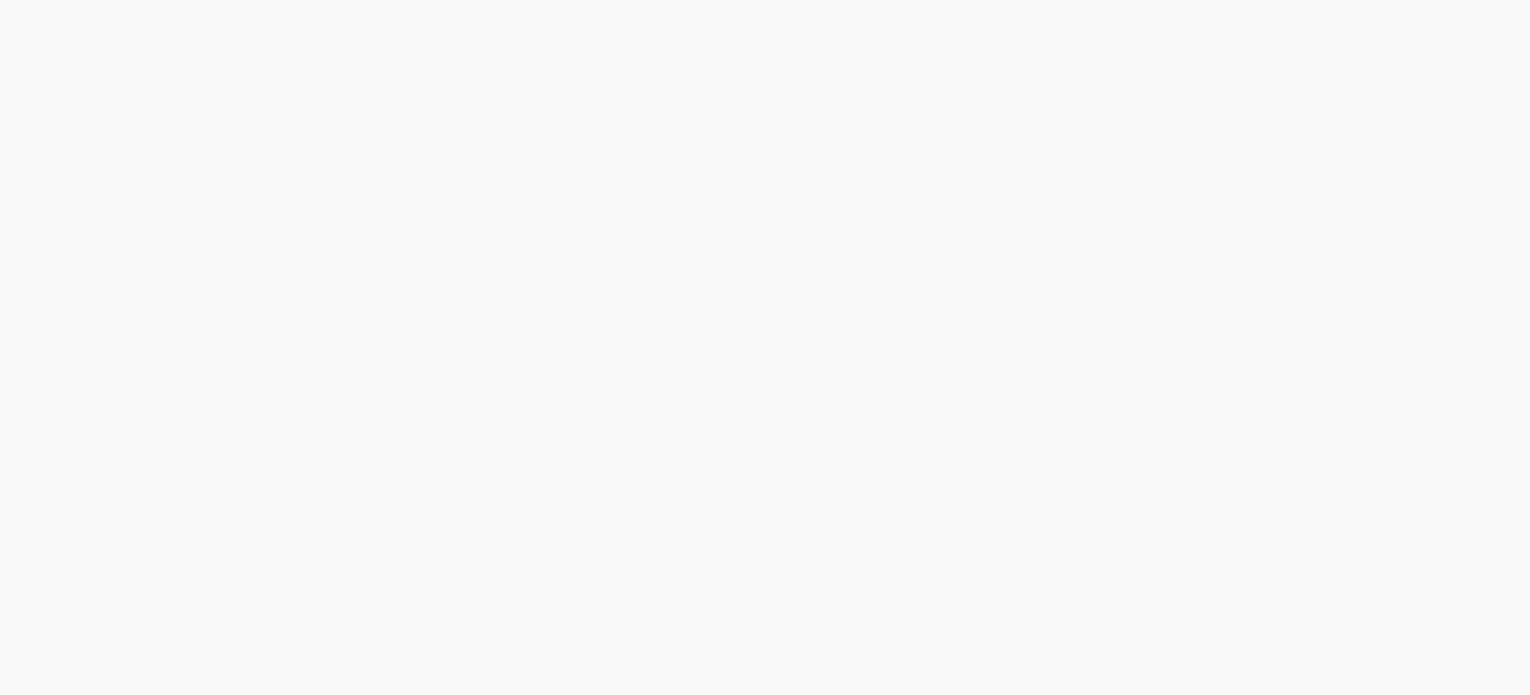 scroll, scrollTop: 0, scrollLeft: 0, axis: both 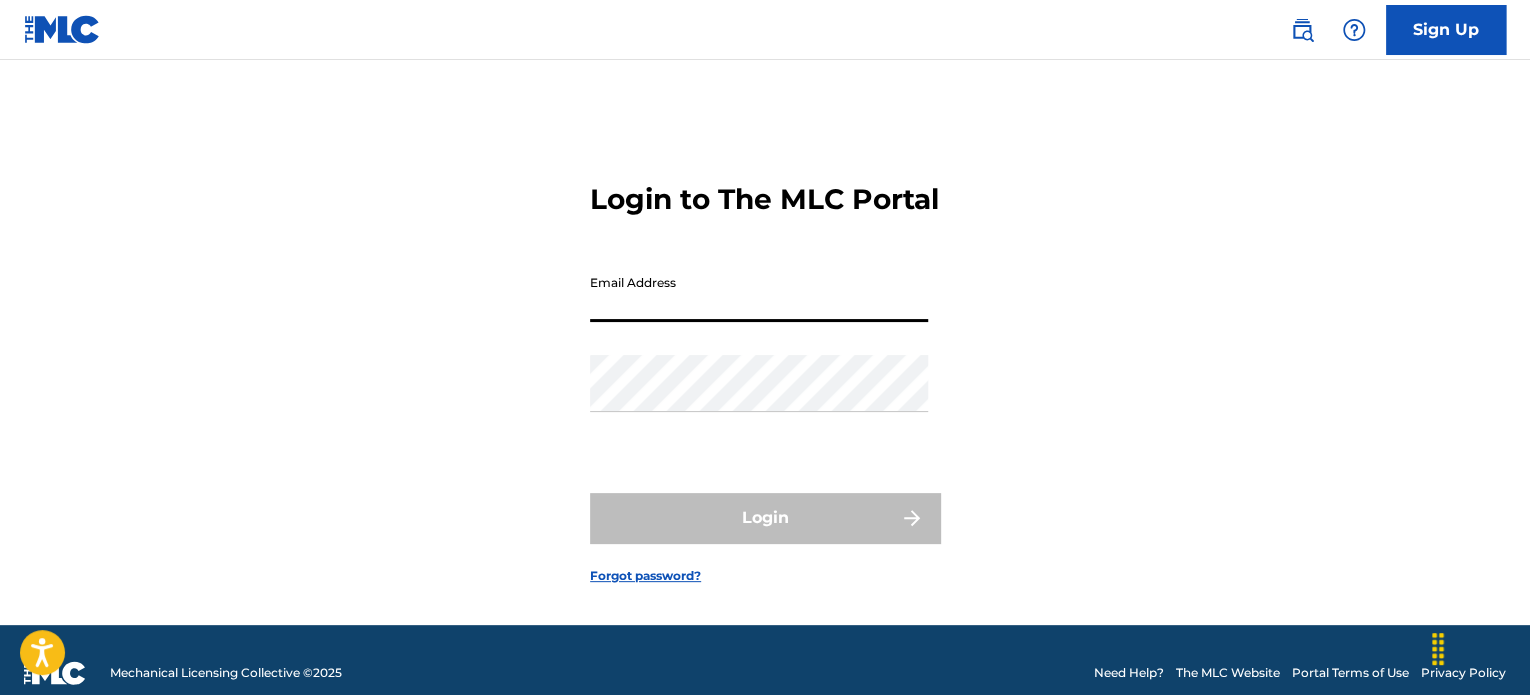 click on "Email Address" at bounding box center [759, 293] 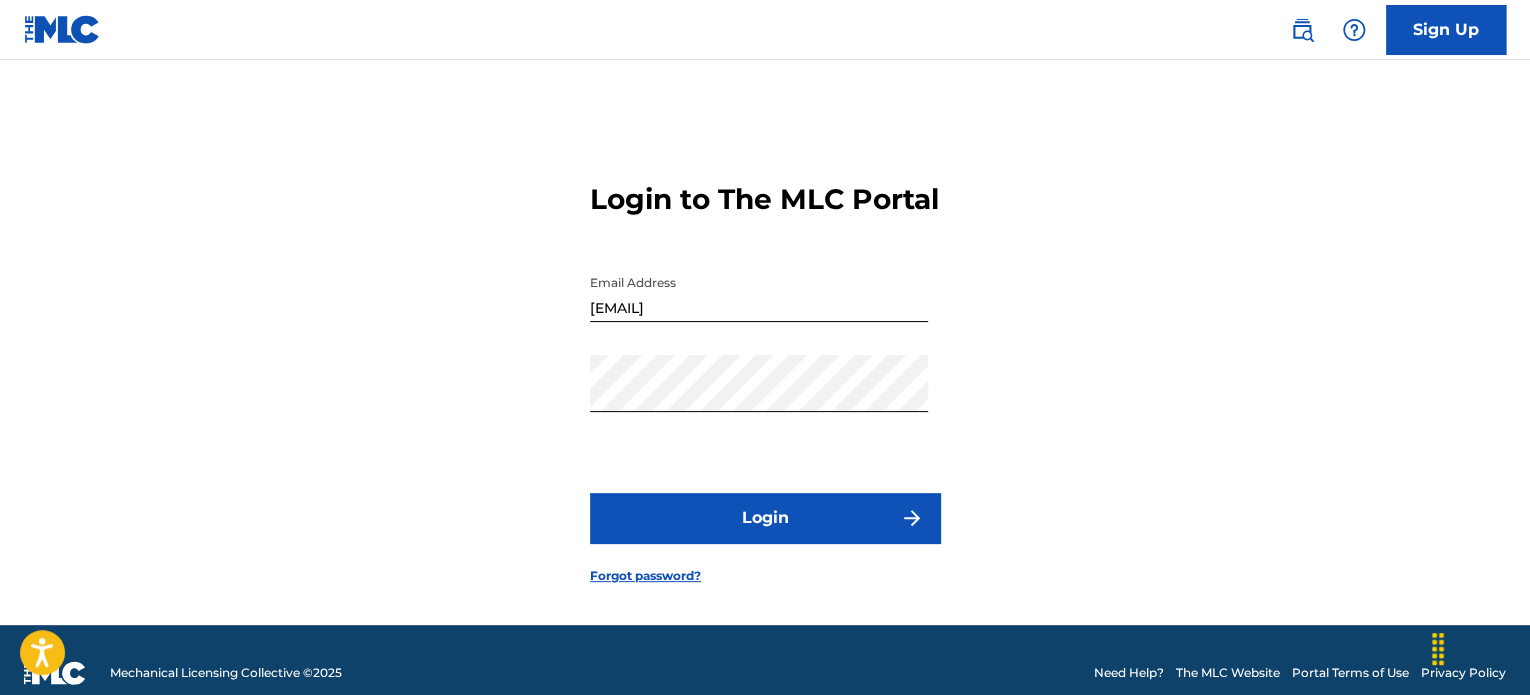 click on "Login" at bounding box center (765, 518) 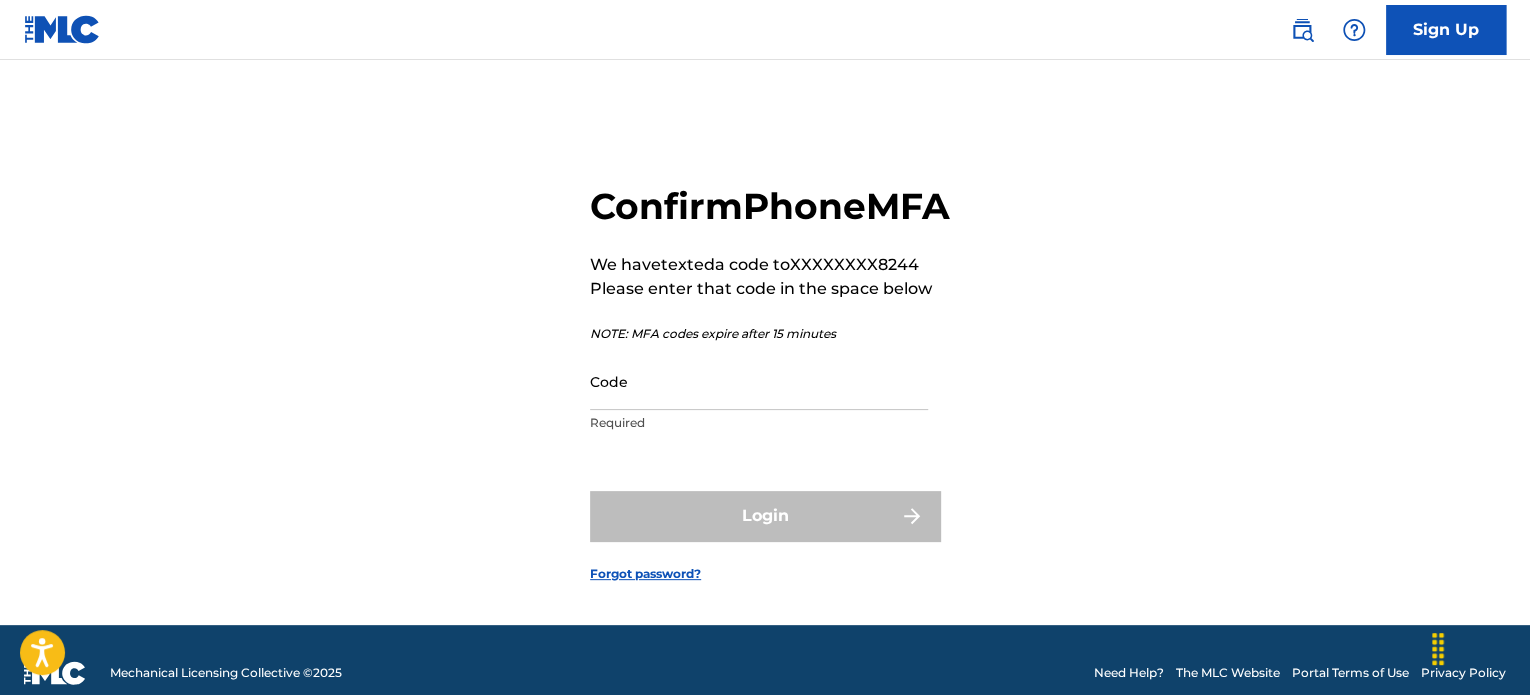 click on "Code" at bounding box center (759, 381) 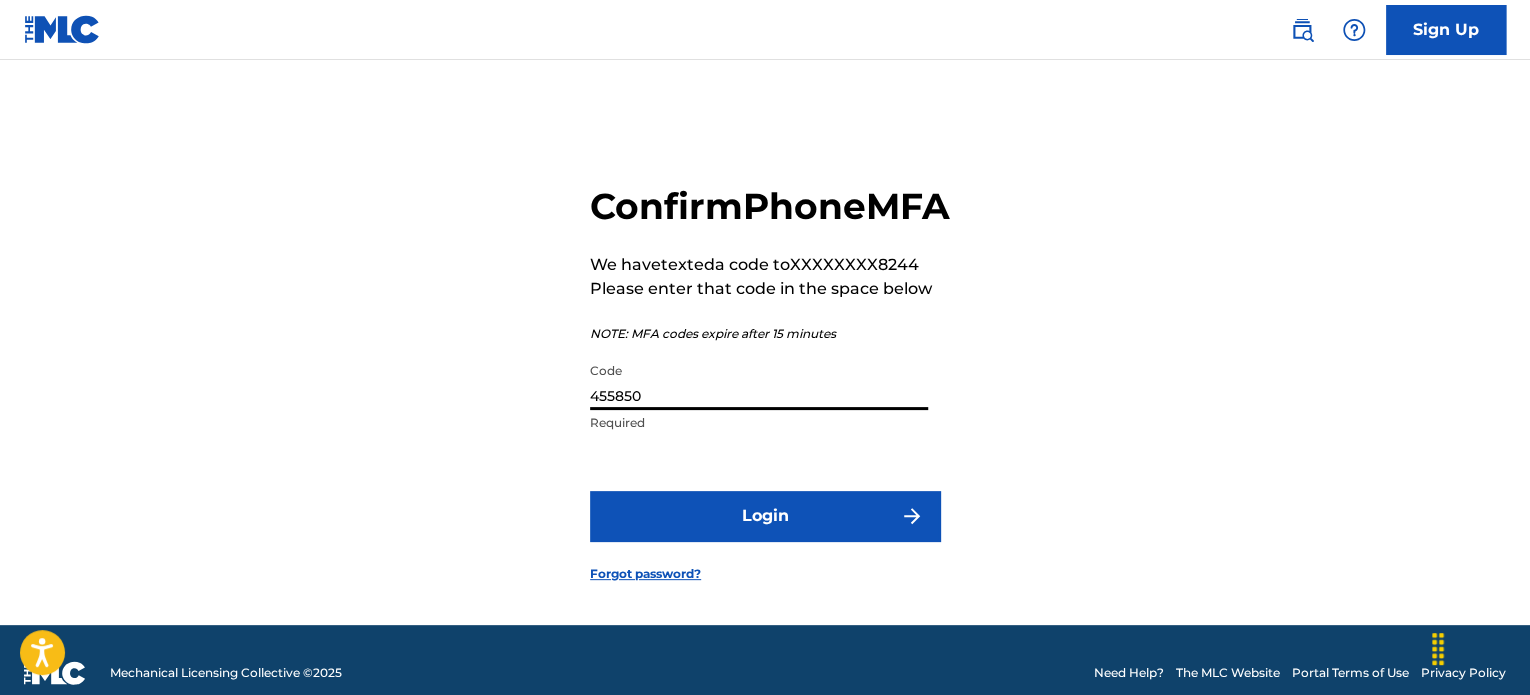 type on "455850" 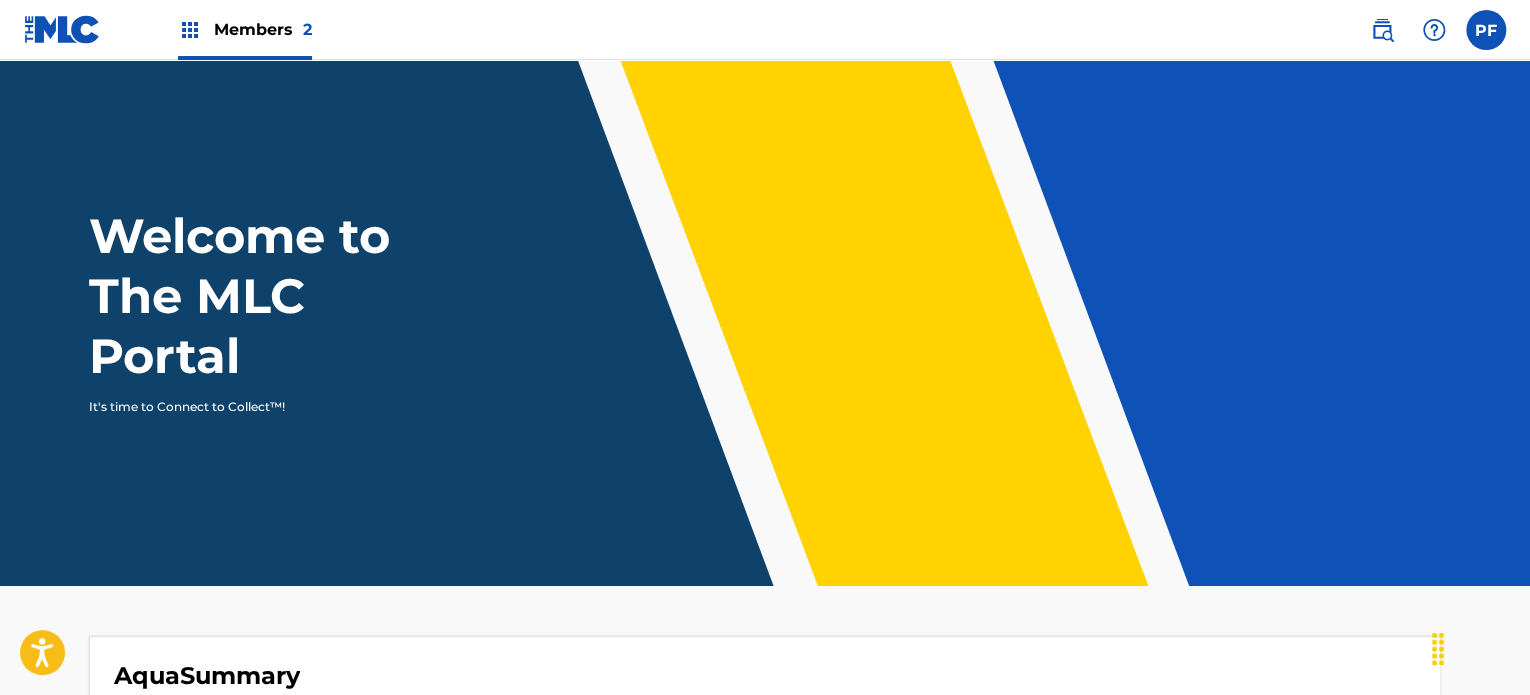 scroll, scrollTop: 0, scrollLeft: 0, axis: both 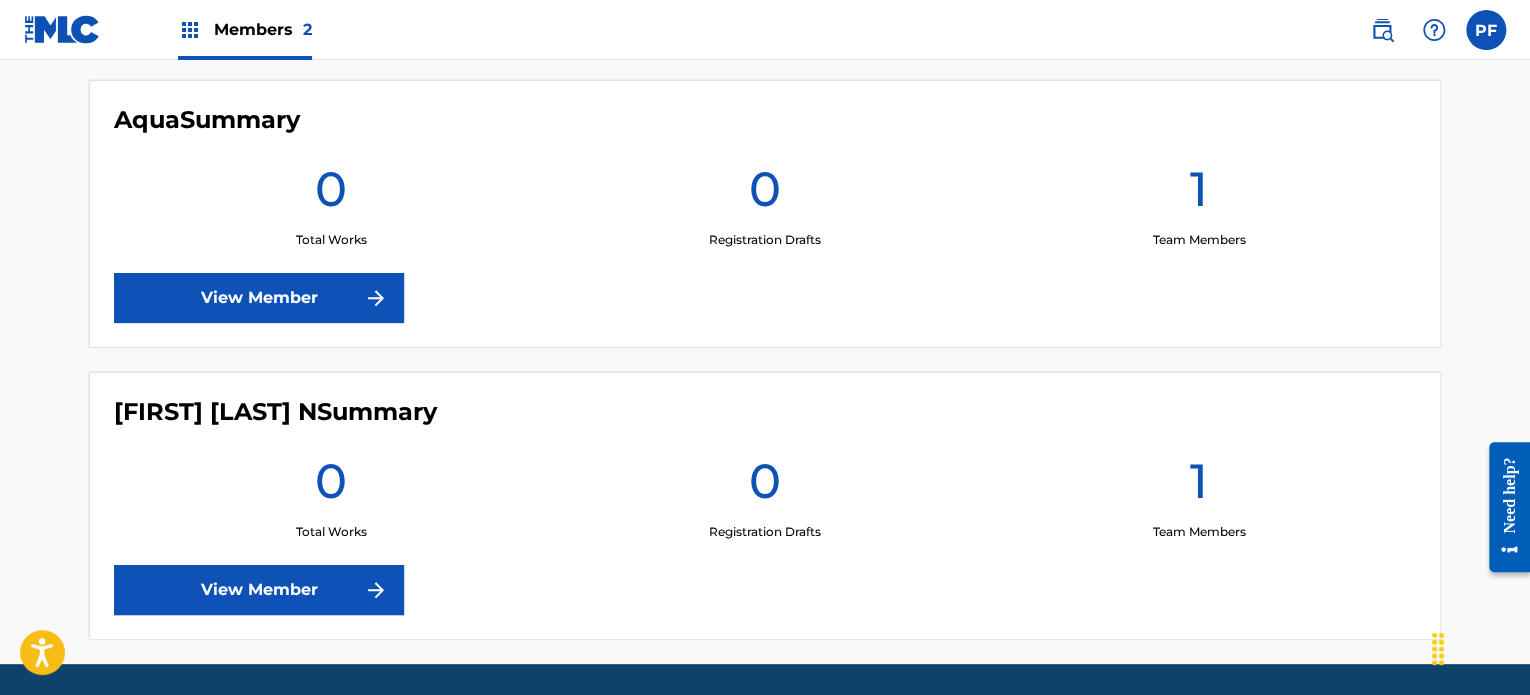 click on "View Member" at bounding box center (259, 298) 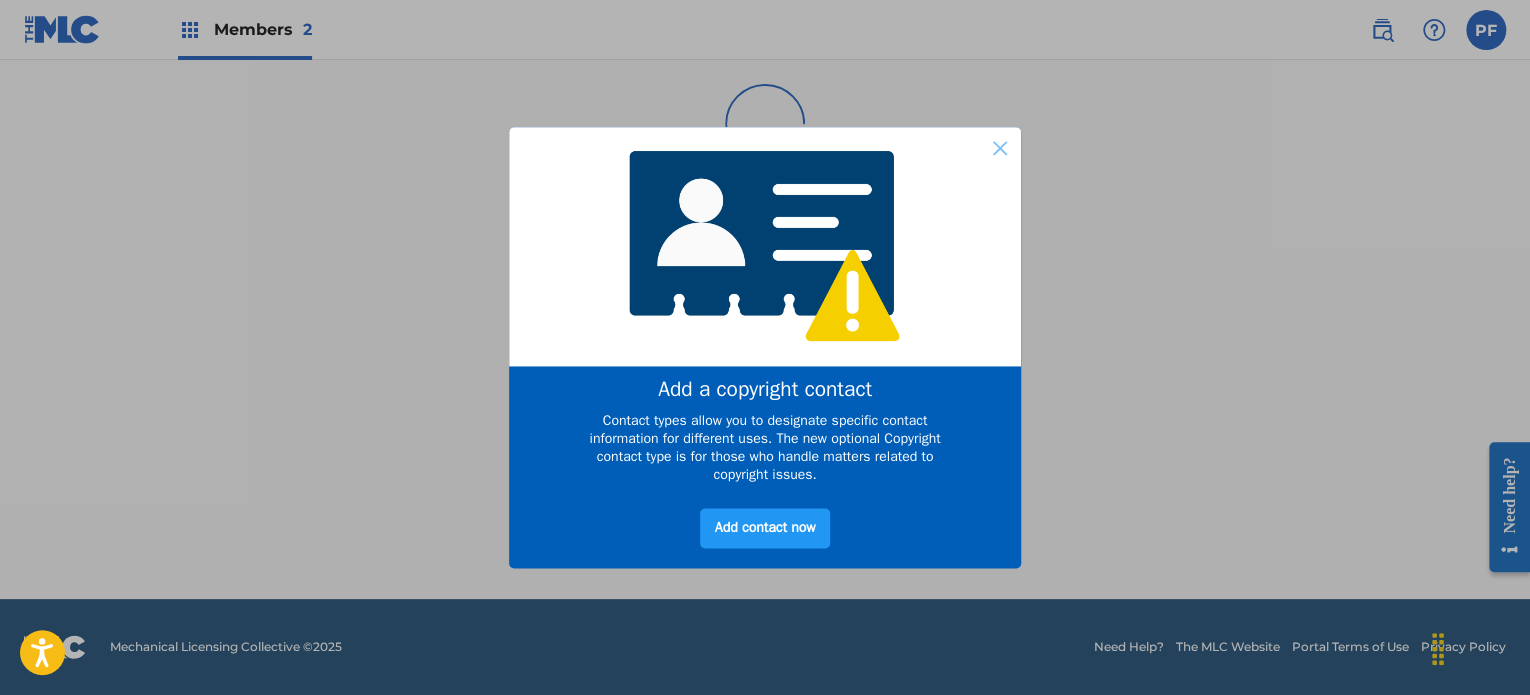 scroll, scrollTop: 0, scrollLeft: 0, axis: both 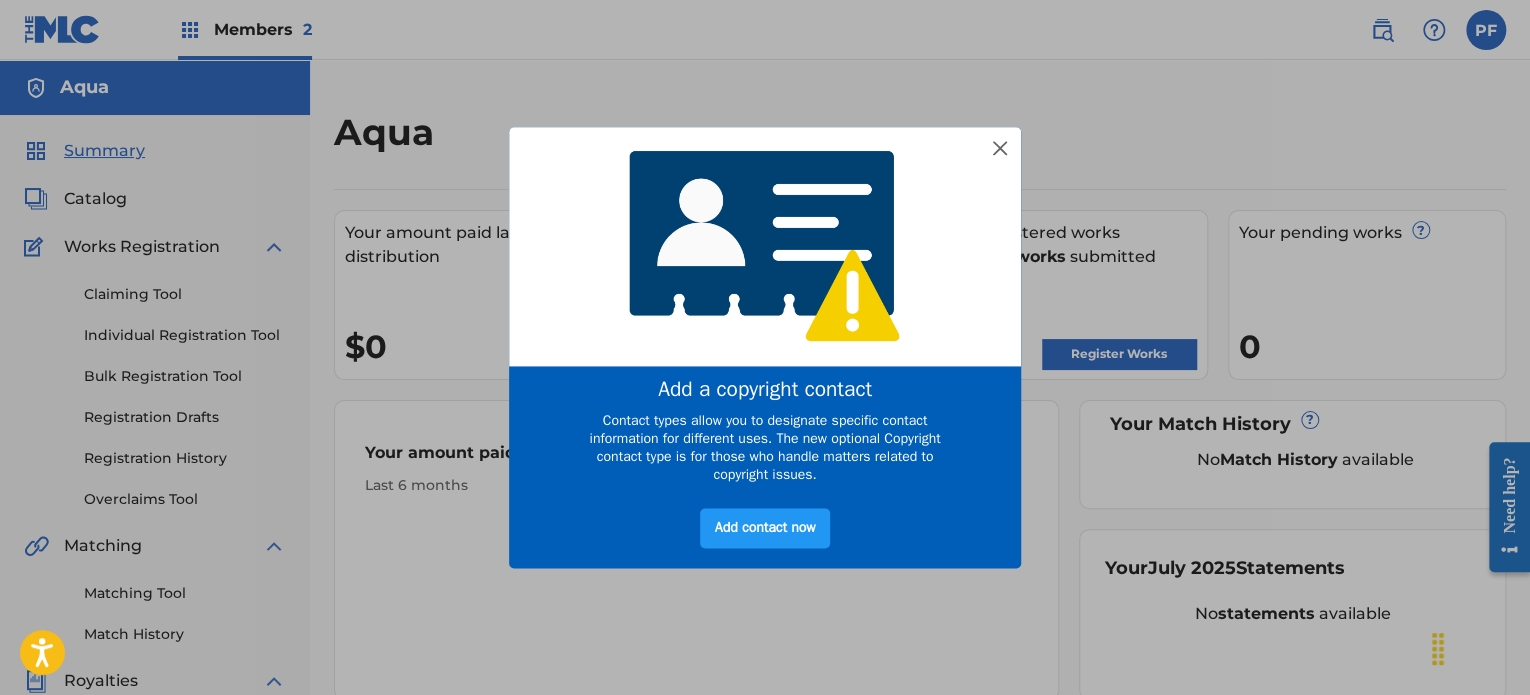 click at bounding box center (765, 246) 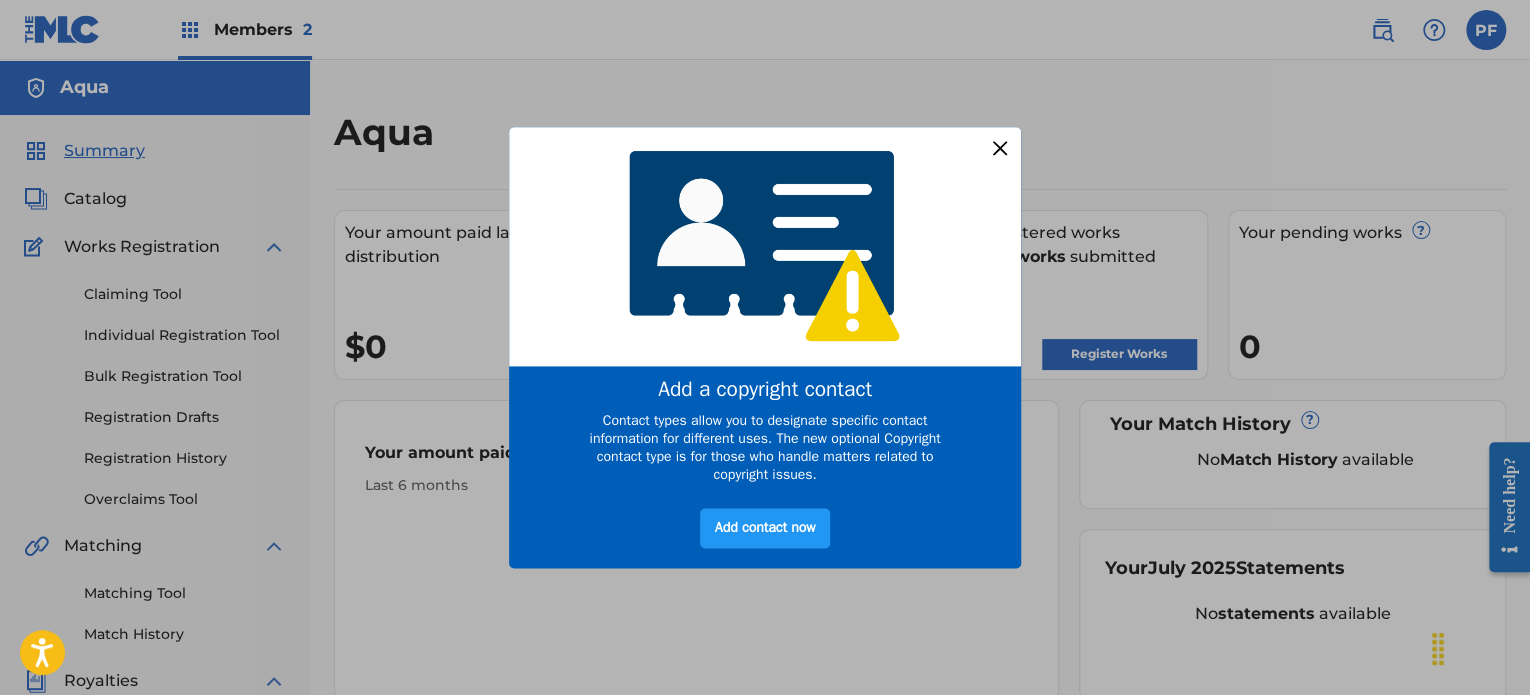 click at bounding box center (1000, 148) 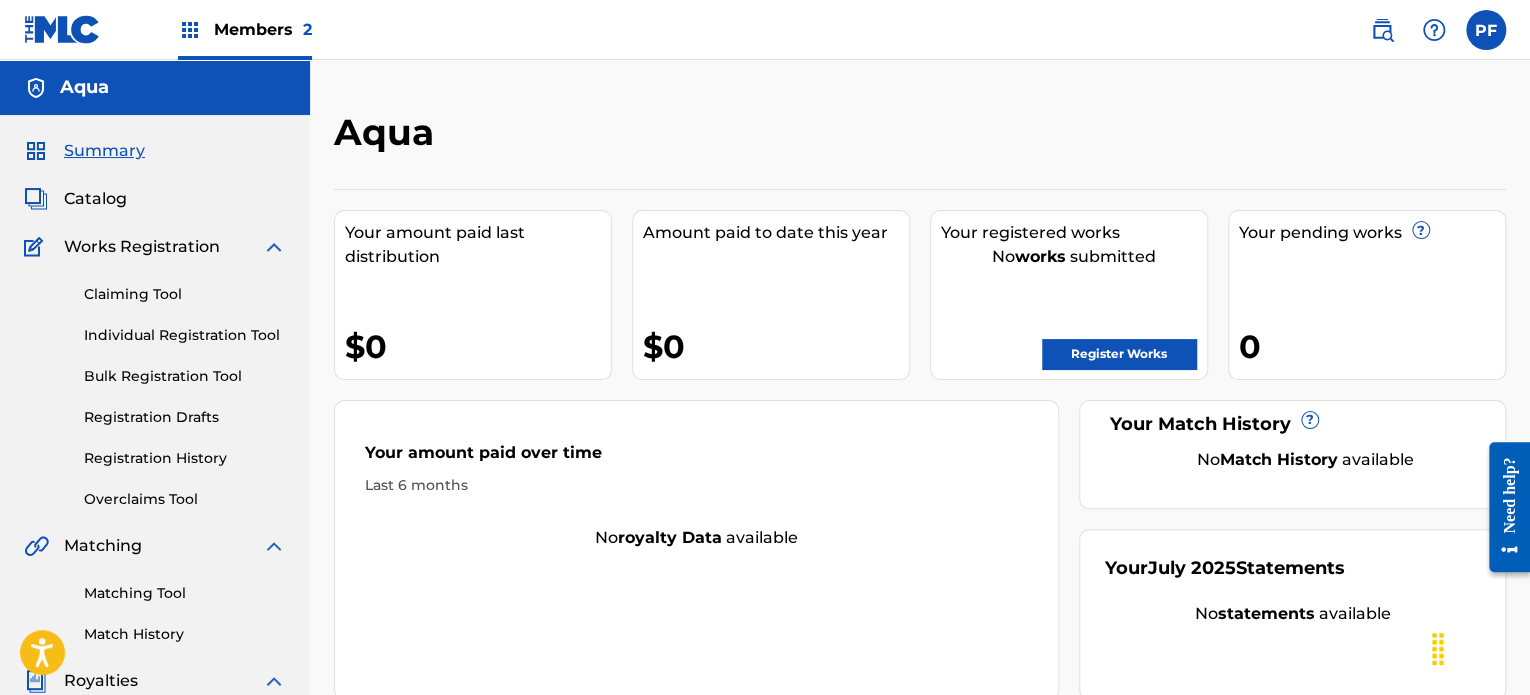 click on "Claiming Tool" at bounding box center (185, 294) 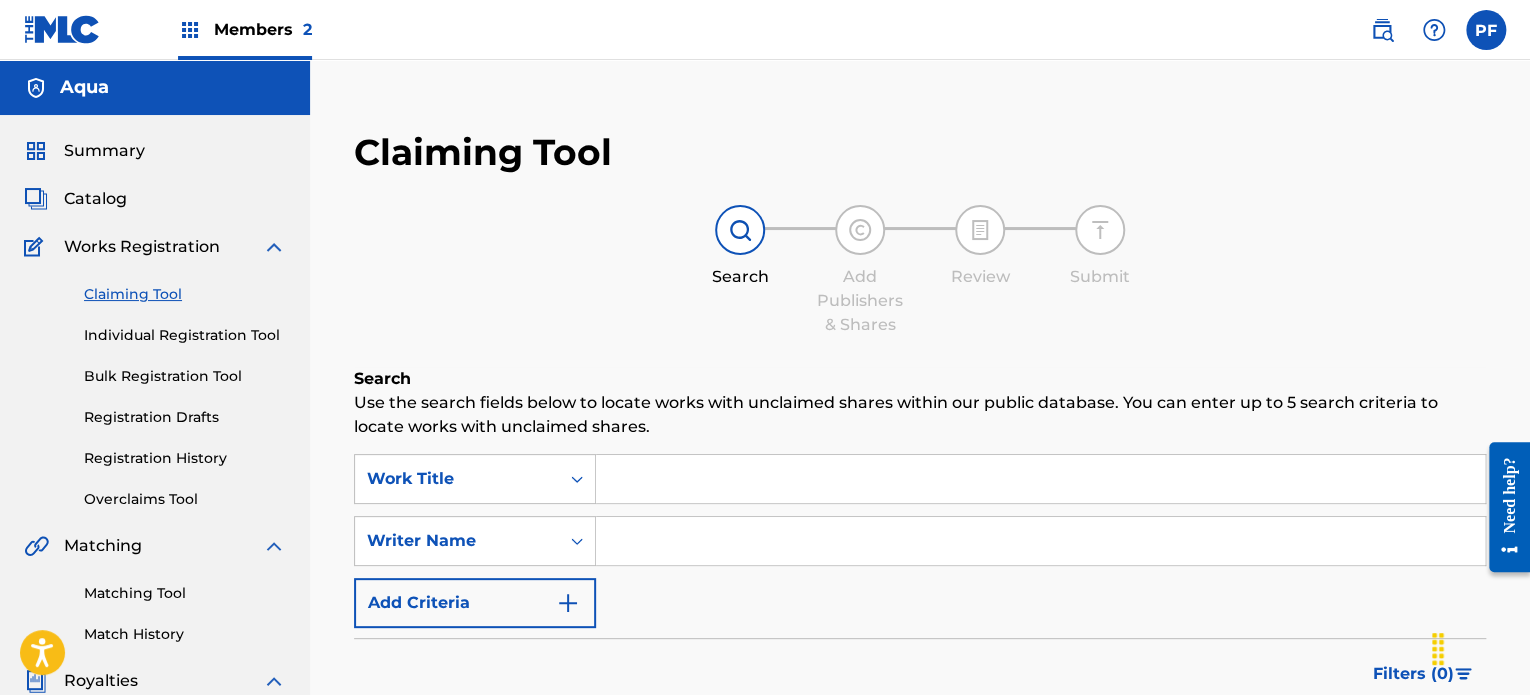 scroll, scrollTop: 127, scrollLeft: 0, axis: vertical 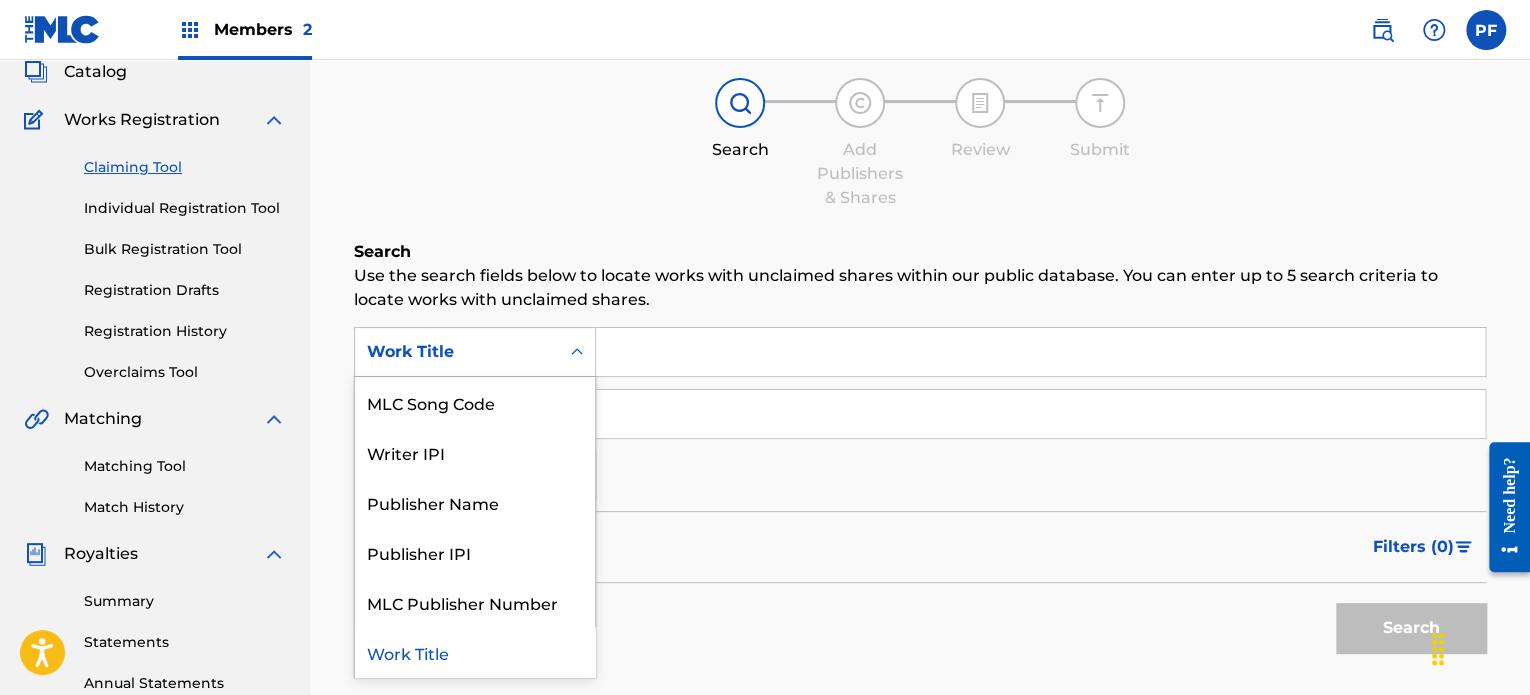 click on "Work Title" at bounding box center [457, 352] 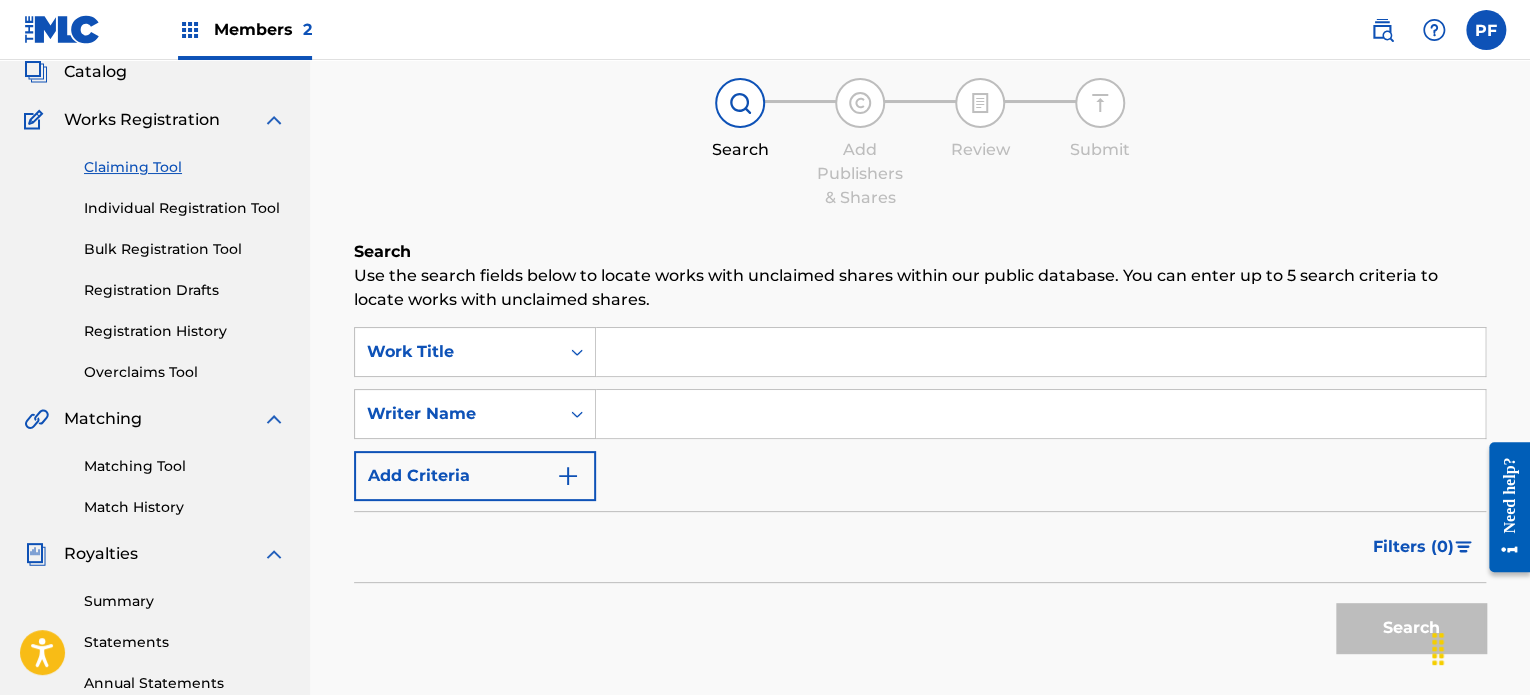 click on "Use the search fields below to locate works with unclaimed shares within our public database. You can enter up
to 5 search criteria to locate works with unclaimed shares." at bounding box center [920, 288] 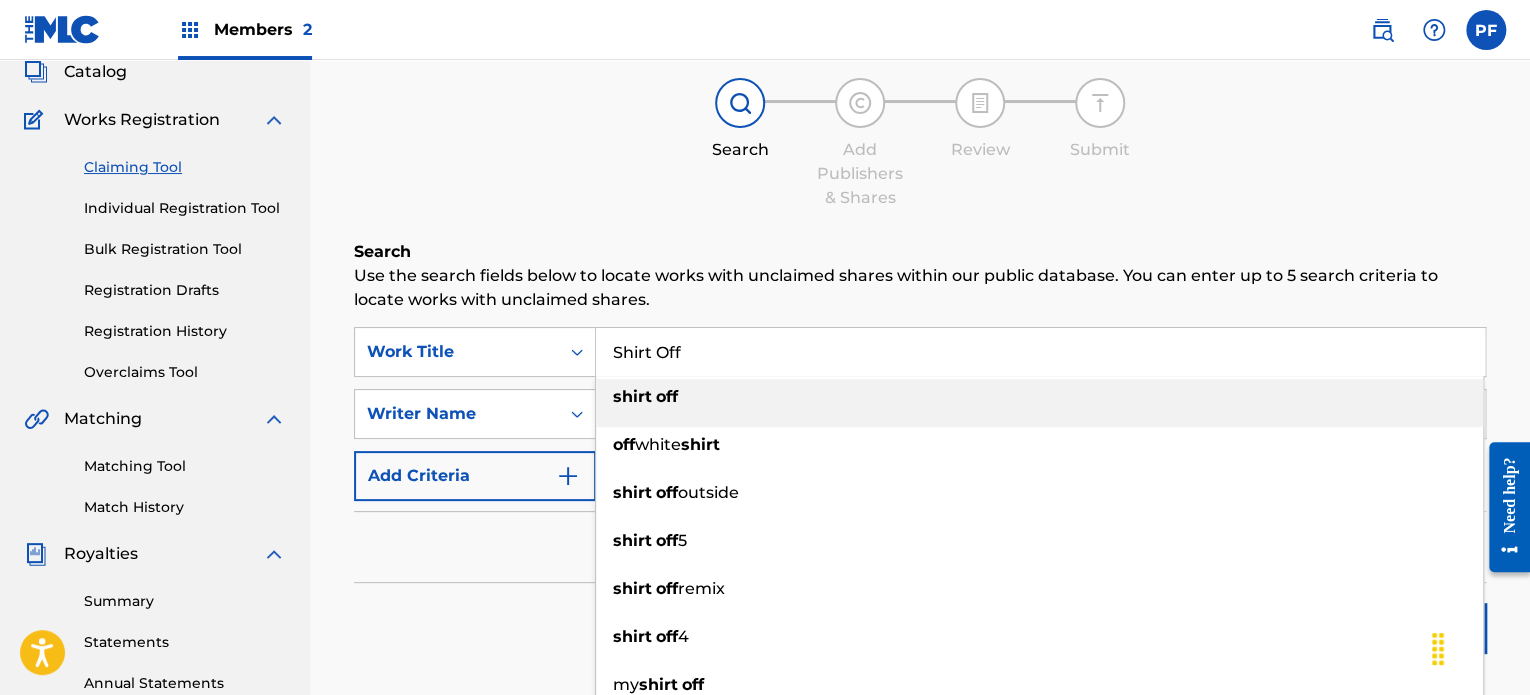click on "off" at bounding box center (667, 396) 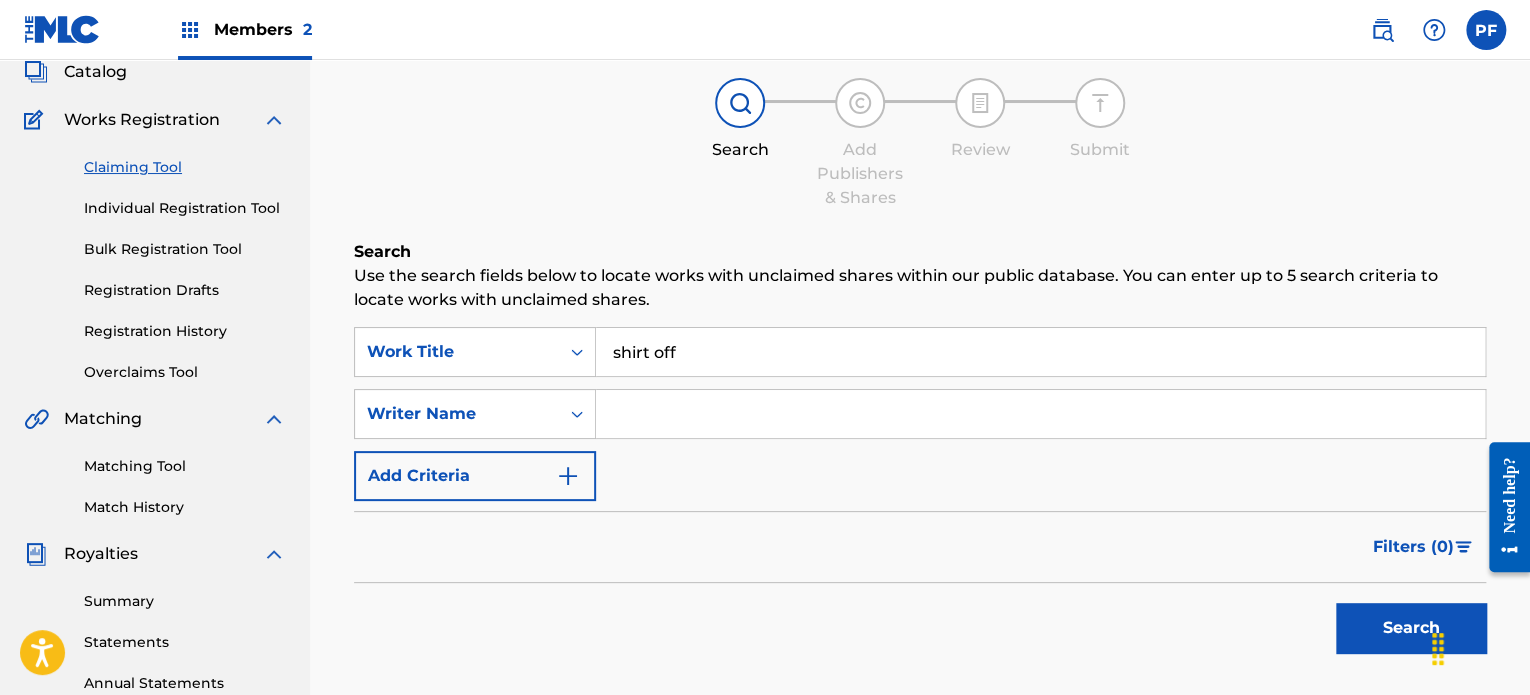 click at bounding box center (1040, 414) 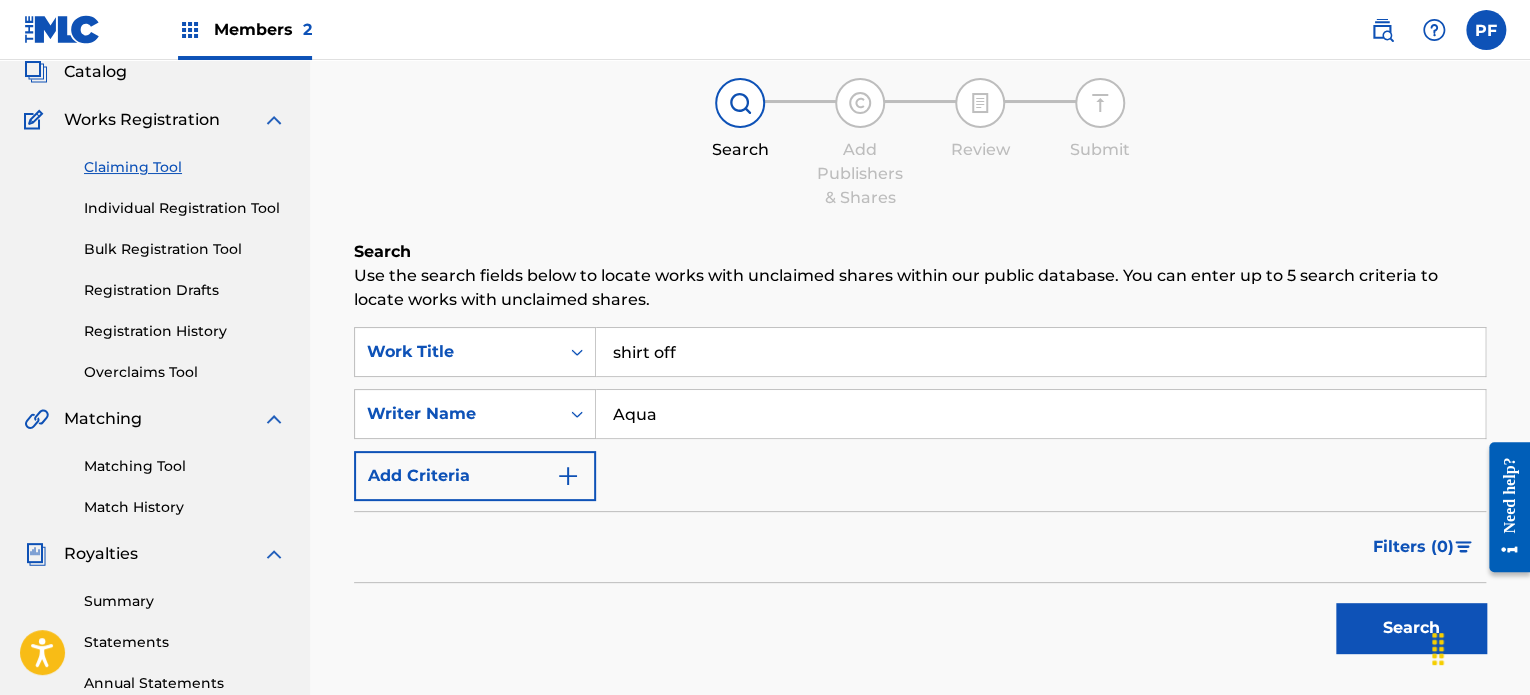 type on "Aqua" 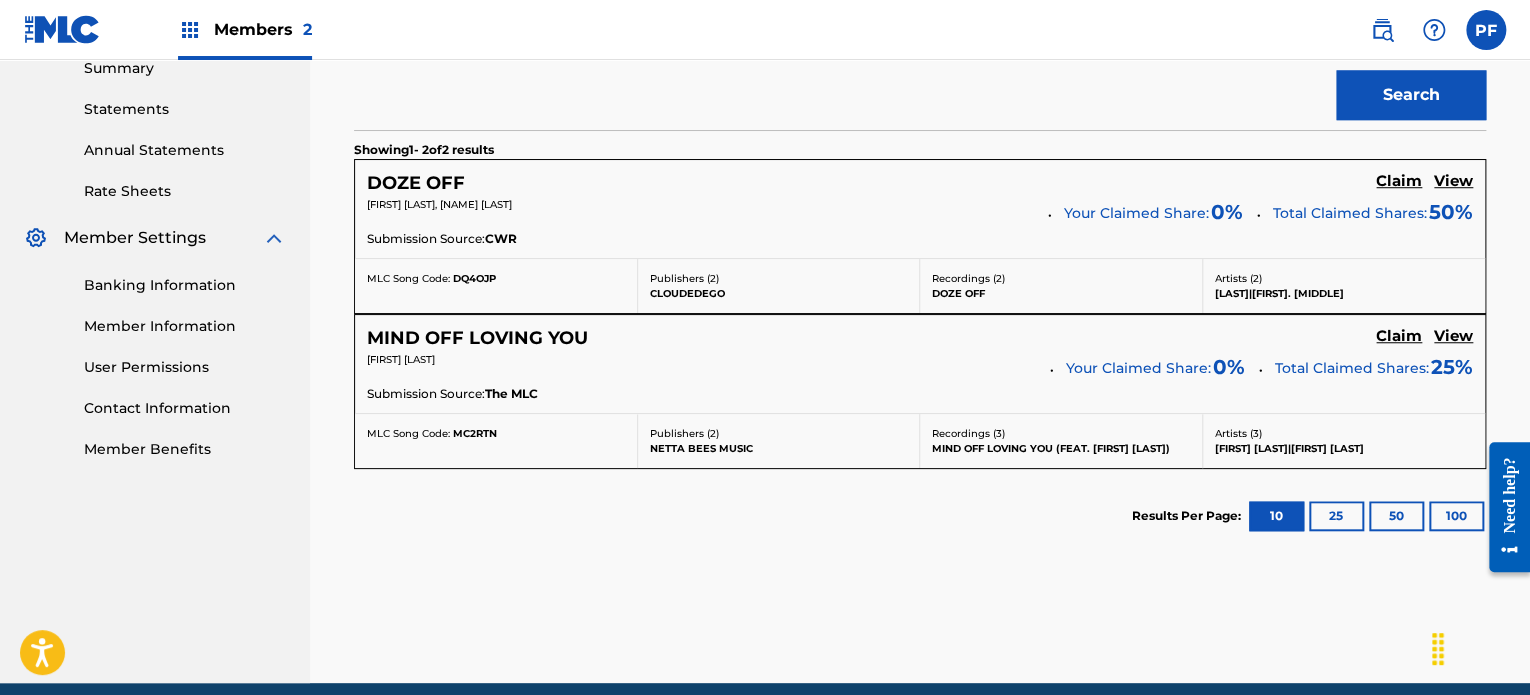 scroll, scrollTop: 675, scrollLeft: 0, axis: vertical 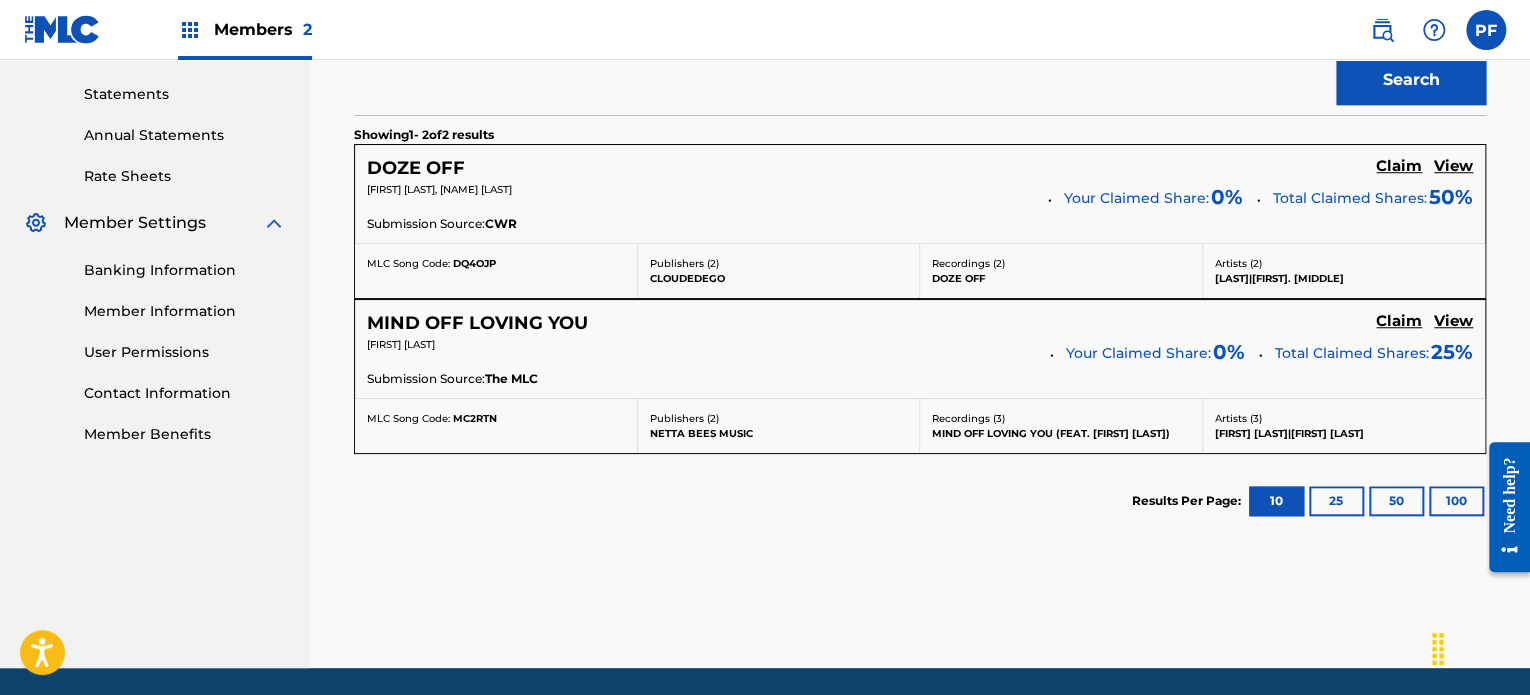 click on "25" at bounding box center (1336, 501) 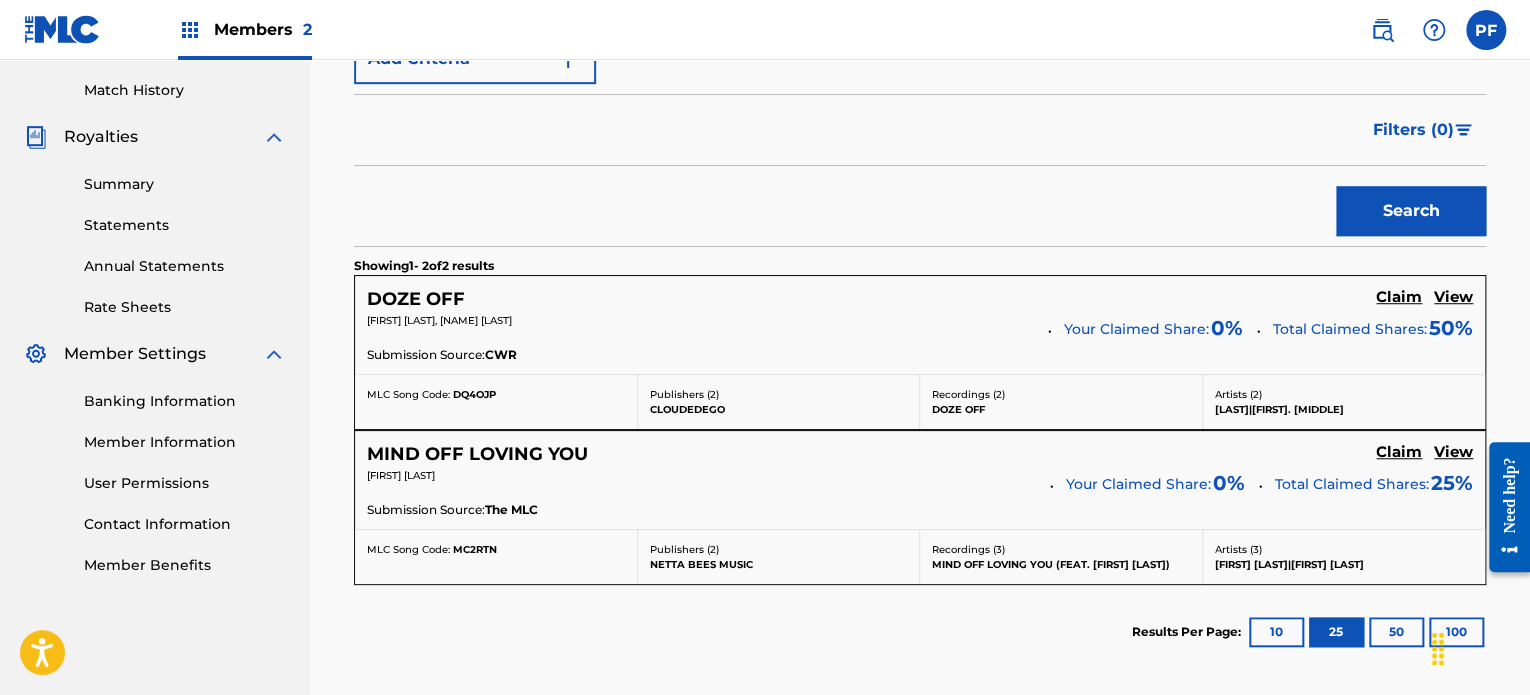 scroll, scrollTop: 675, scrollLeft: 0, axis: vertical 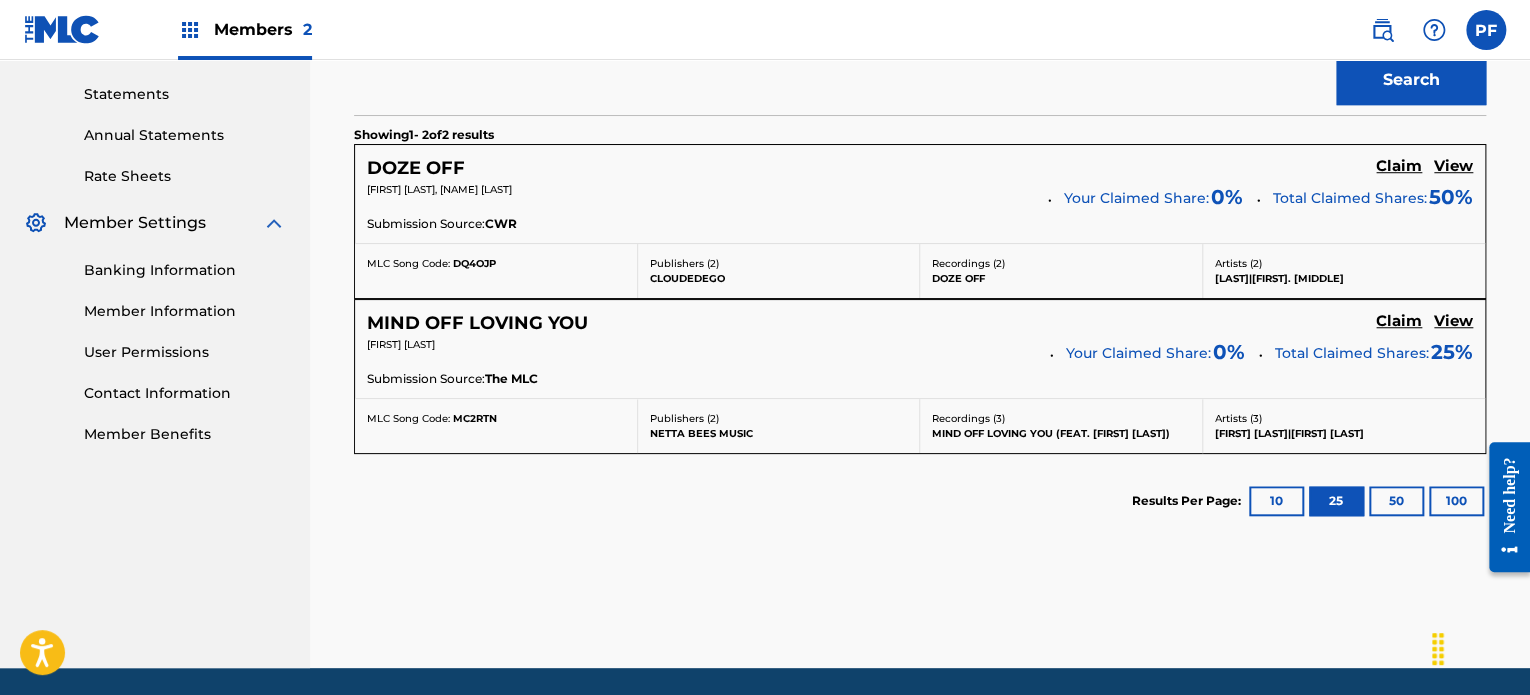 click on "50" at bounding box center (1396, 501) 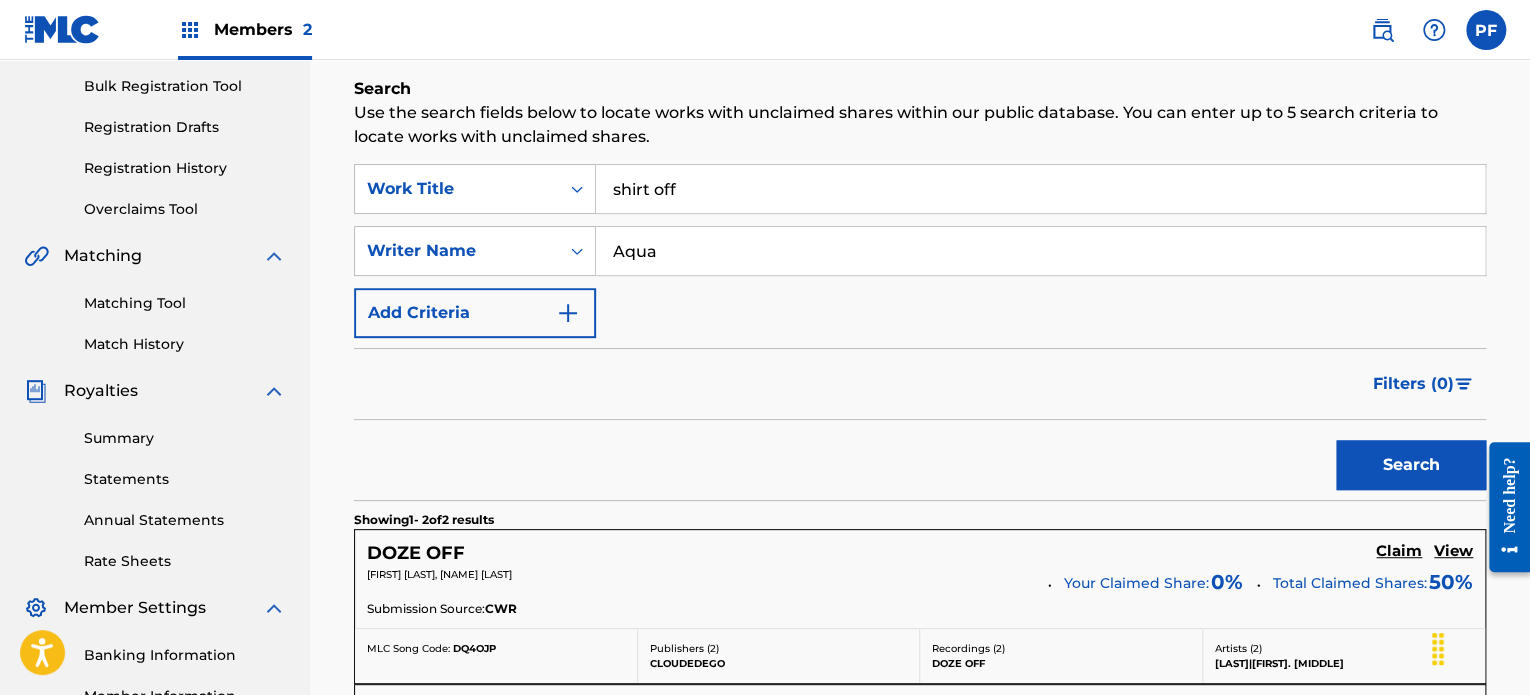 scroll, scrollTop: 288, scrollLeft: 0, axis: vertical 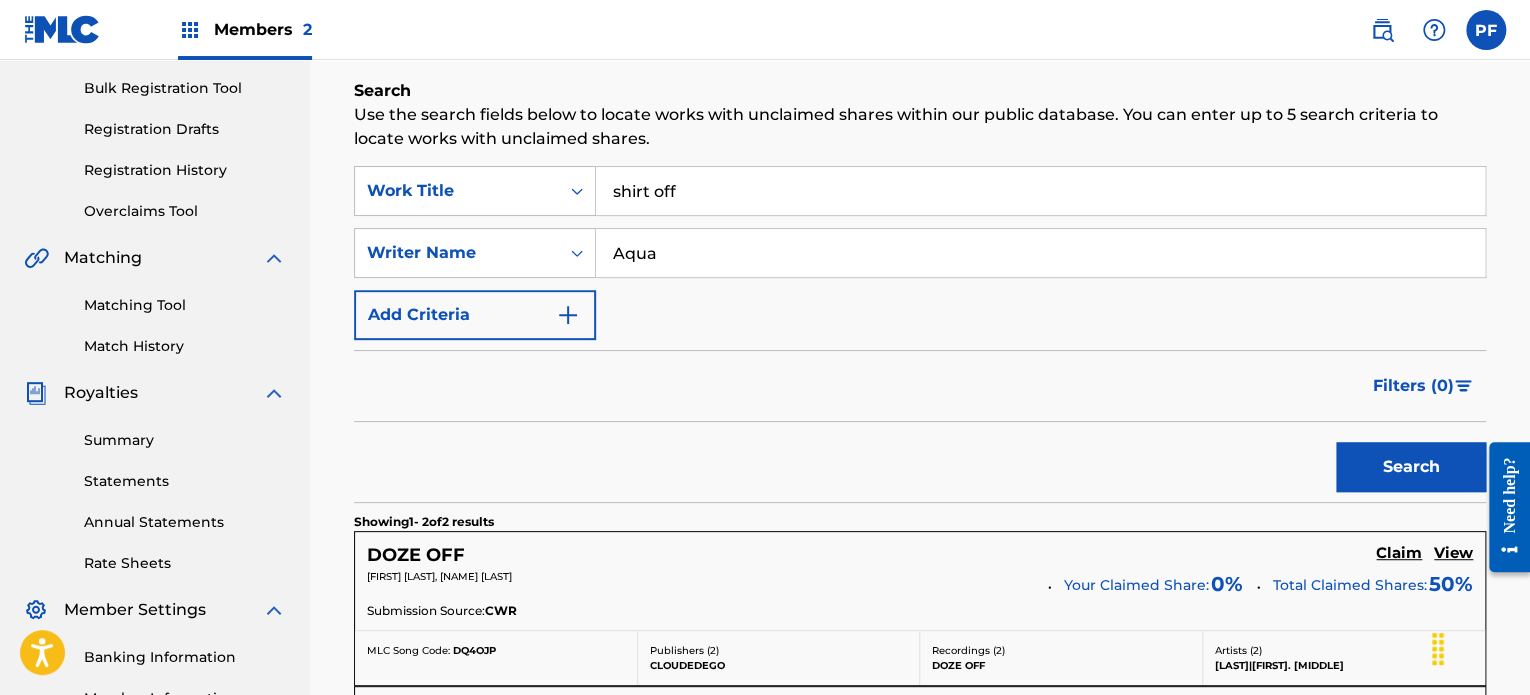 click on "shirt off" at bounding box center [1040, 191] 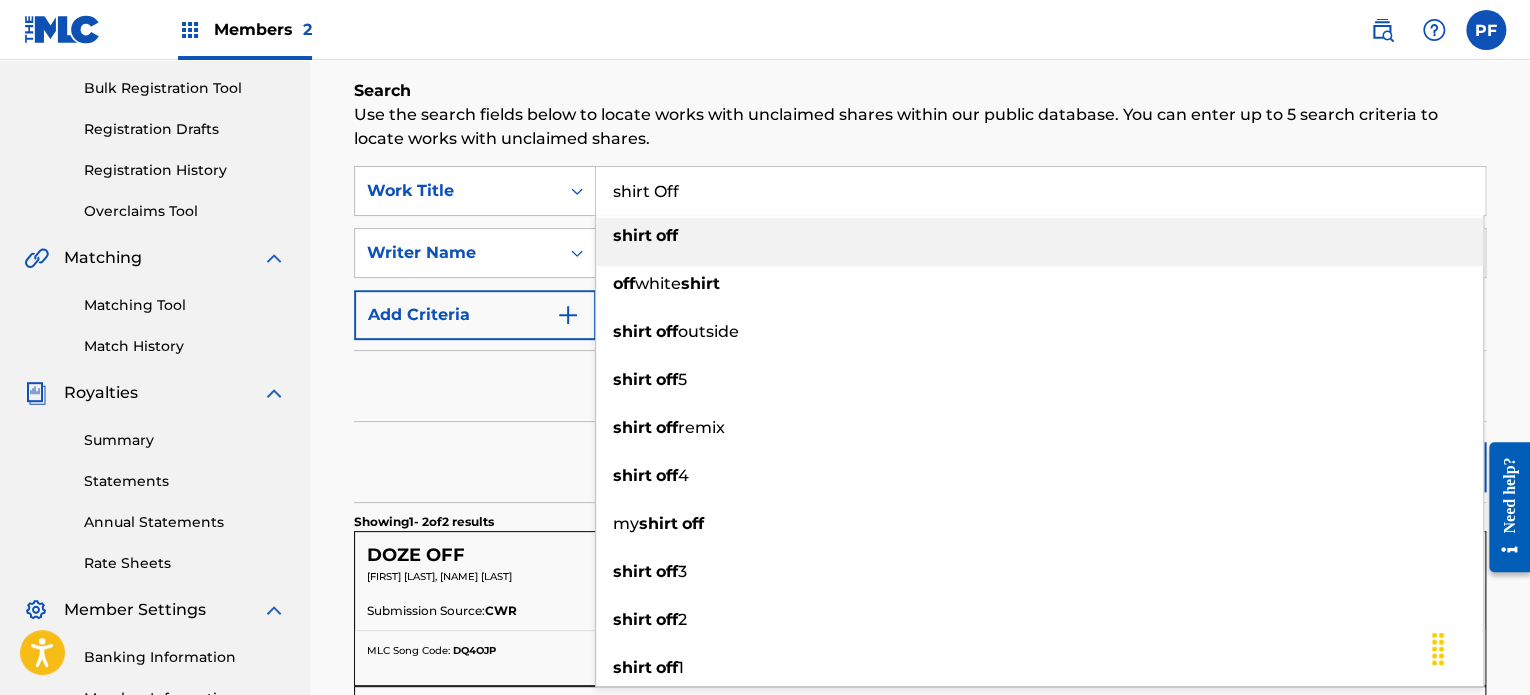 type on "shirt off" 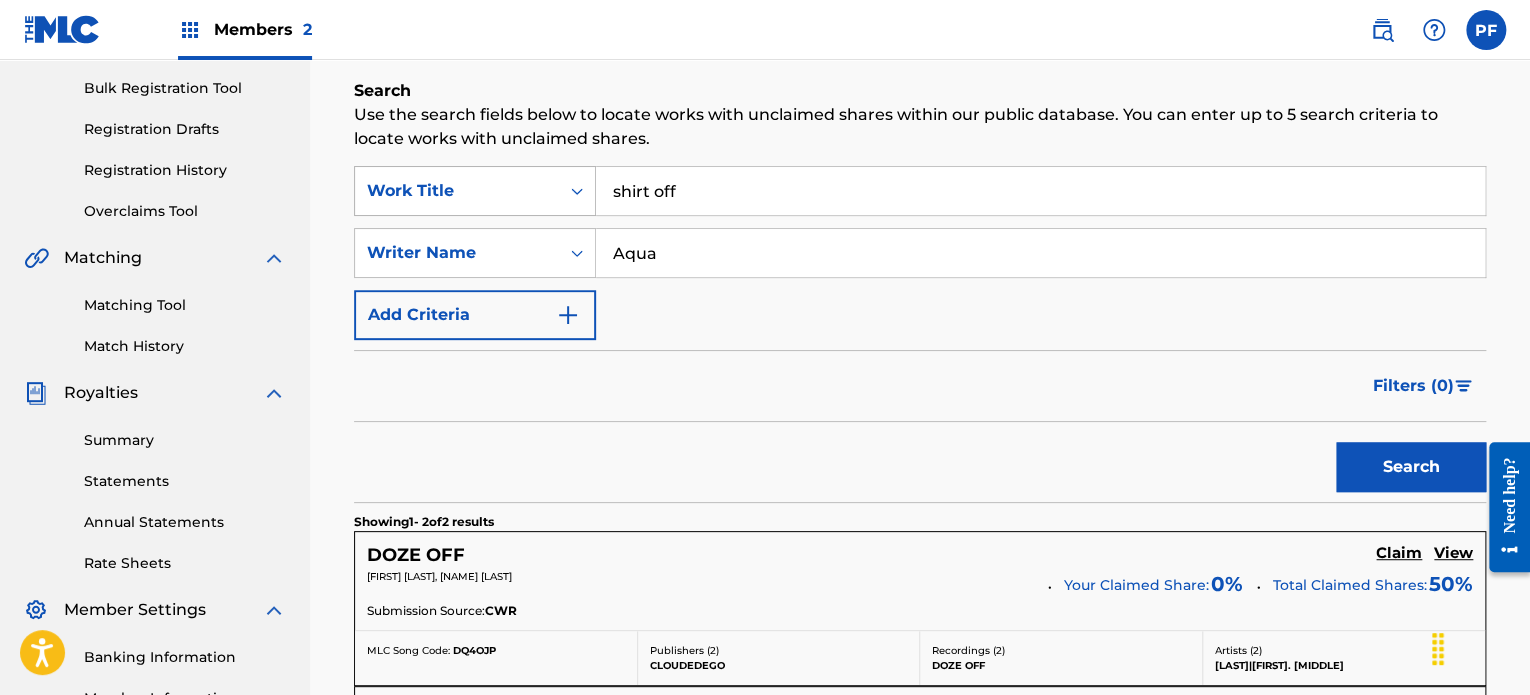 click on "Work Title" at bounding box center (457, 191) 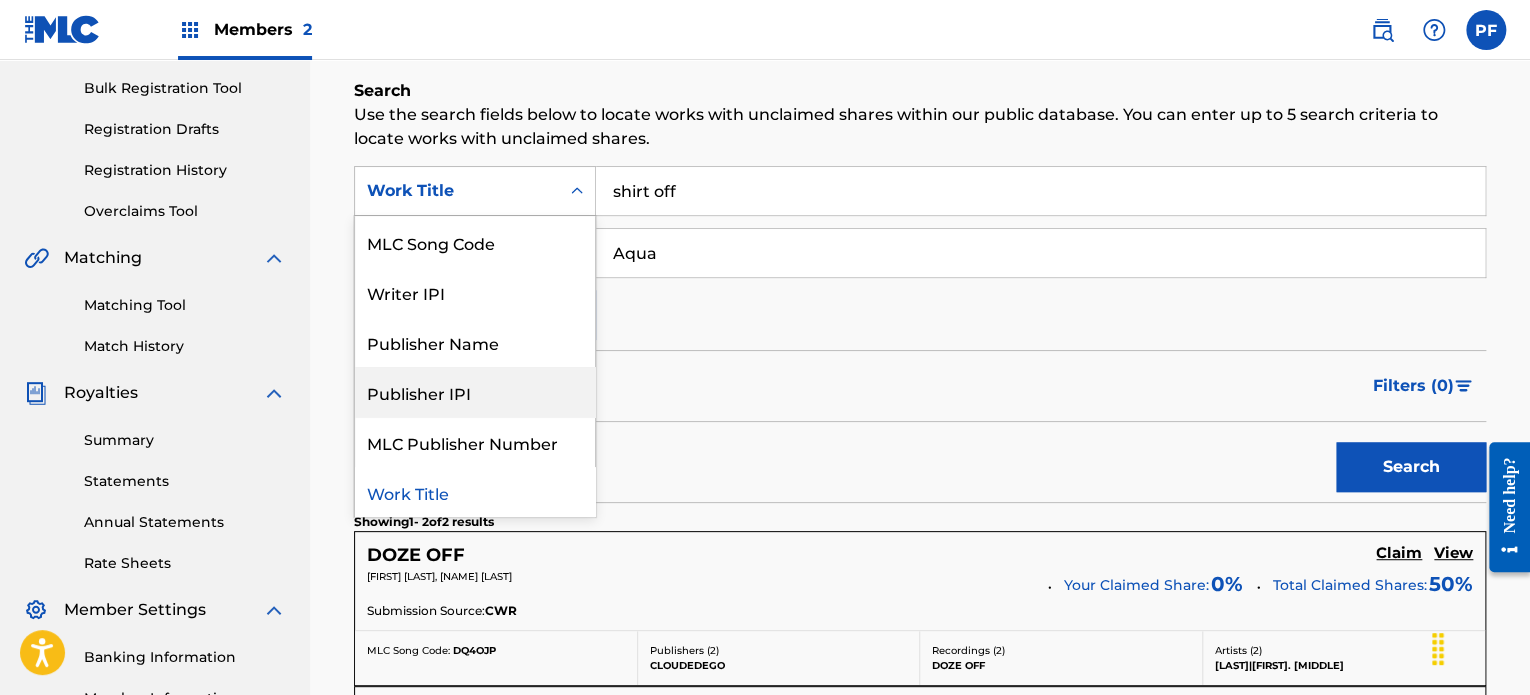 scroll, scrollTop: 0, scrollLeft: 0, axis: both 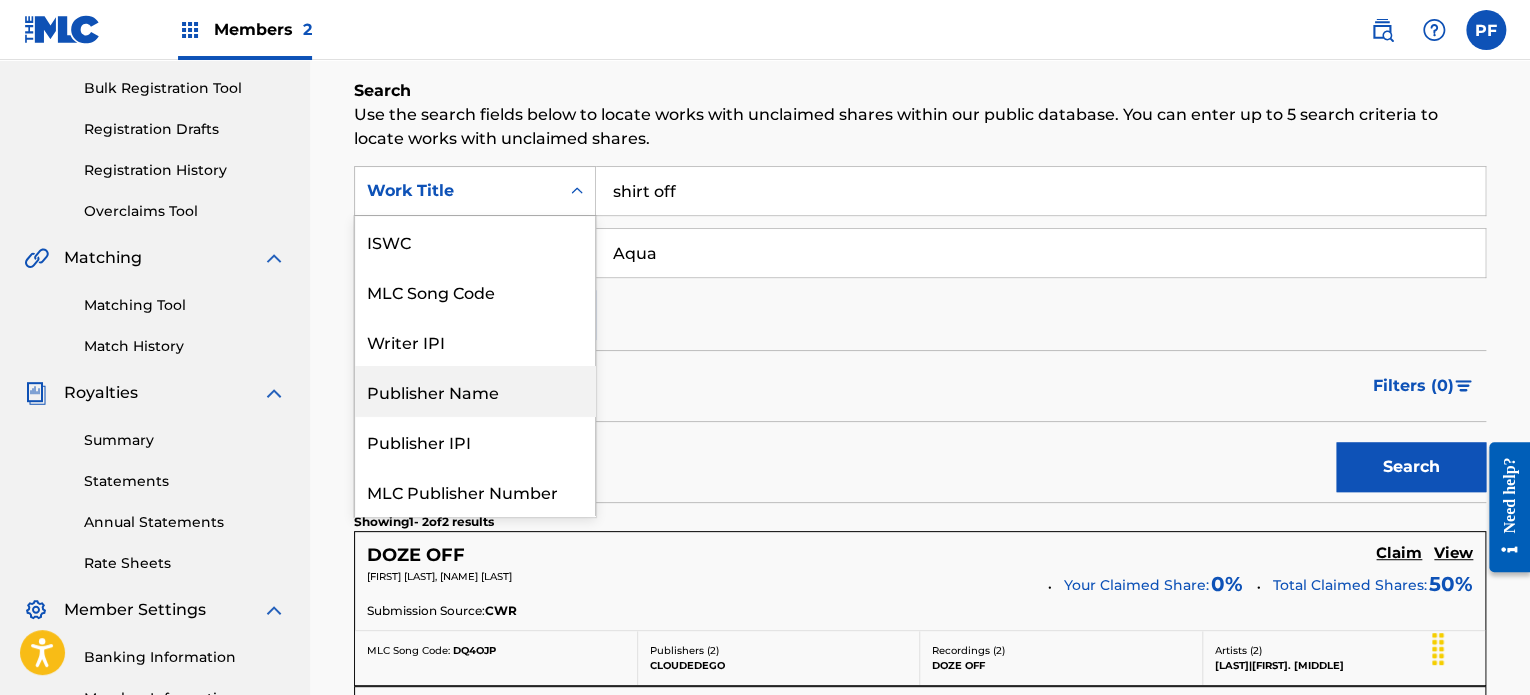 click on "Filters ( 0 )" at bounding box center [920, 386] 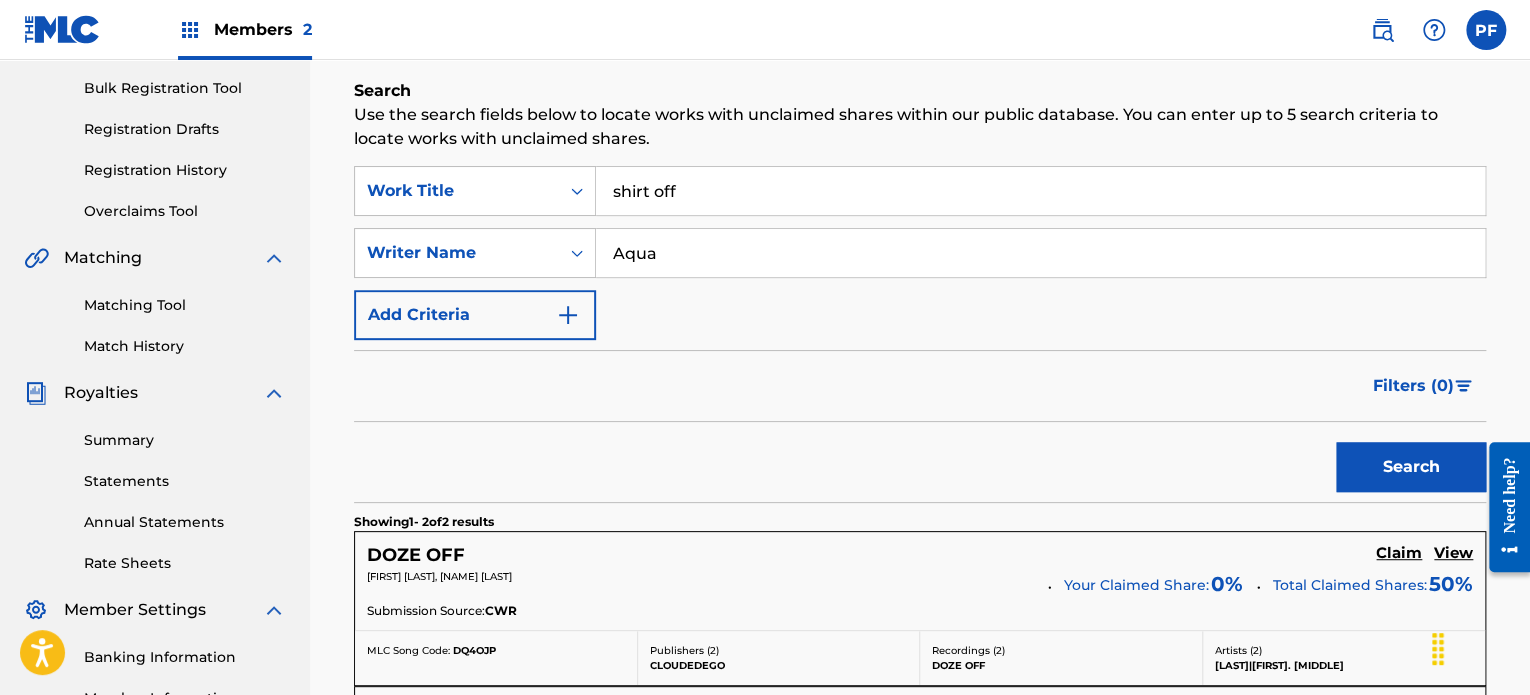 scroll, scrollTop: 431, scrollLeft: 0, axis: vertical 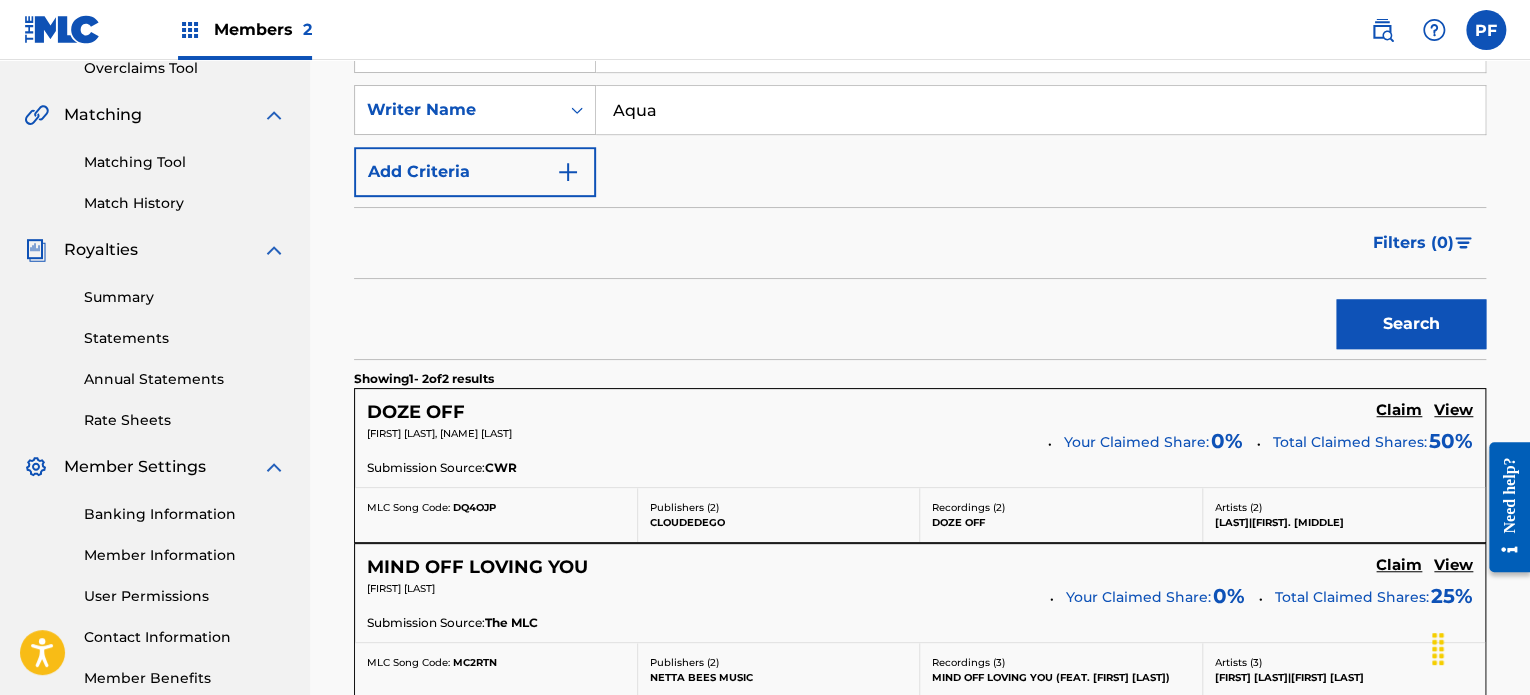 click on "Search" at bounding box center [1411, 324] 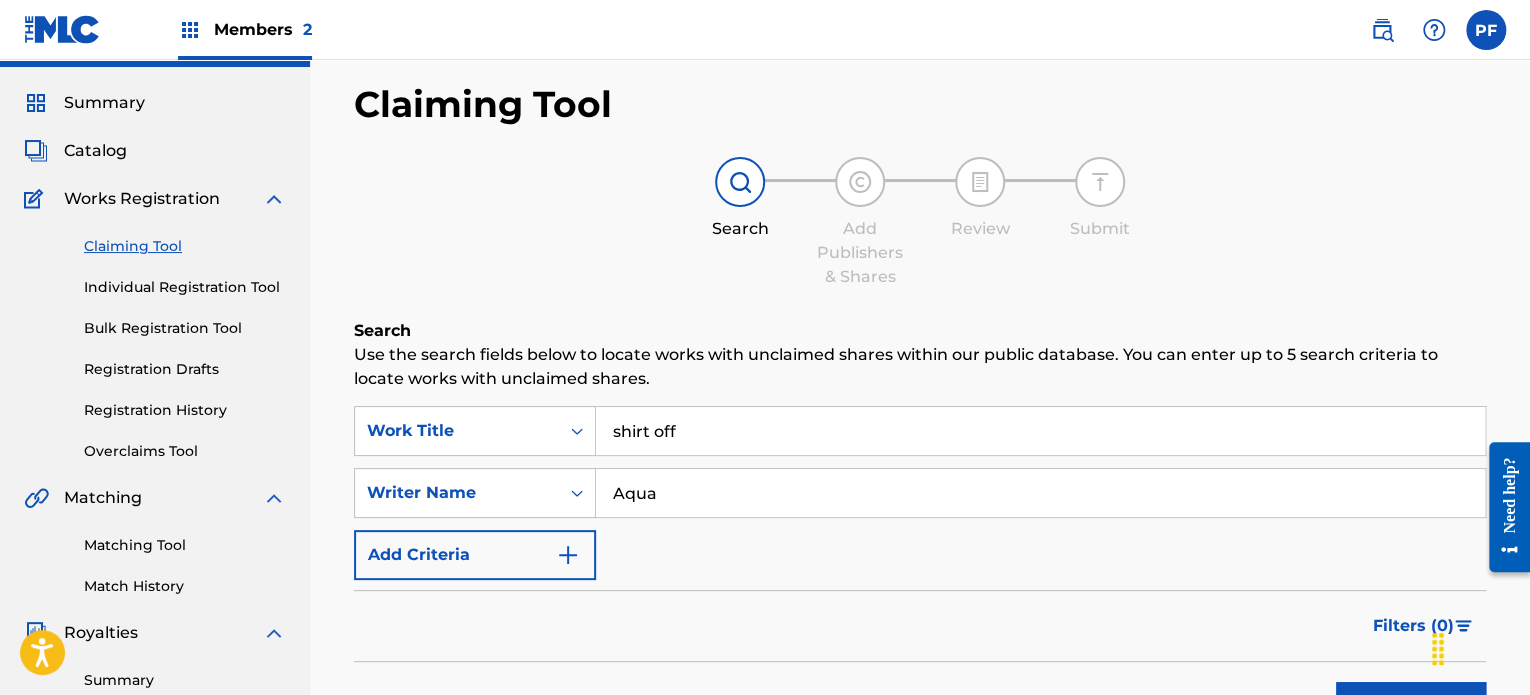 scroll, scrollTop: 48, scrollLeft: 0, axis: vertical 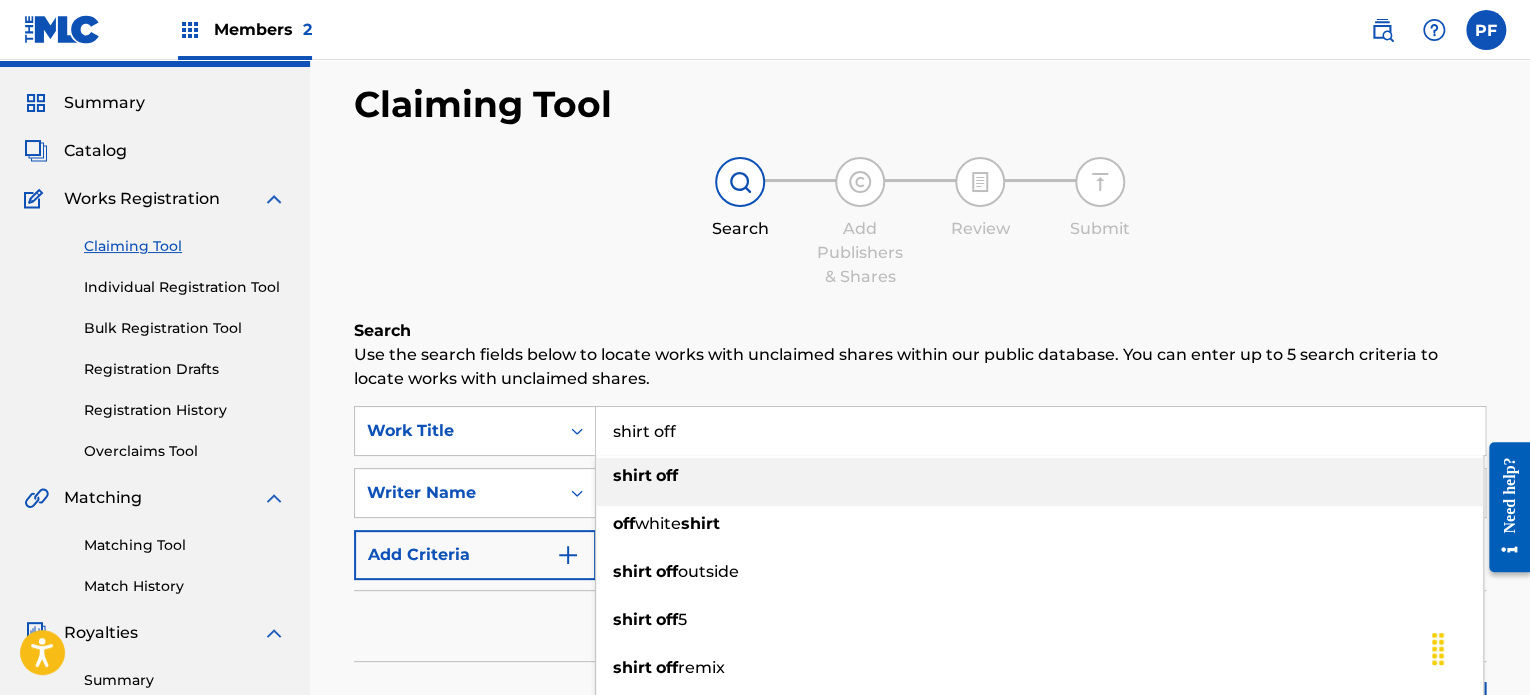 click on "shirt off" at bounding box center [1040, 431] 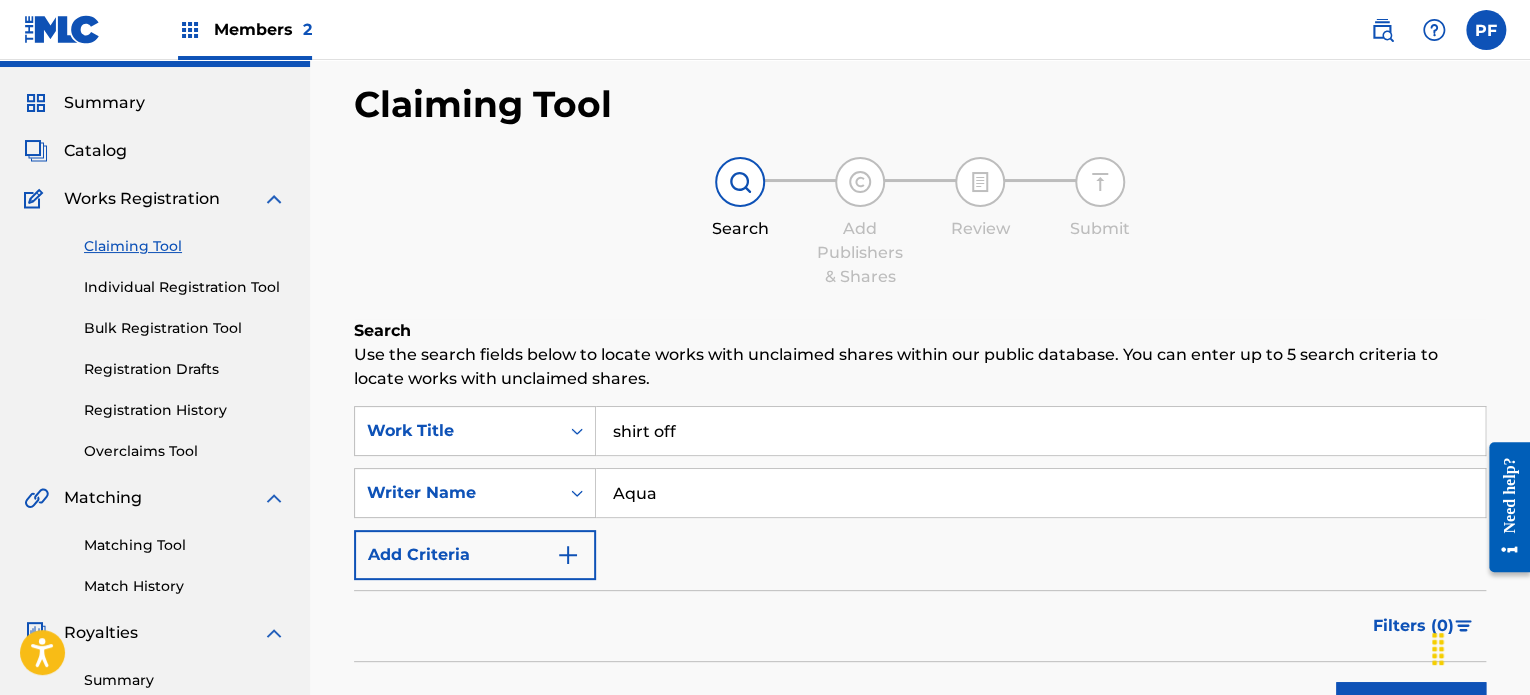 click on "shirt off" at bounding box center [1040, 431] 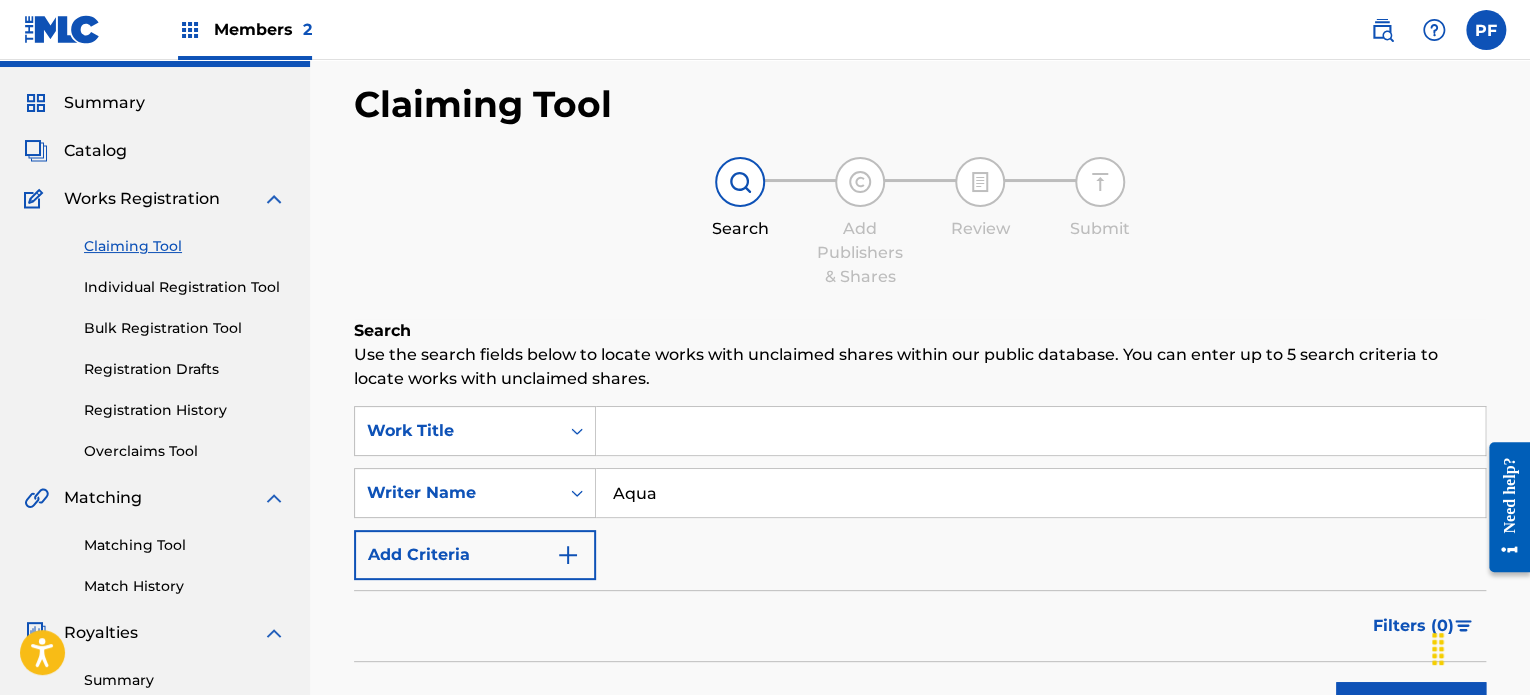 type 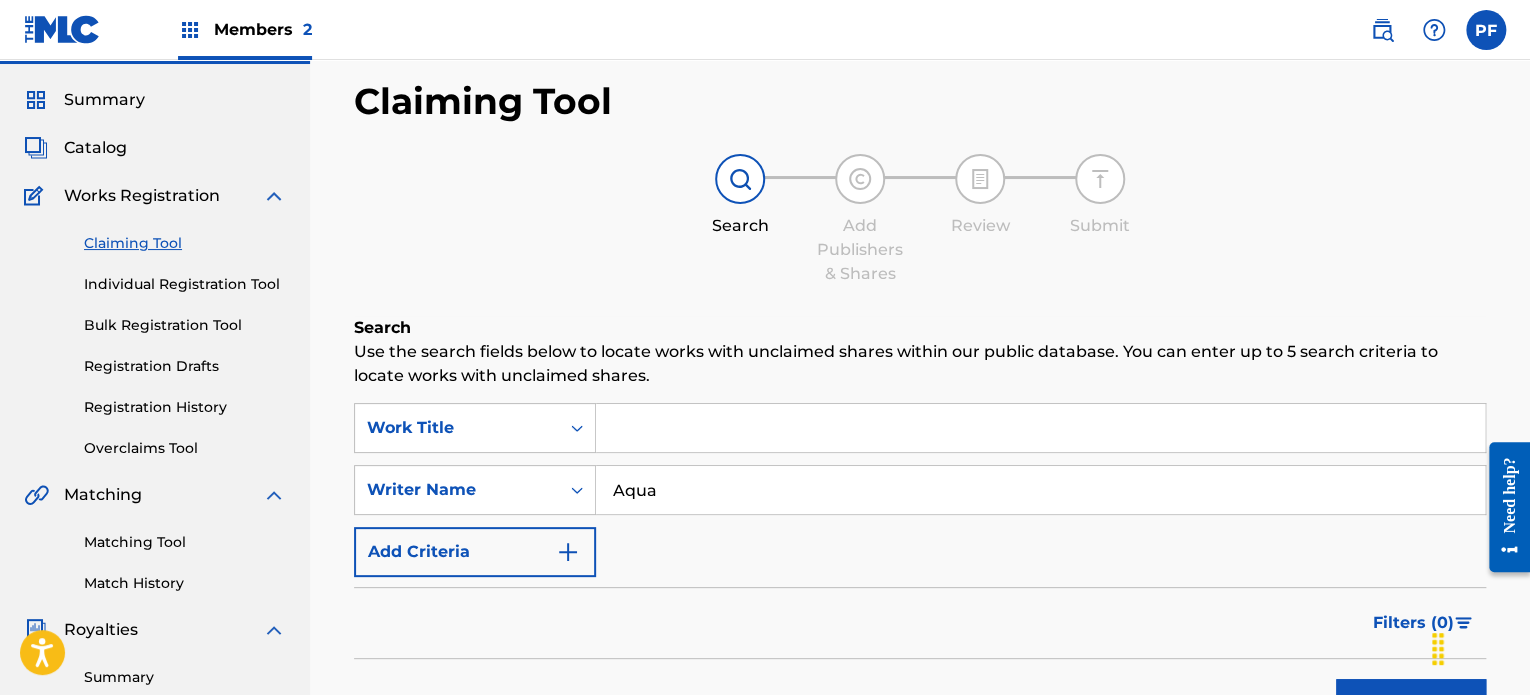 scroll, scrollTop: 28, scrollLeft: 0, axis: vertical 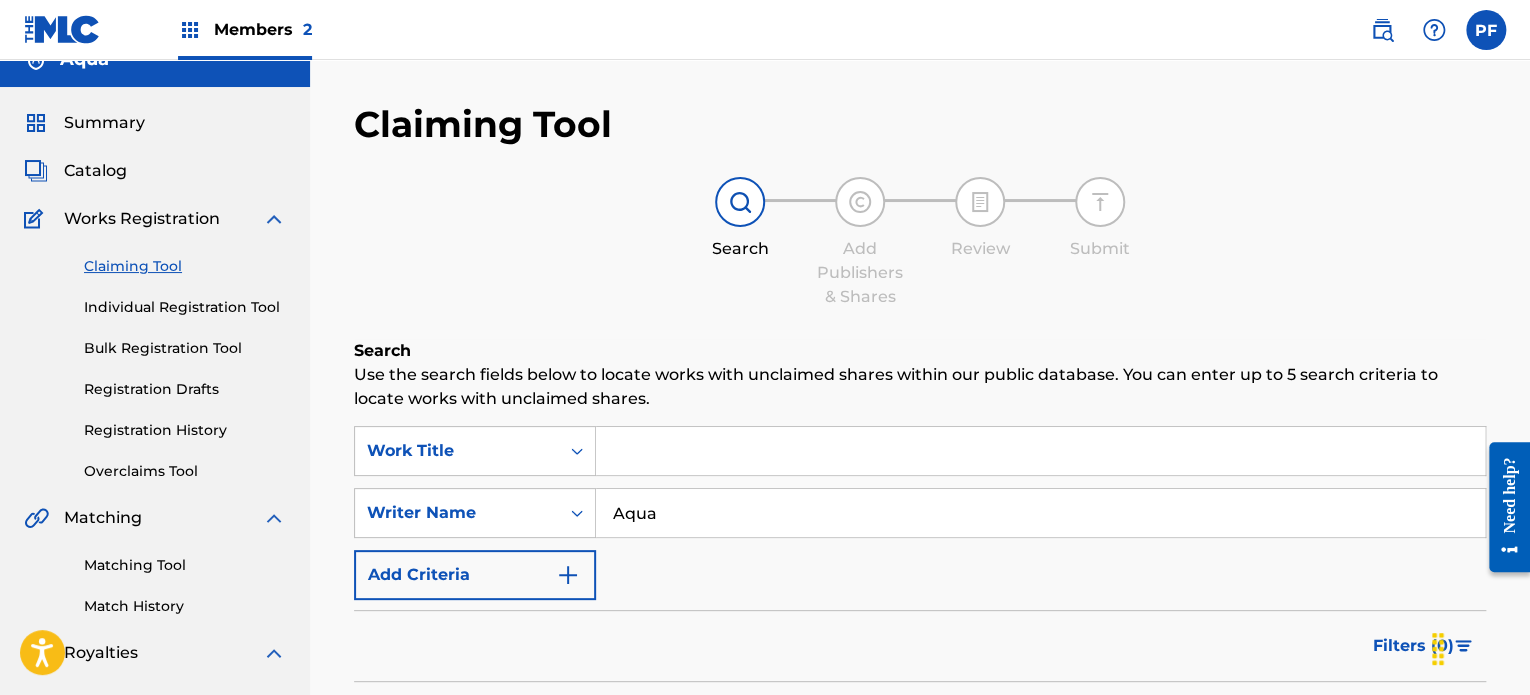 click on "Add Criteria" at bounding box center (475, 575) 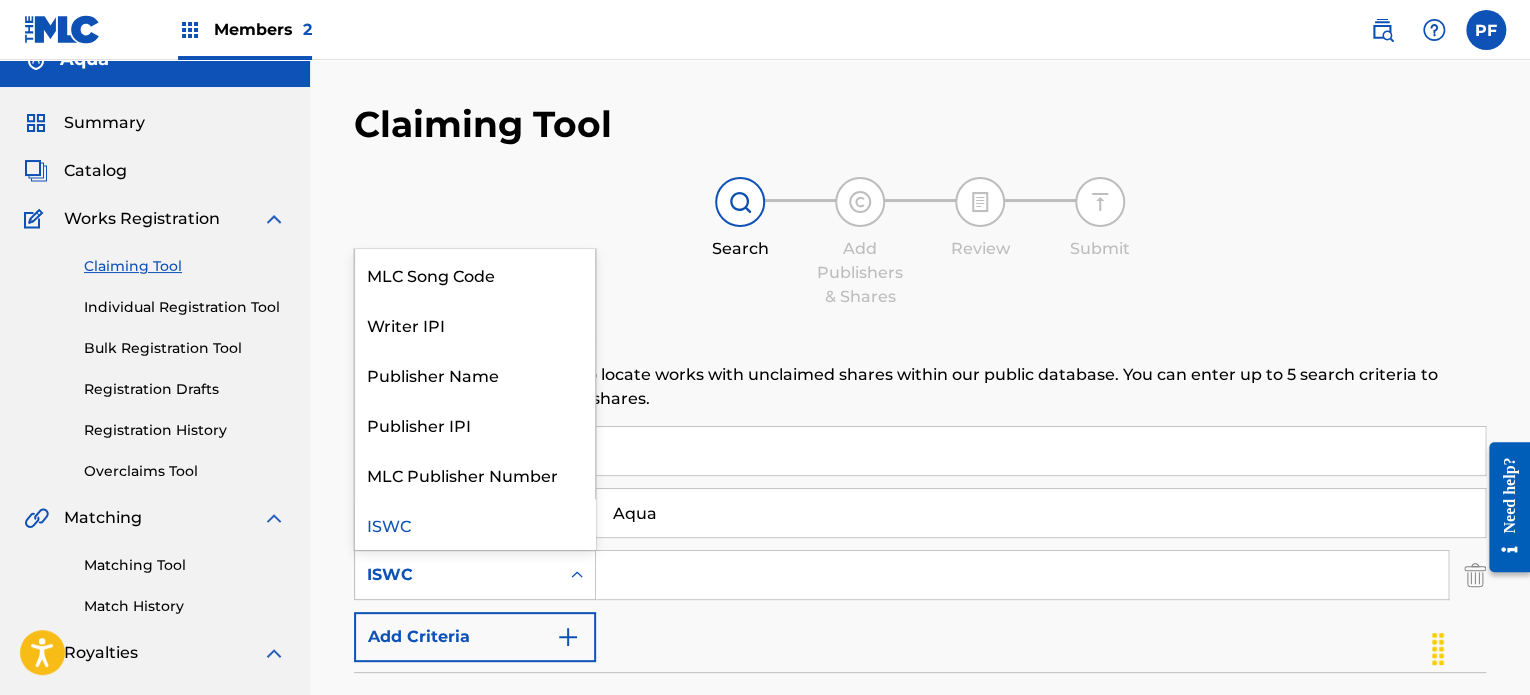 click on "ISWC" at bounding box center (457, 575) 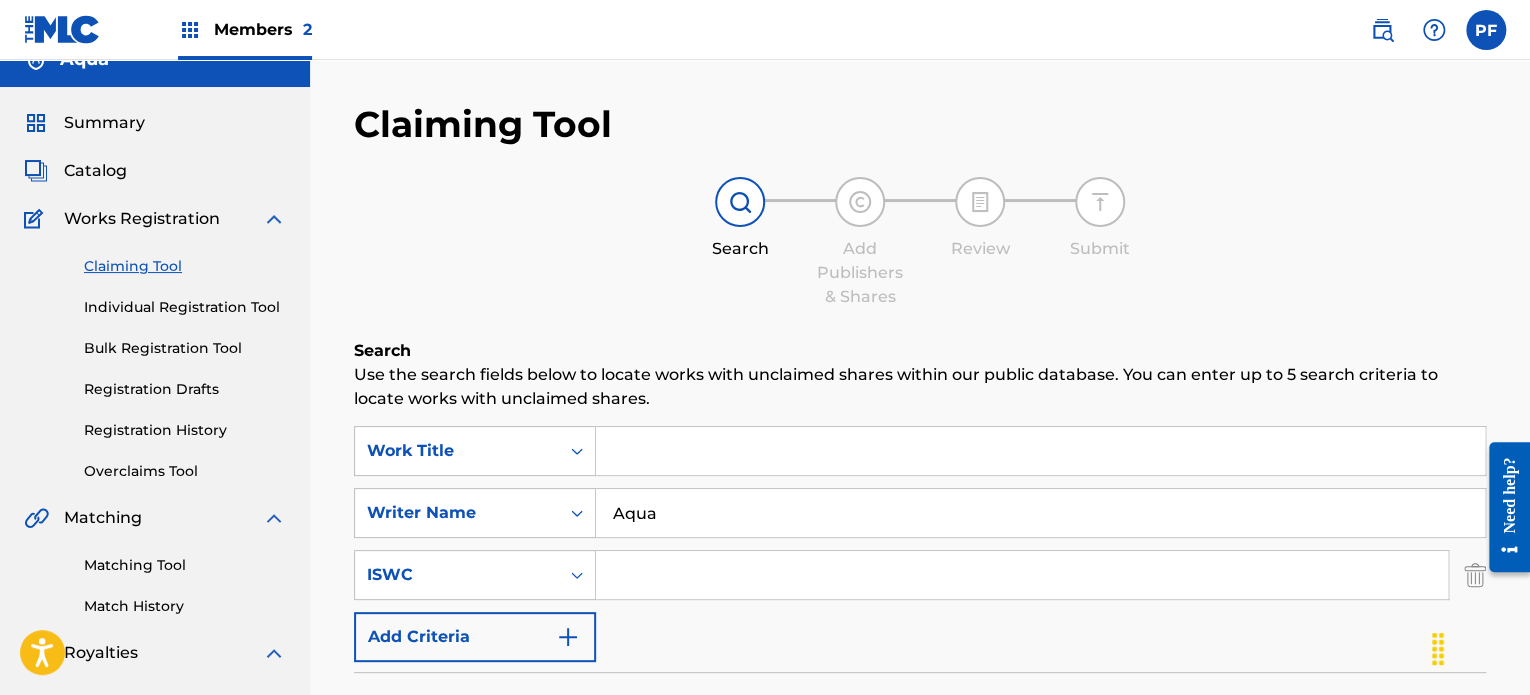 scroll, scrollTop: 99, scrollLeft: 0, axis: vertical 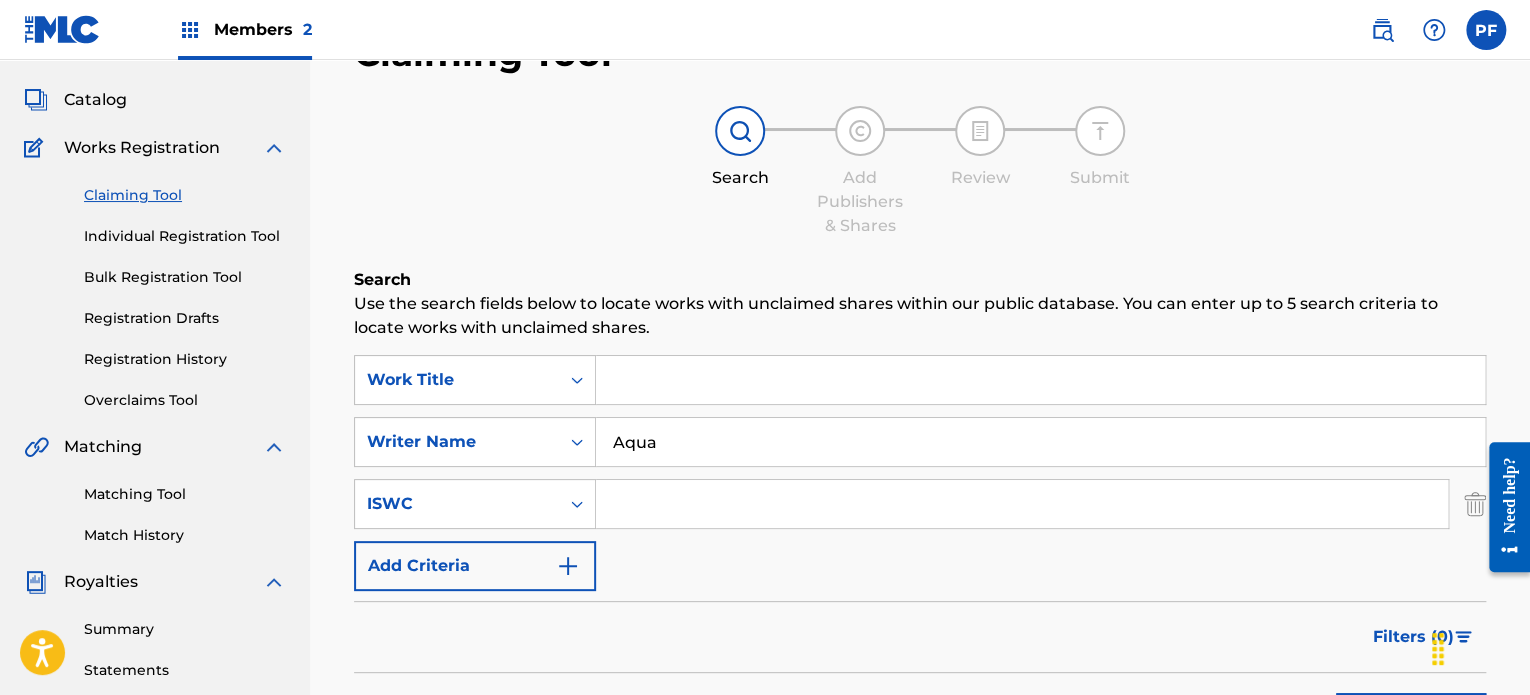 click on "ISWC" at bounding box center (457, 504) 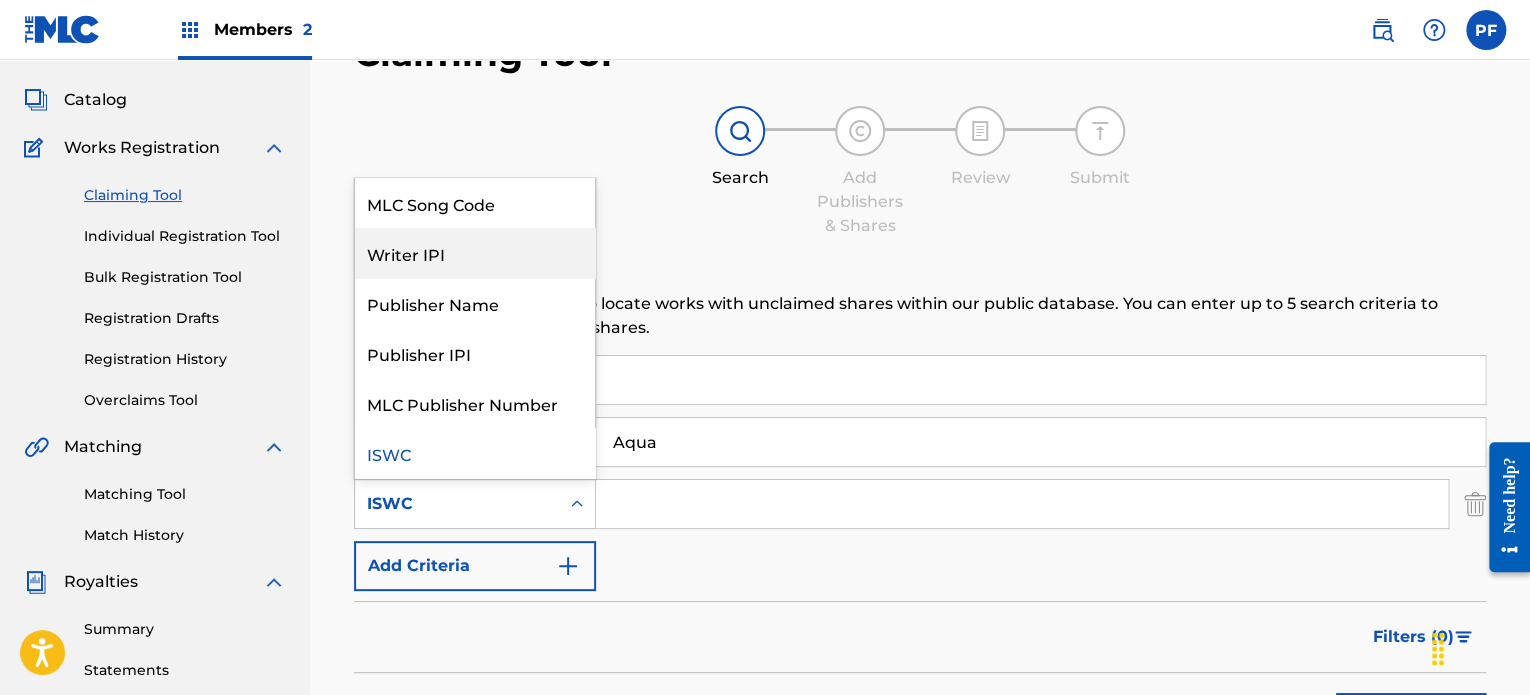 click on "Writer IPI" at bounding box center [475, 253] 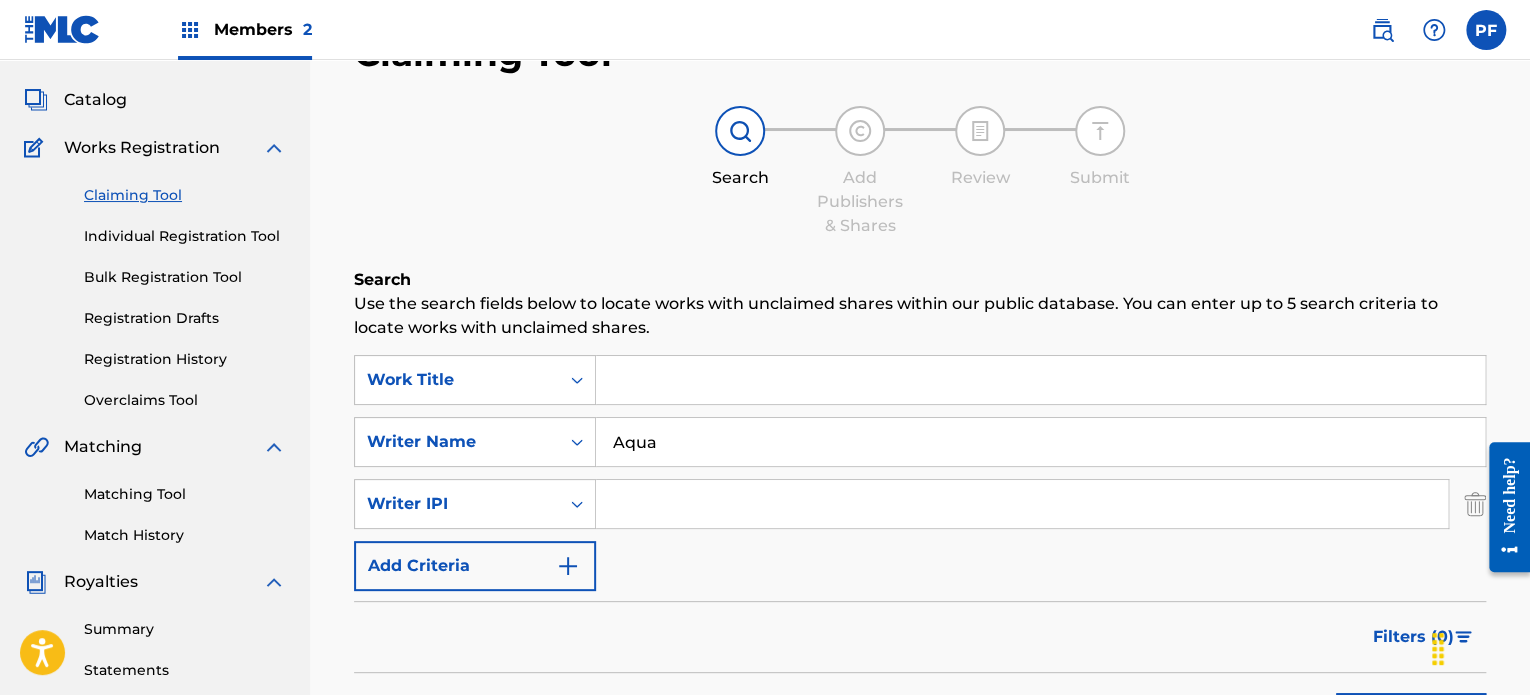 click at bounding box center [1022, 504] 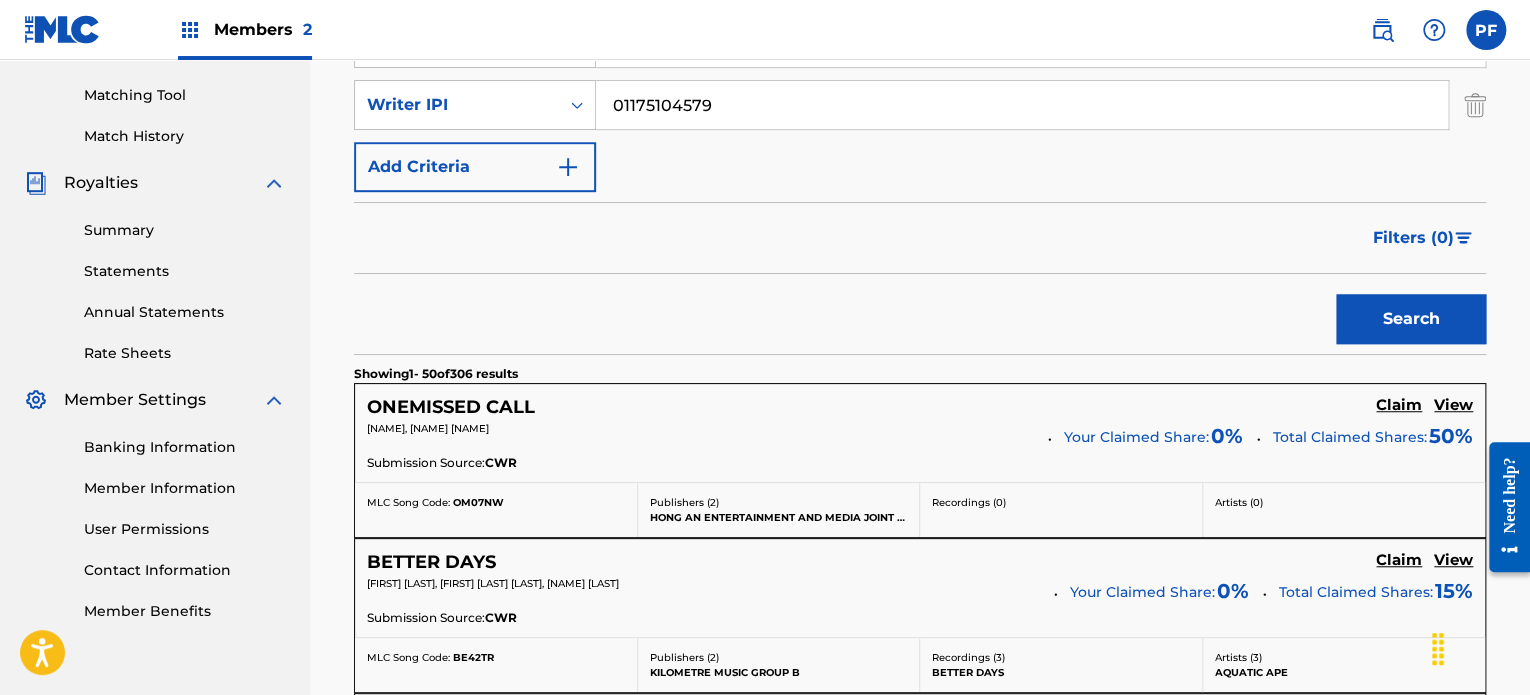 scroll, scrollTop: 499, scrollLeft: 0, axis: vertical 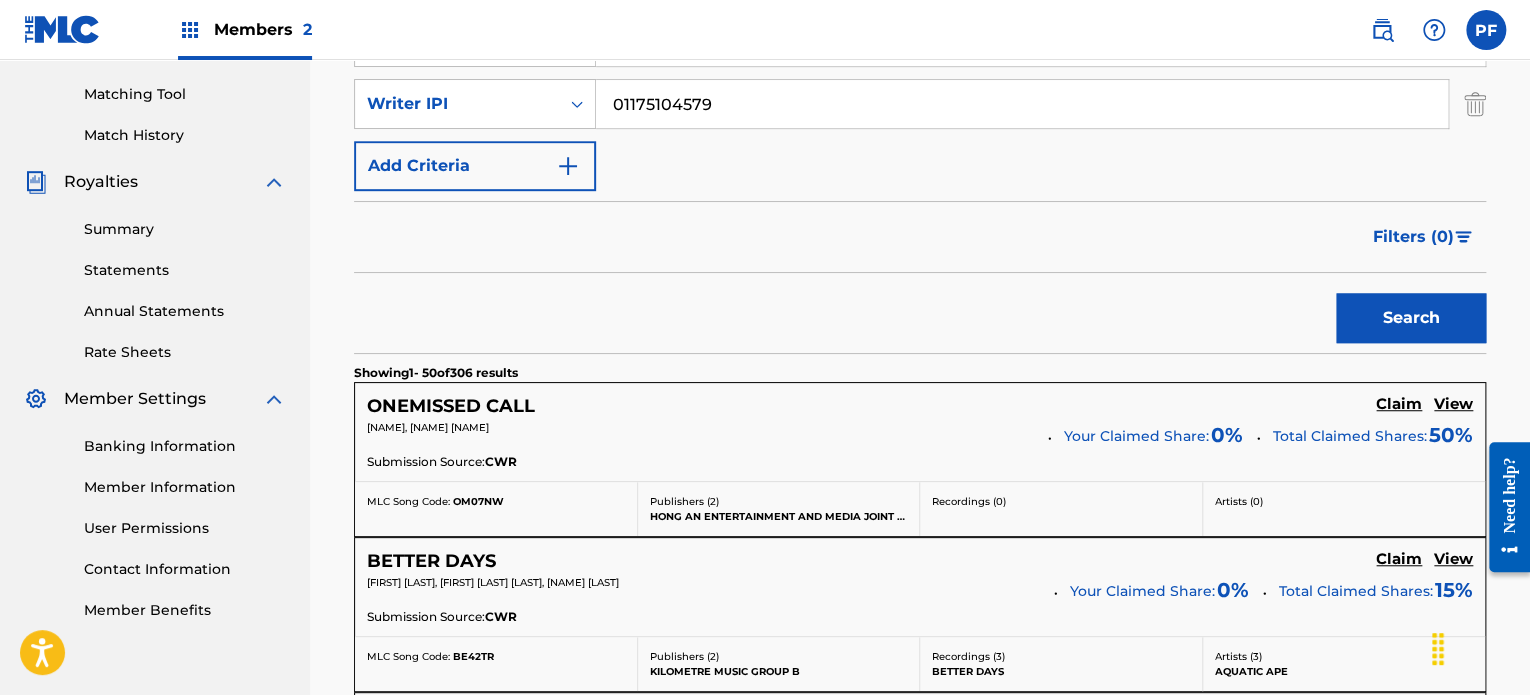type on "01175104579" 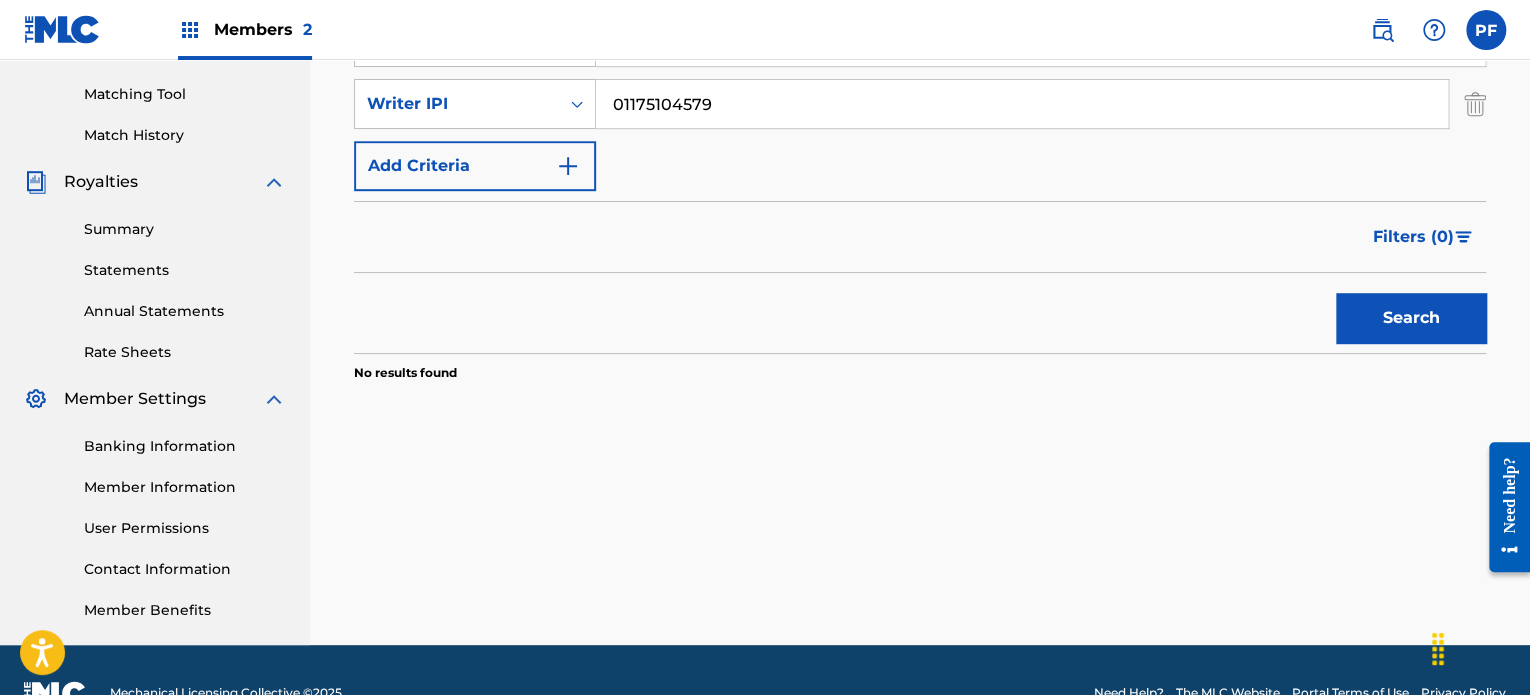 scroll, scrollTop: 308, scrollLeft: 0, axis: vertical 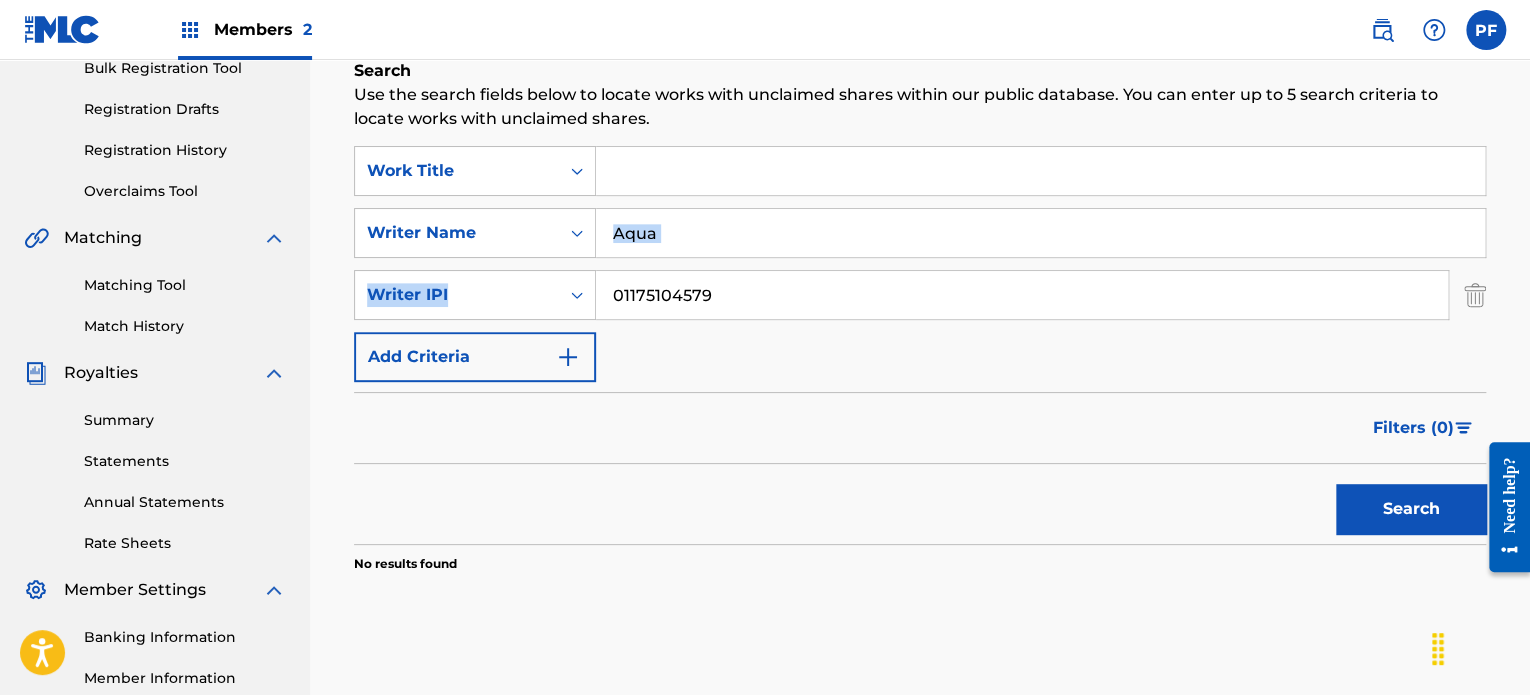 drag, startPoint x: 906, startPoint y: 259, endPoint x: 894, endPoint y: 224, distance: 37 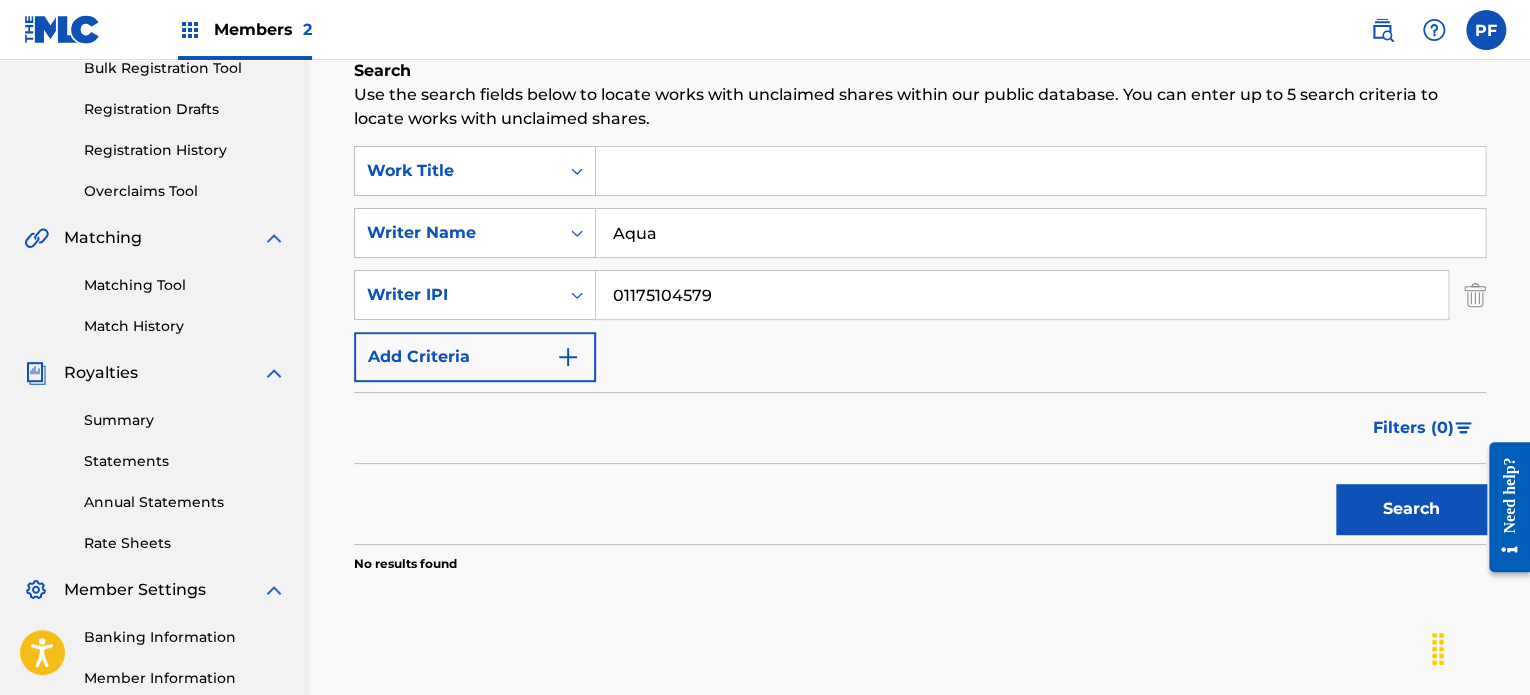 click on "Aqua" at bounding box center [1040, 233] 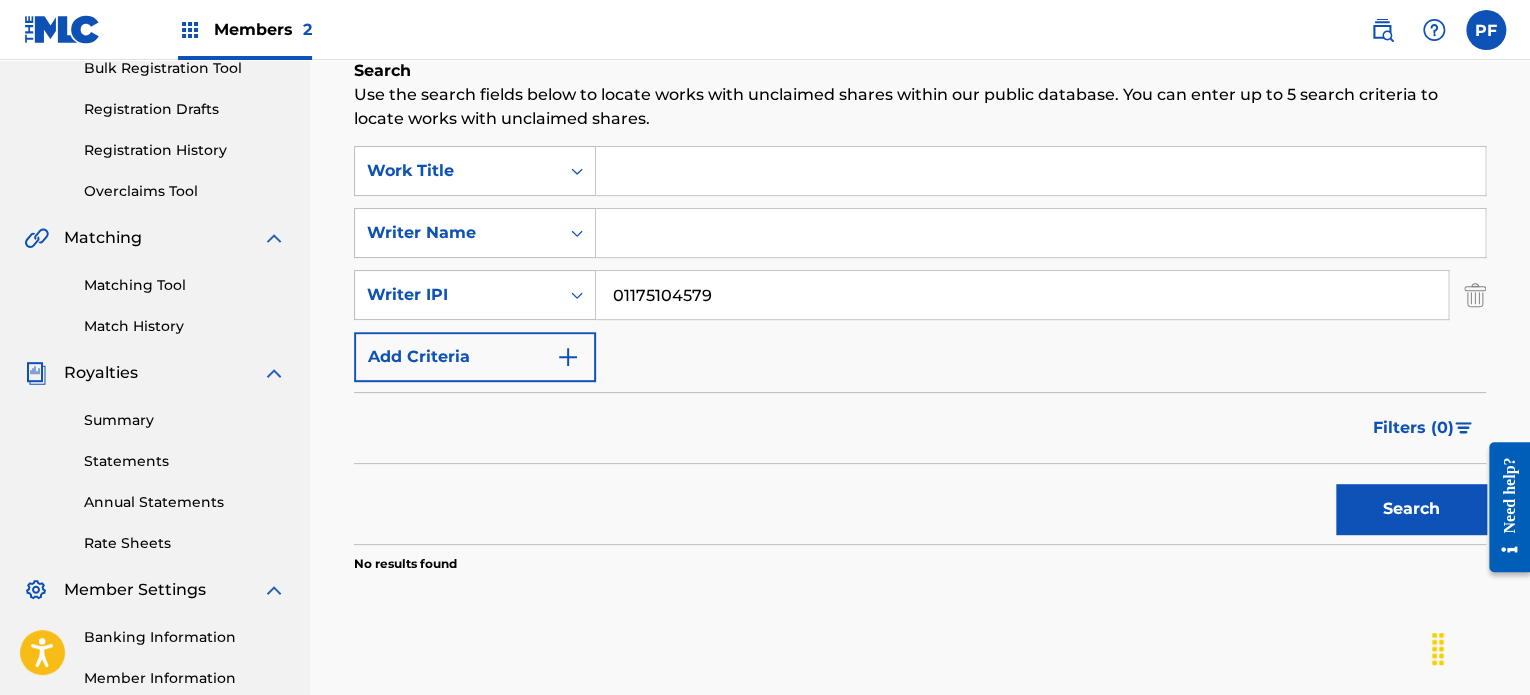 type 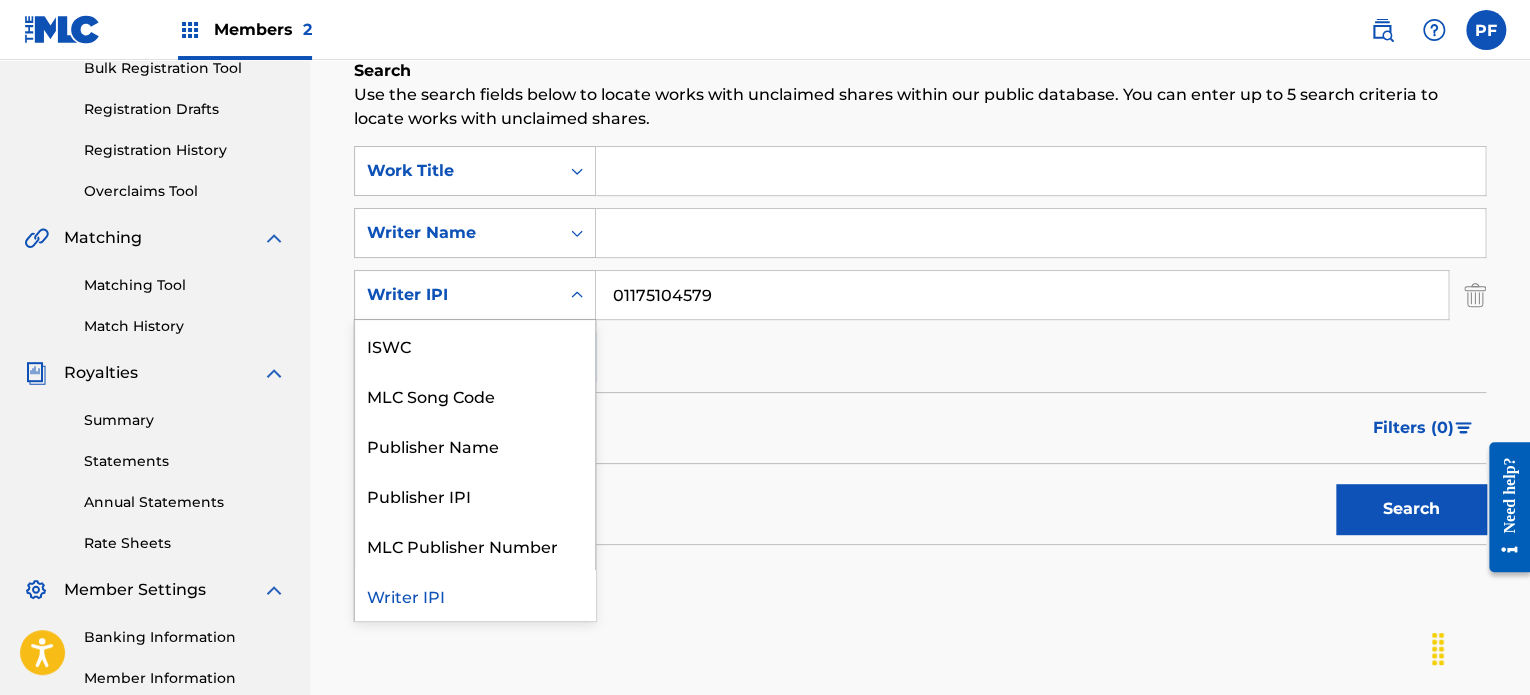click at bounding box center [577, 295] 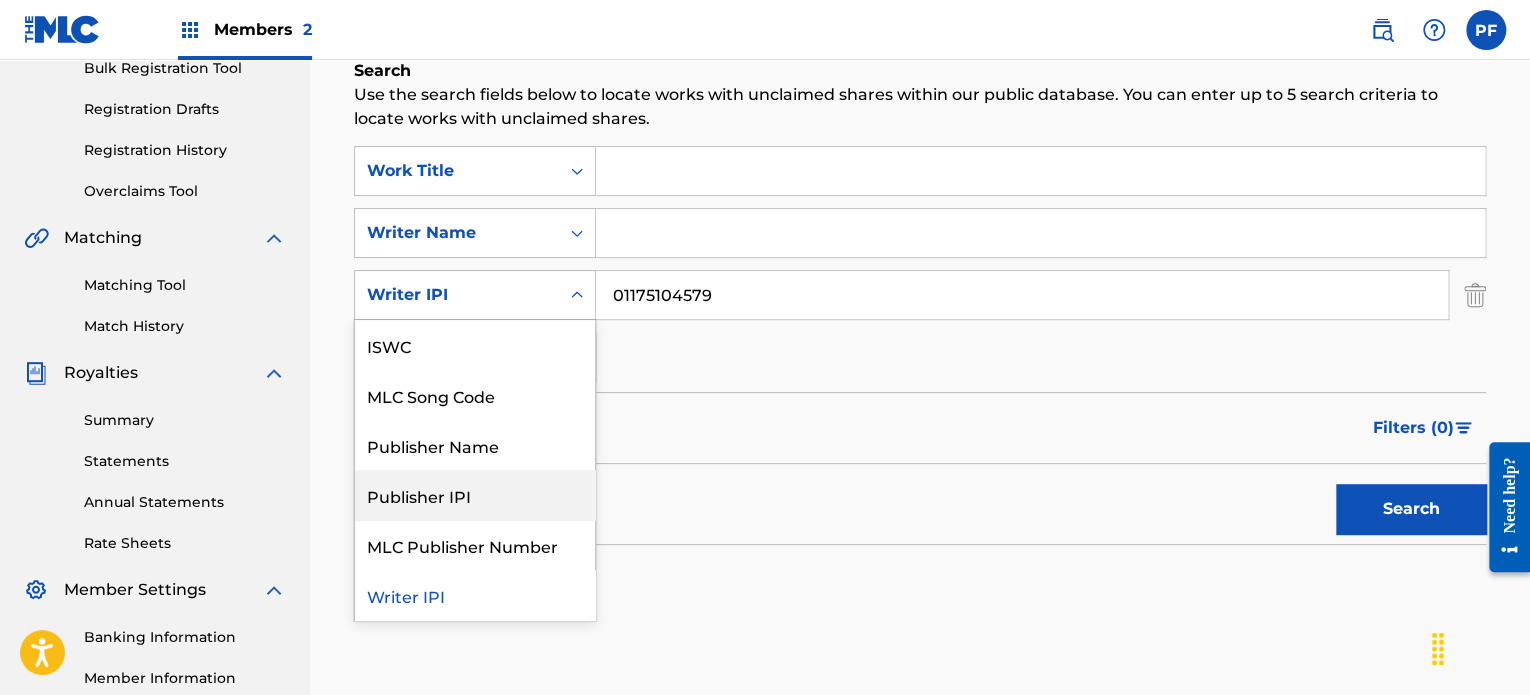 click on "Publisher IPI" at bounding box center [475, 495] 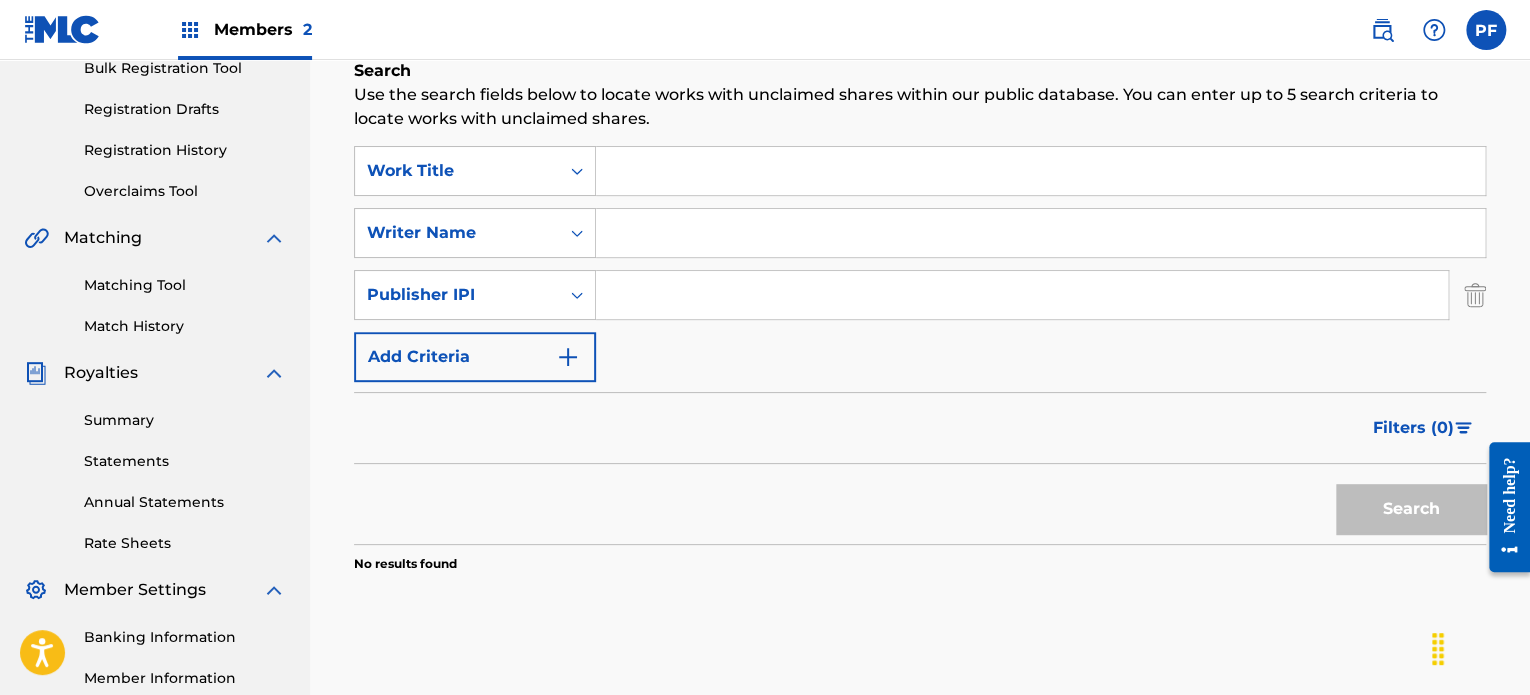 click at bounding box center [1022, 295] 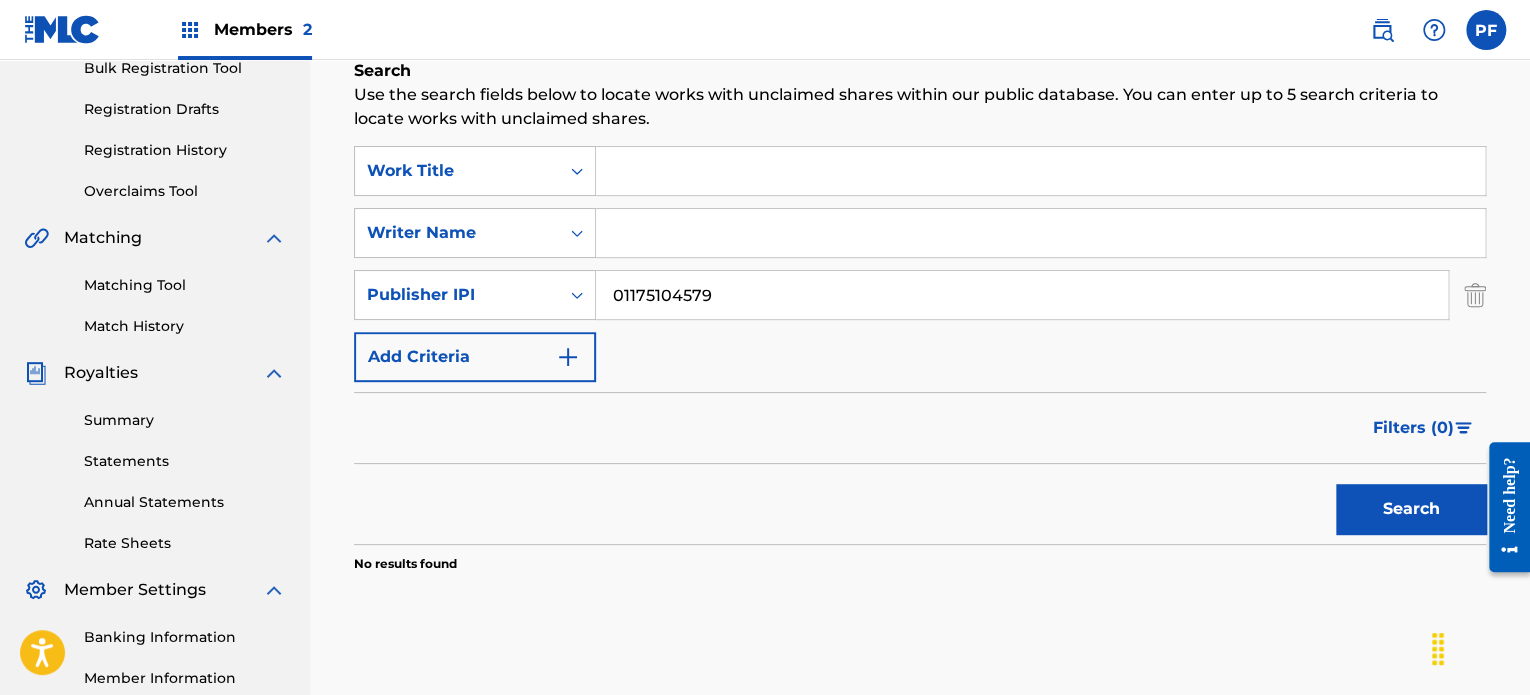 type on "01175104579" 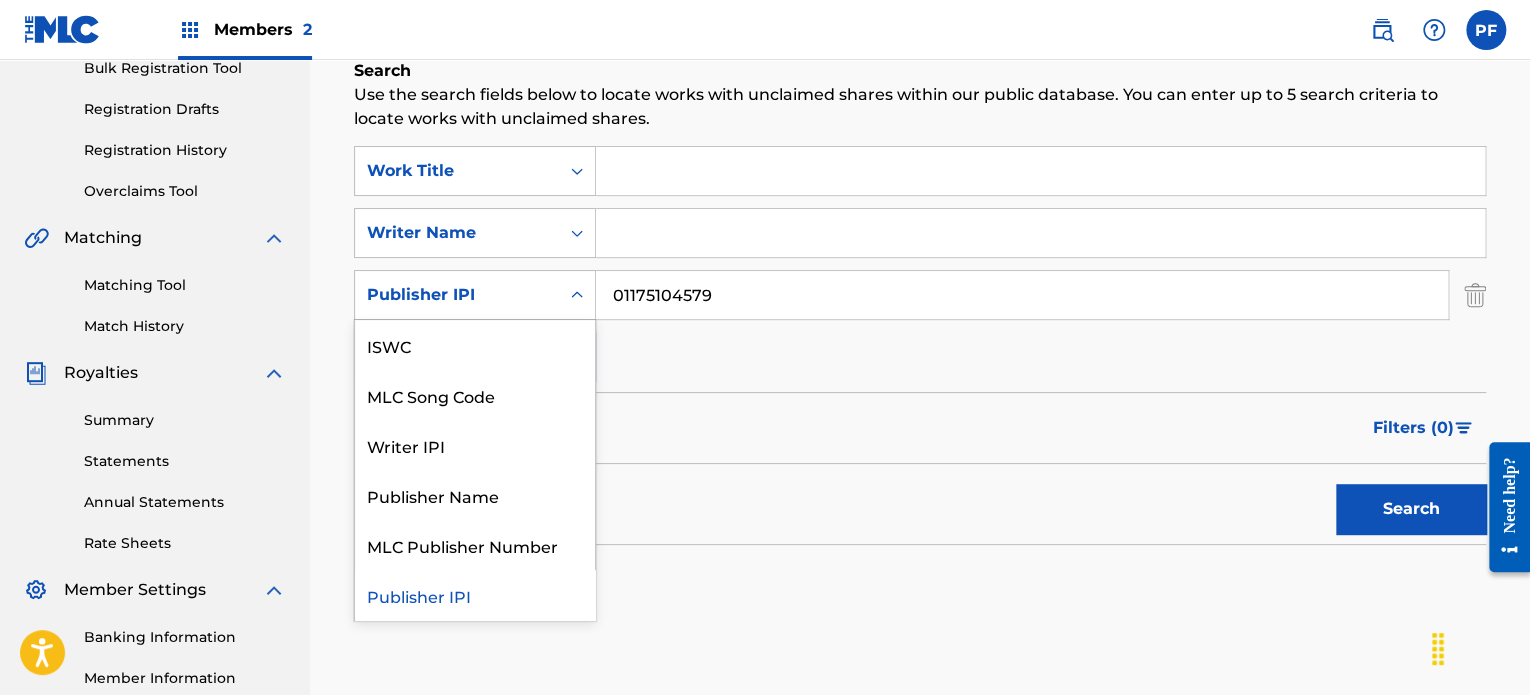 click on "Publisher IPI" at bounding box center [457, 295] 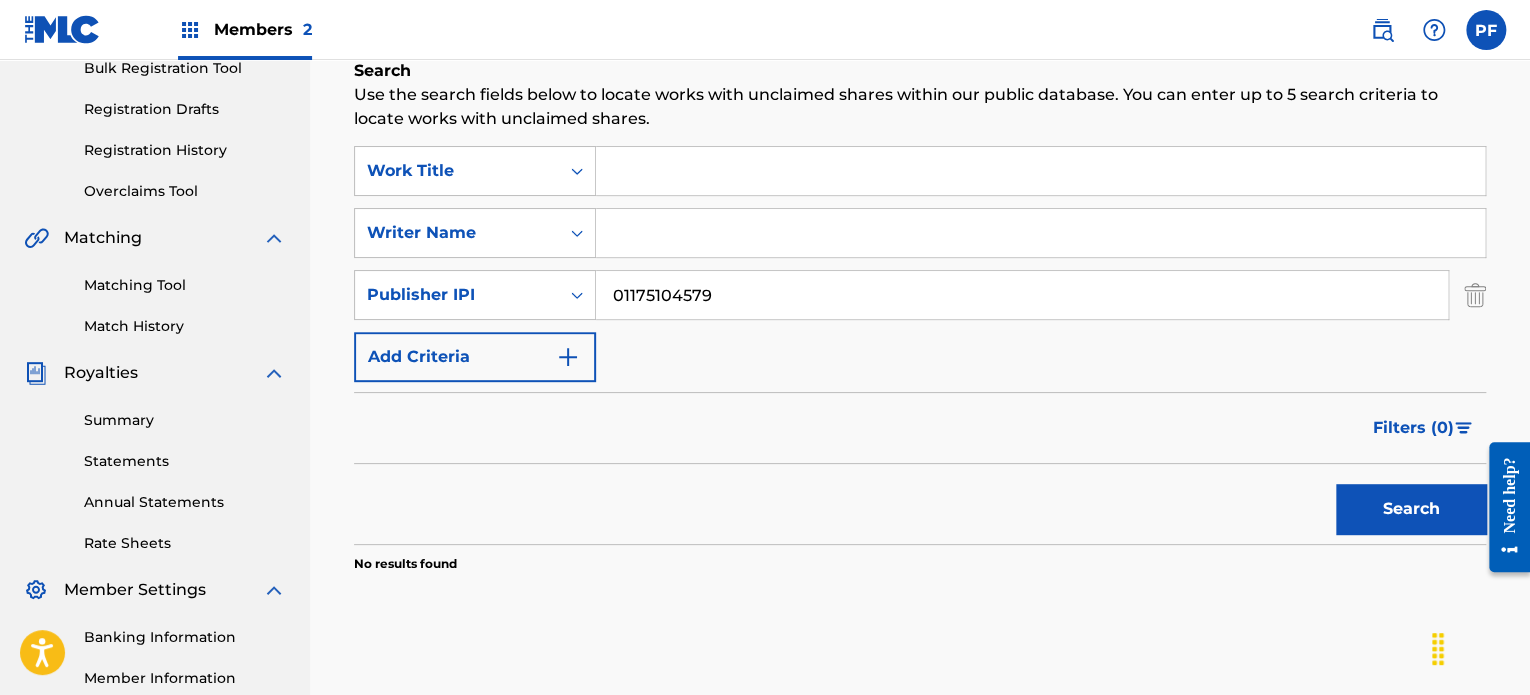 click on "Filters ( 0 )" at bounding box center (920, 428) 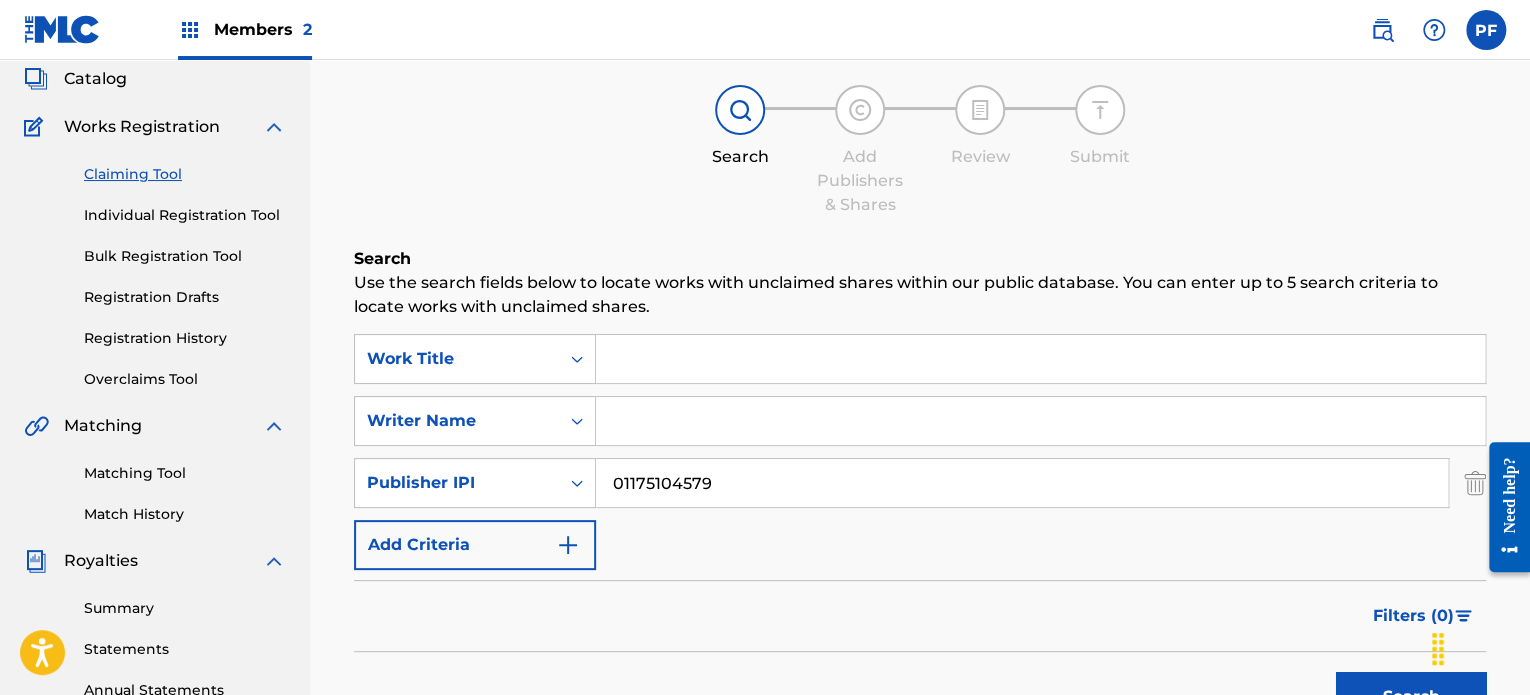 scroll, scrollTop: 104, scrollLeft: 0, axis: vertical 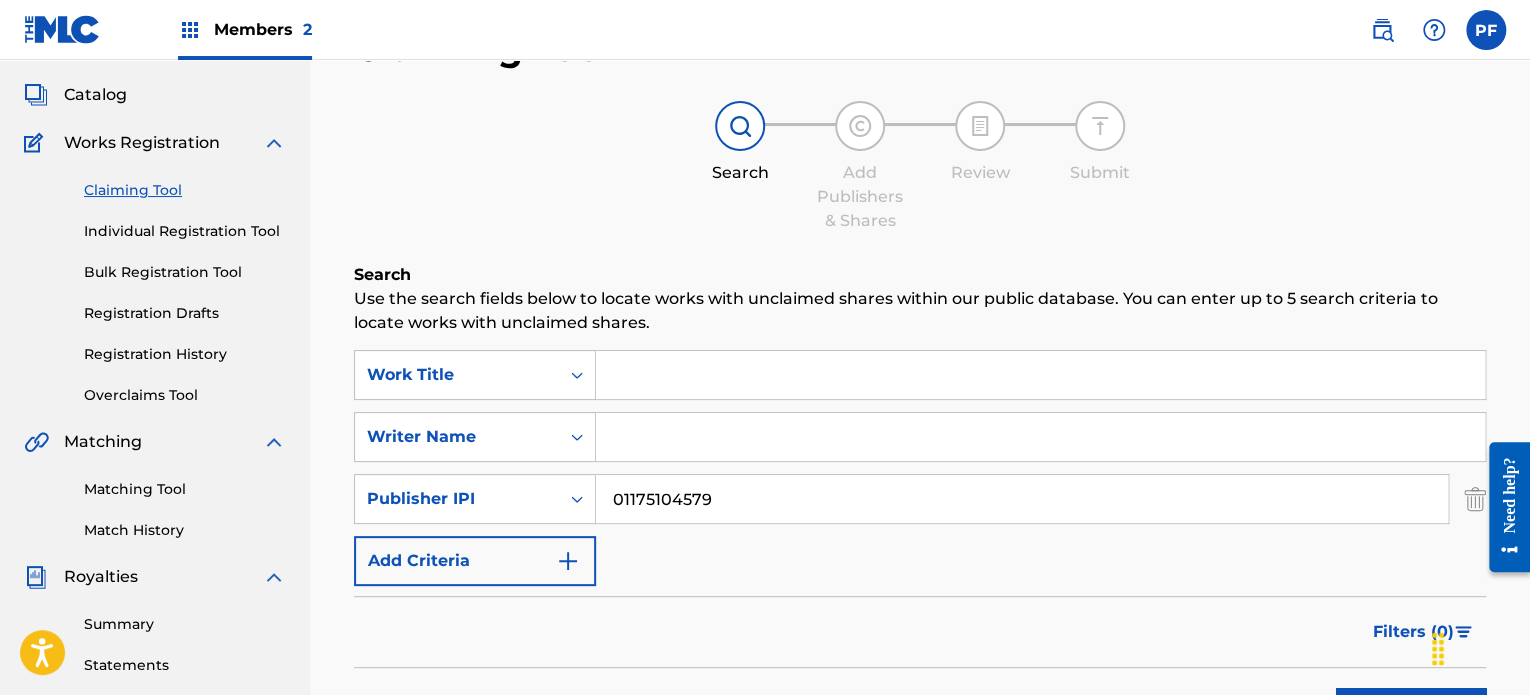 click on "Summary Catalog Works Registration Claiming Tool Individual Registration Tool Bulk Registration Tool Registration Drafts Registration History Overclaims Tool Matching Matching Tool Match History Royalties Summary Statements Annual Statements Rate Sheets Member Settings Banking Information Member Information User Permissions Contact Information Member Benefits" at bounding box center (155, 525) 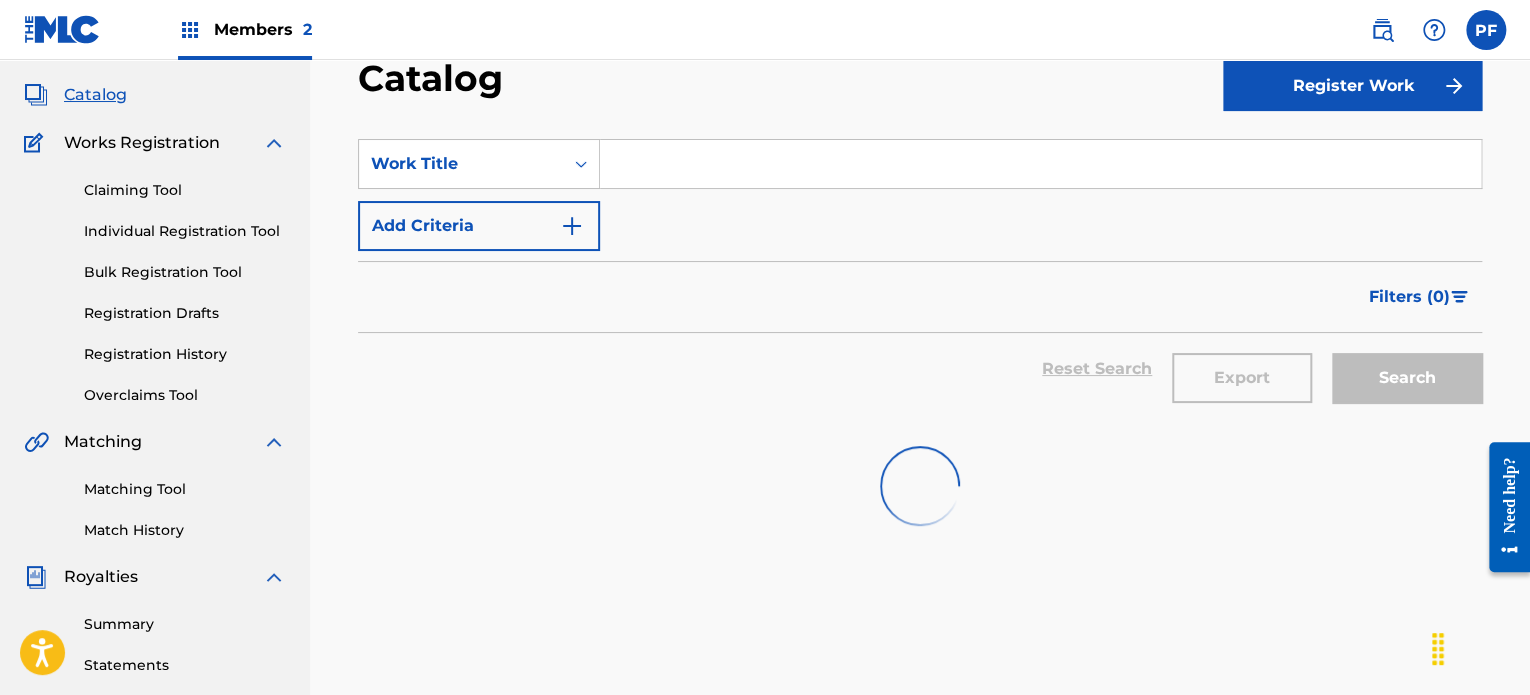 scroll, scrollTop: 0, scrollLeft: 0, axis: both 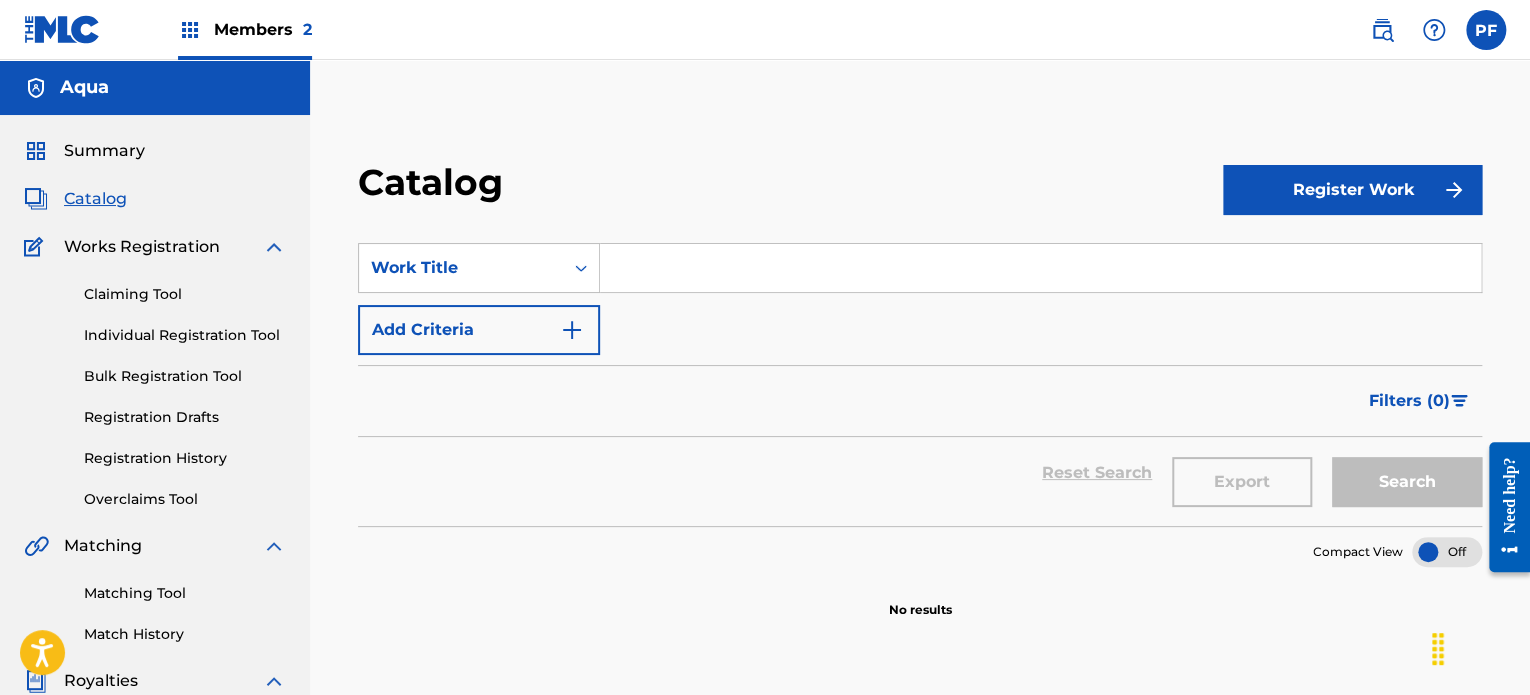 click on "Register Work" at bounding box center [1352, 190] 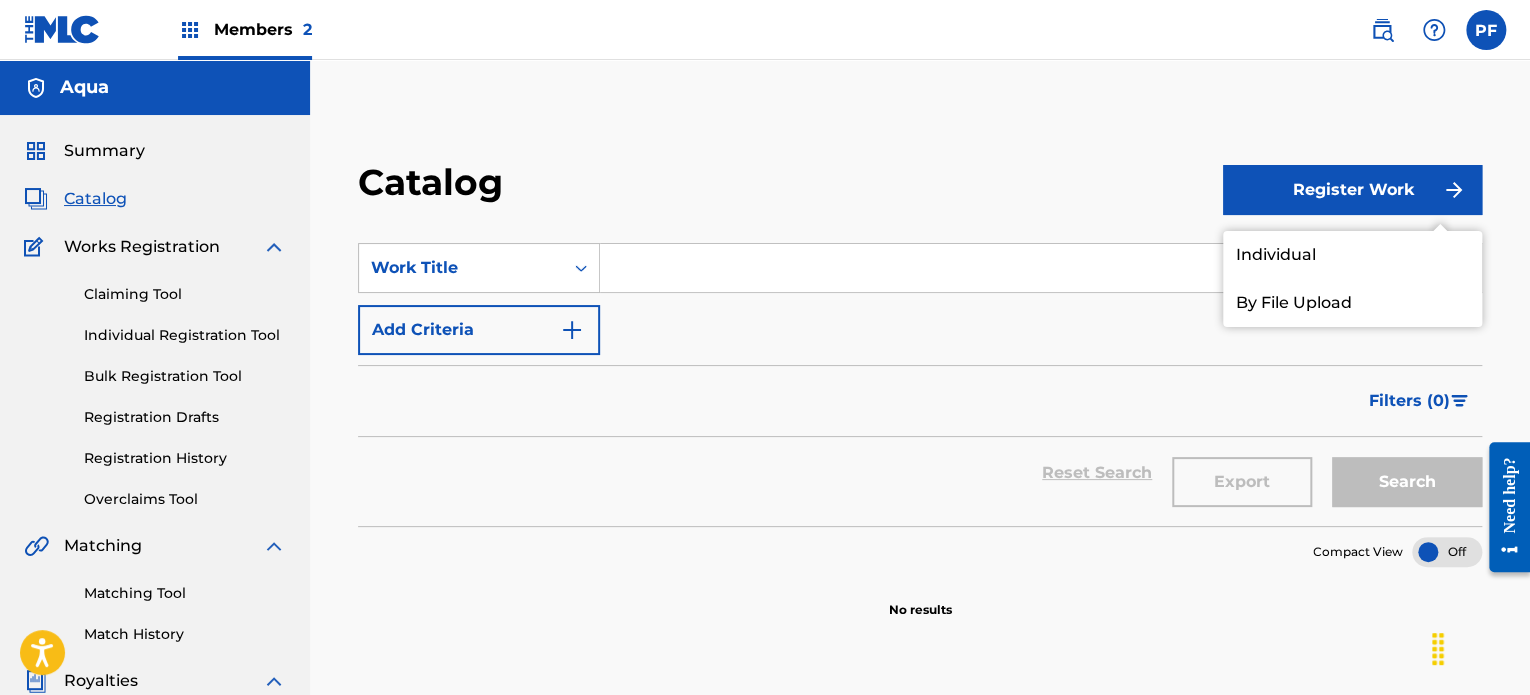 click on "Individual" at bounding box center [1352, 255] 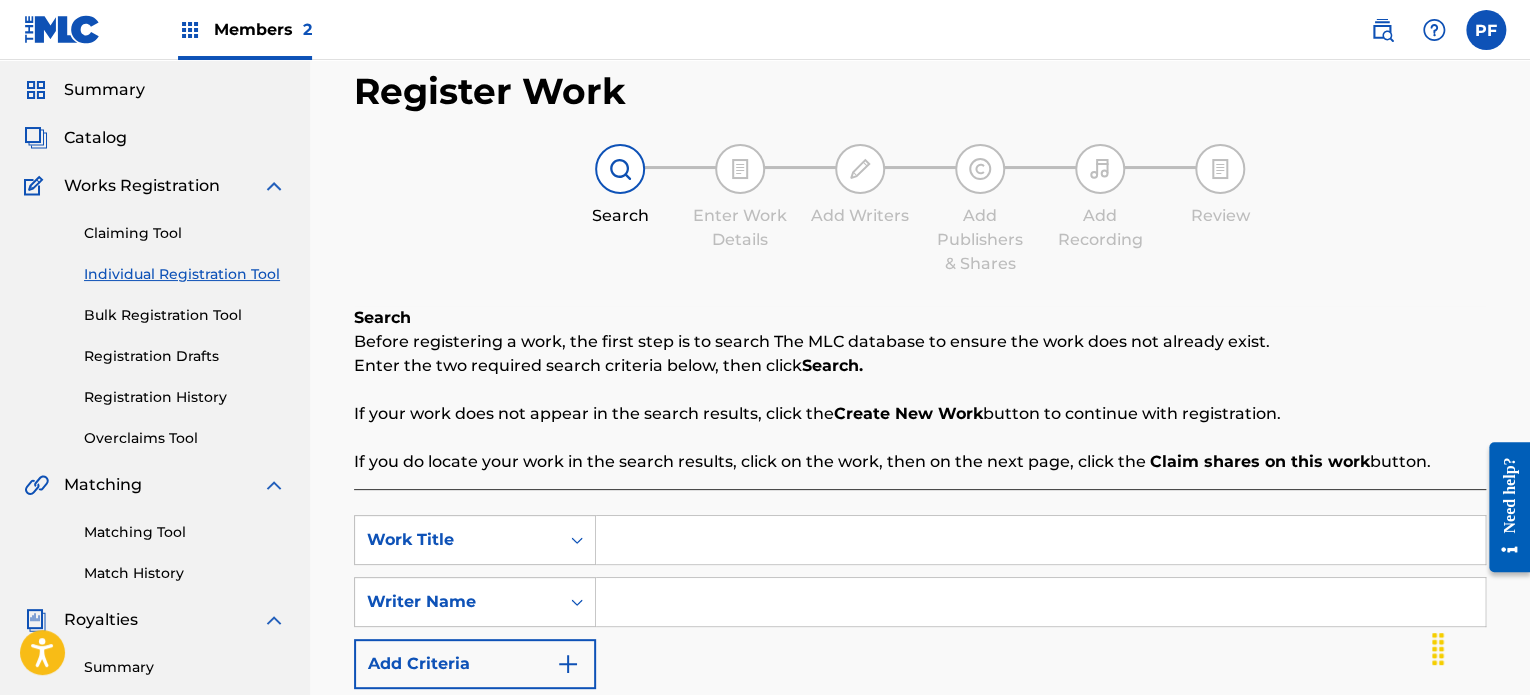 scroll, scrollTop: 252, scrollLeft: 0, axis: vertical 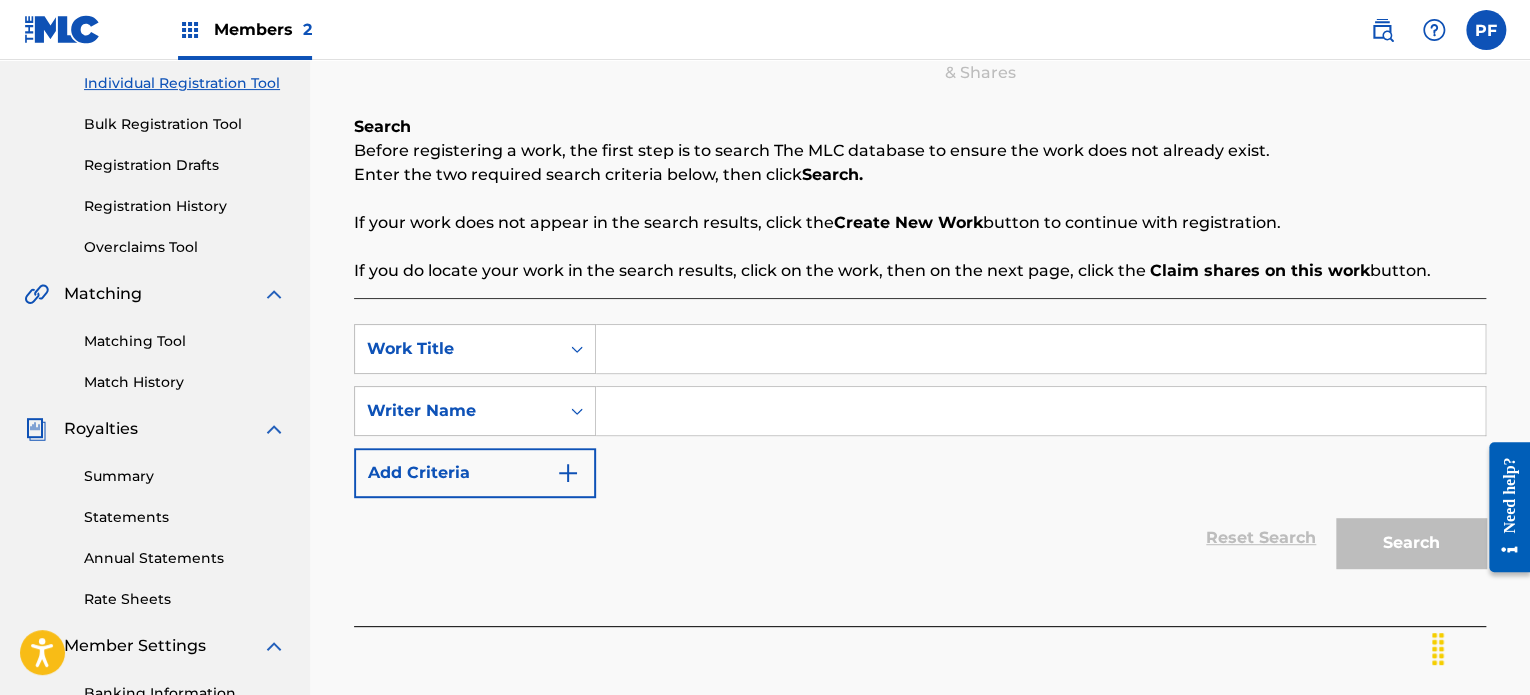 click at bounding box center [1040, 349] 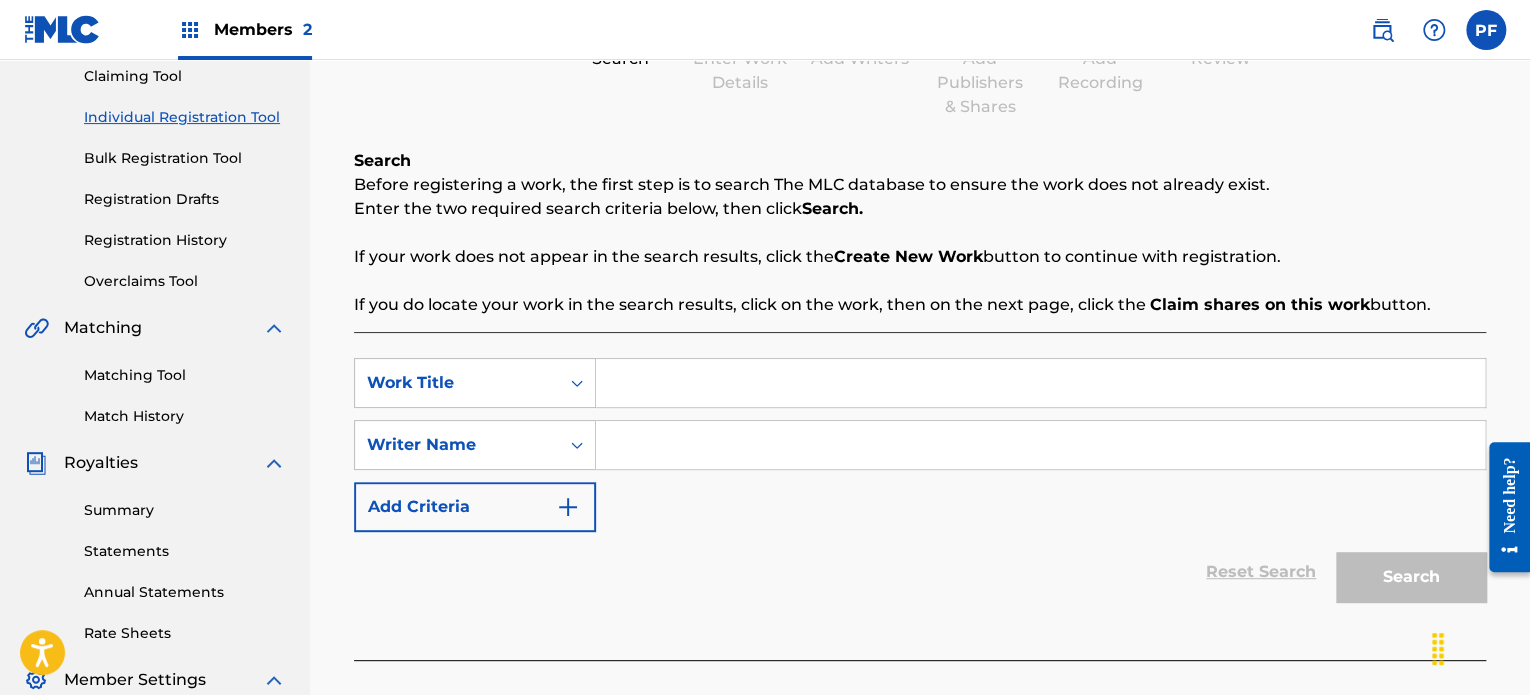 scroll, scrollTop: 214, scrollLeft: 0, axis: vertical 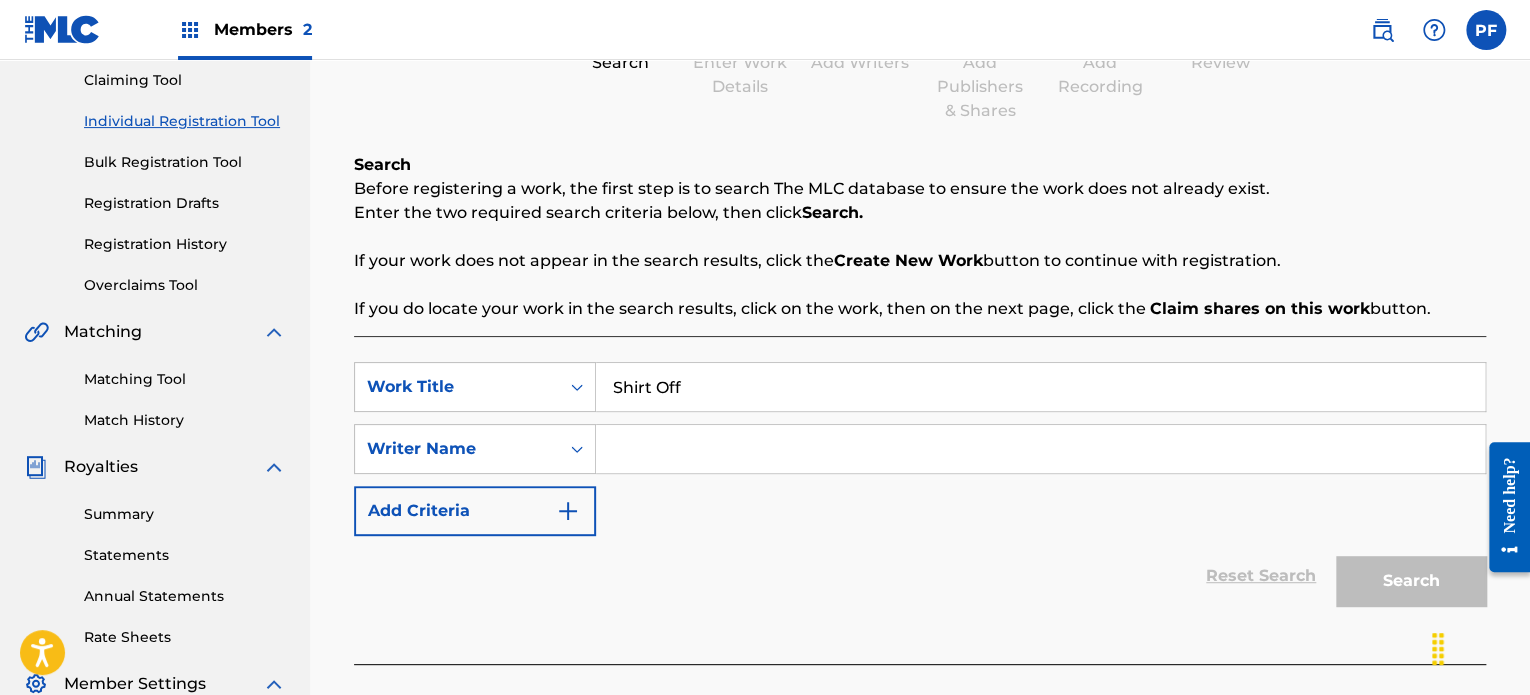type on "Shirt Off" 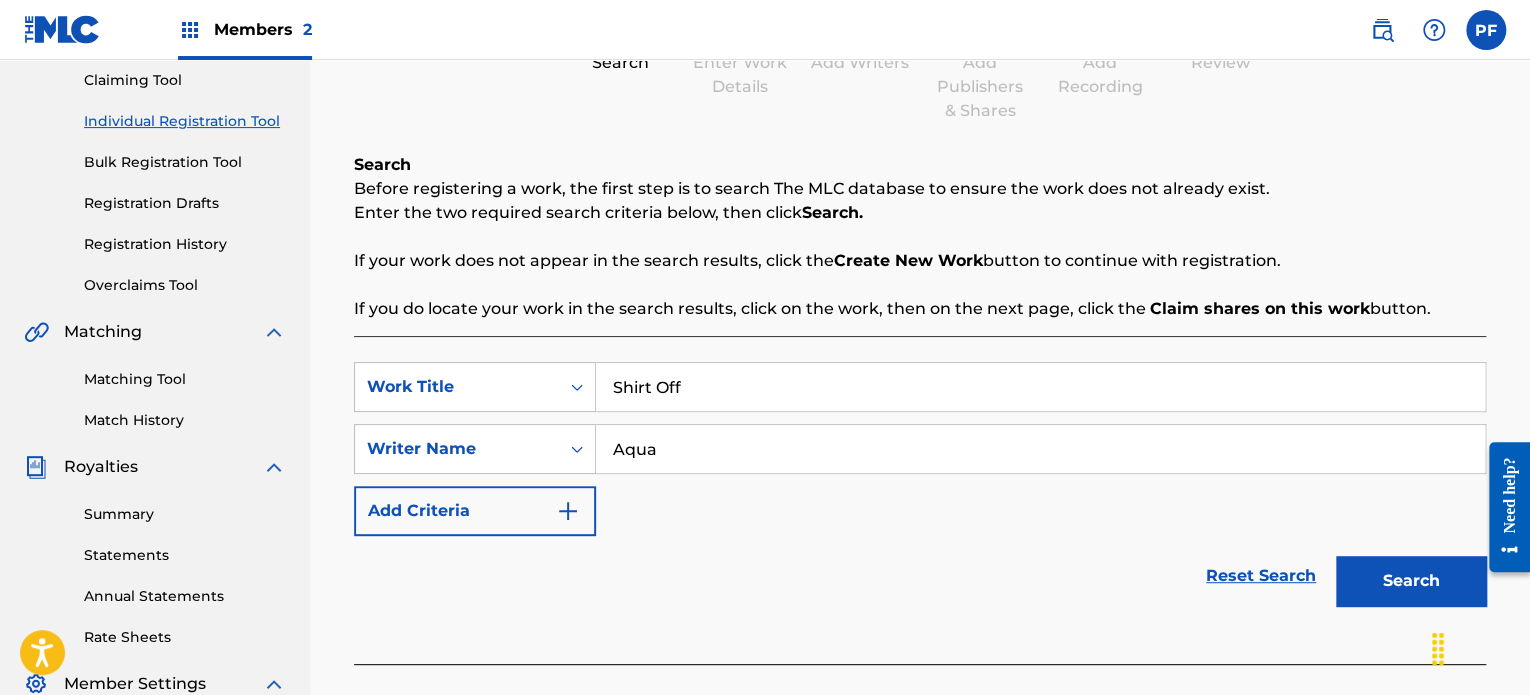 click on "Search" at bounding box center [1411, 581] 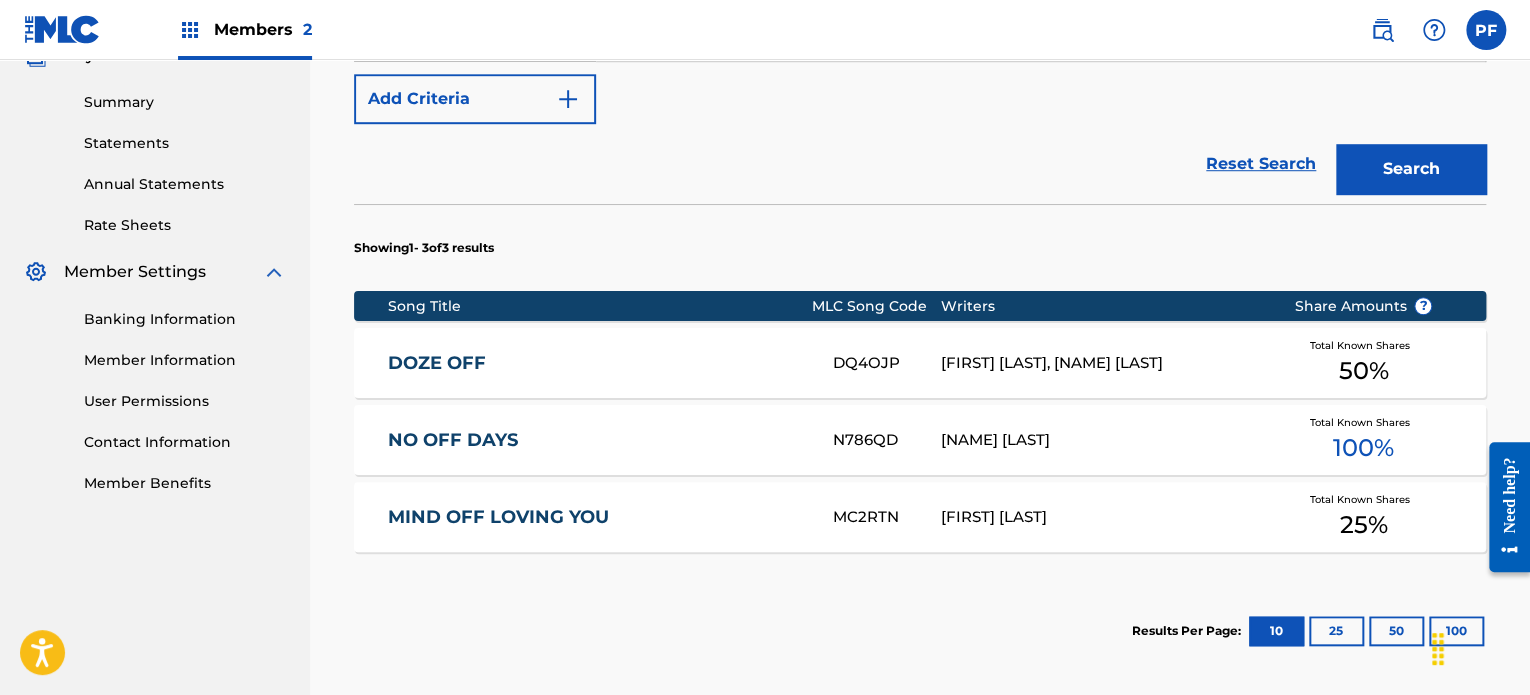 scroll, scrollTop: 843, scrollLeft: 0, axis: vertical 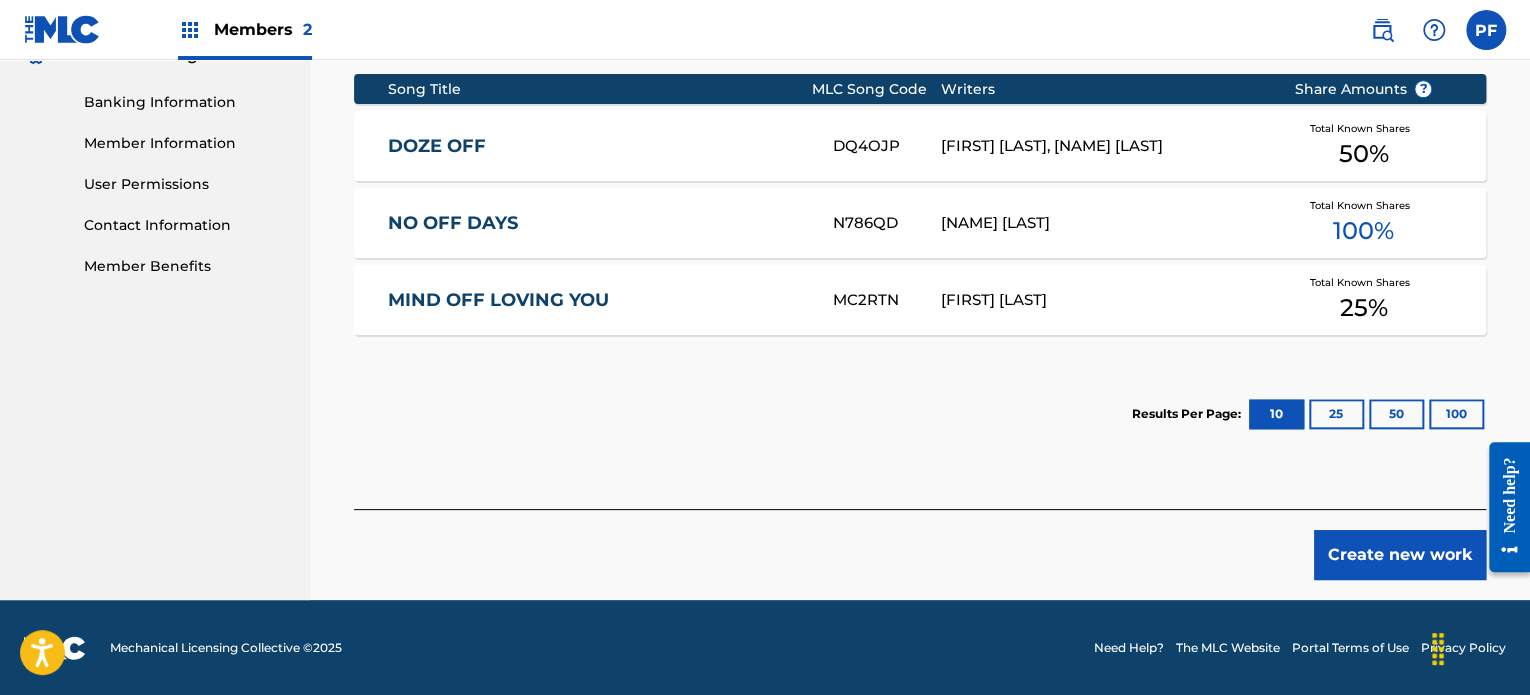 click on "Create new work" at bounding box center (1400, 555) 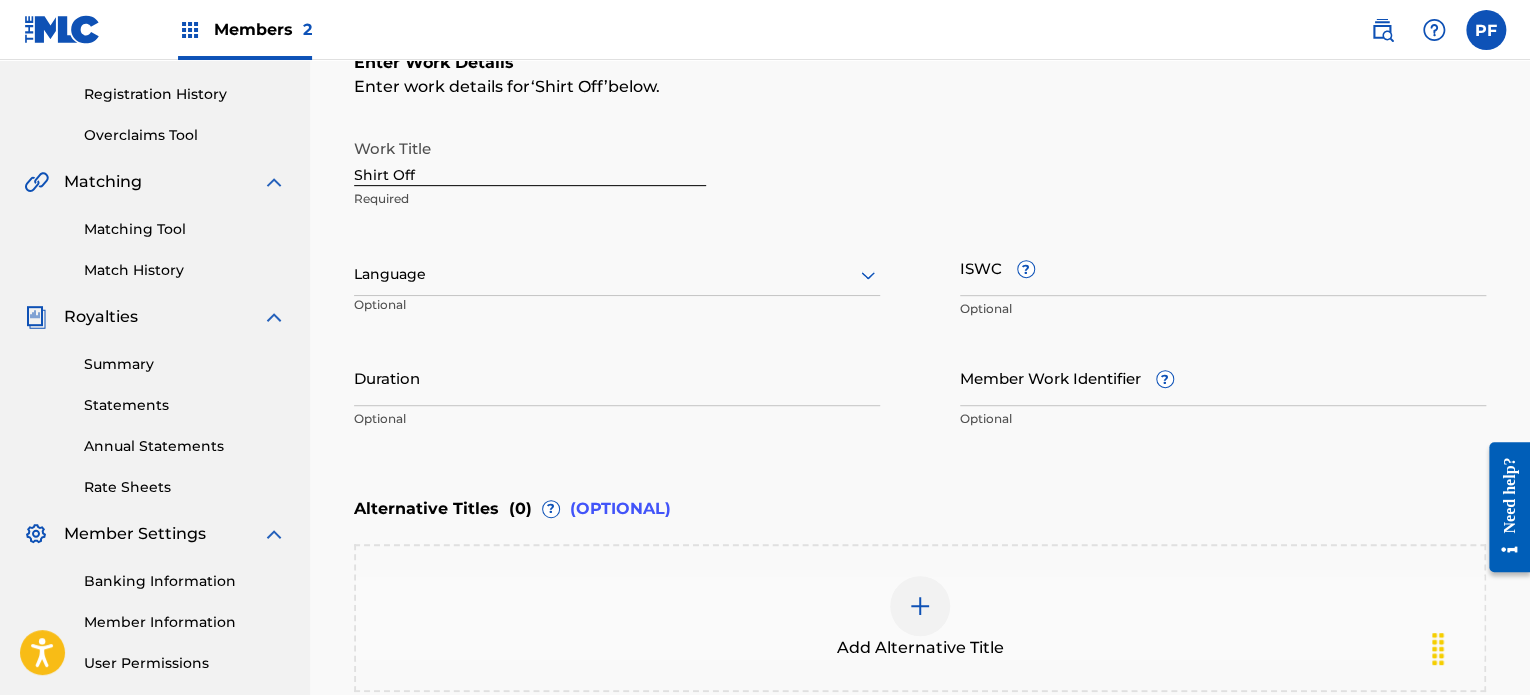 scroll, scrollTop: 364, scrollLeft: 0, axis: vertical 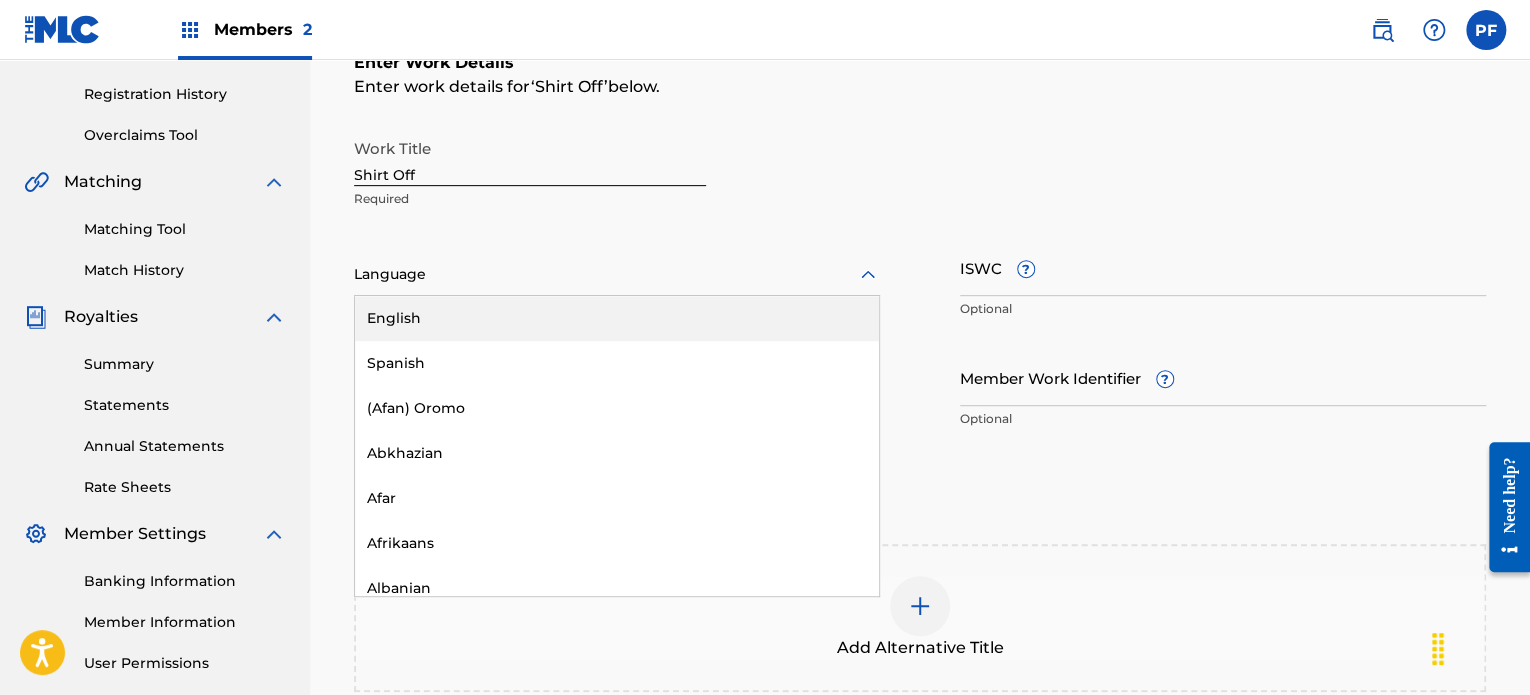 click at bounding box center (617, 274) 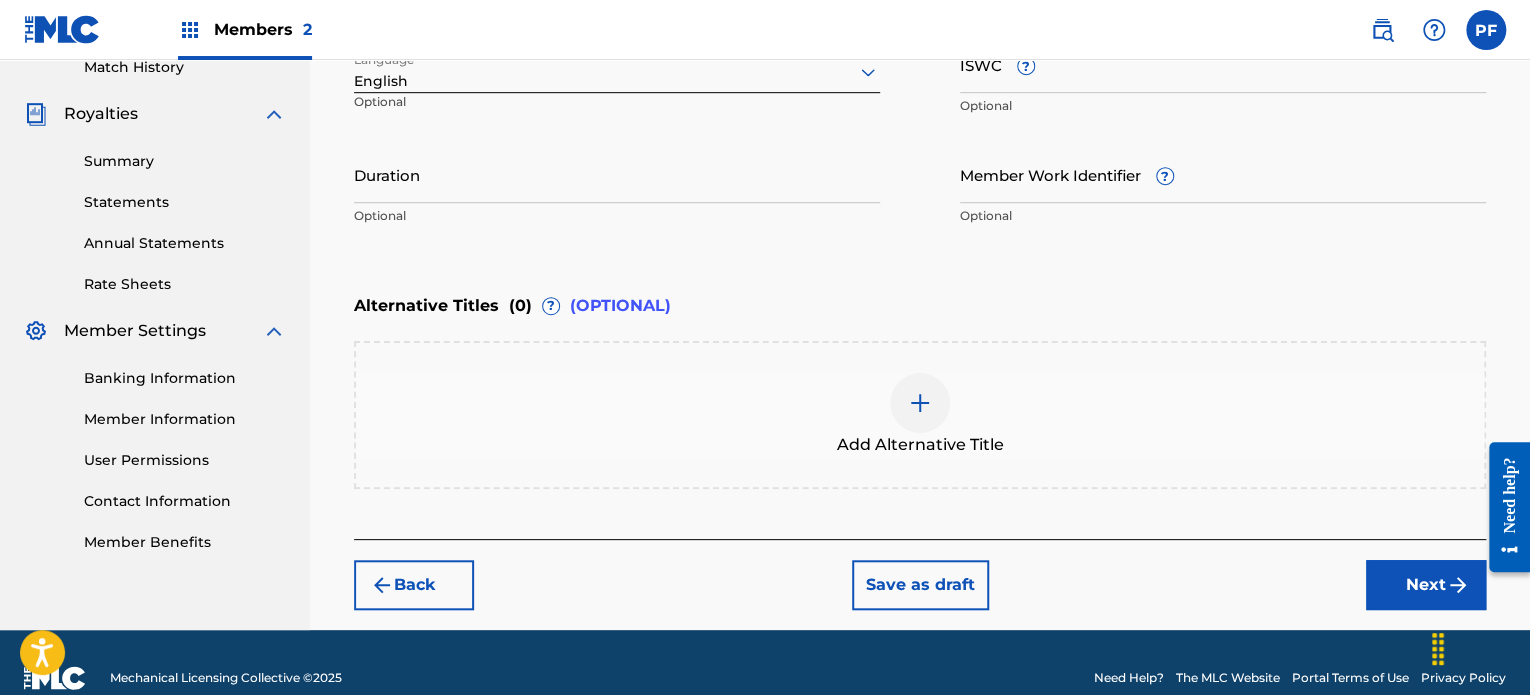 scroll, scrollTop: 568, scrollLeft: 0, axis: vertical 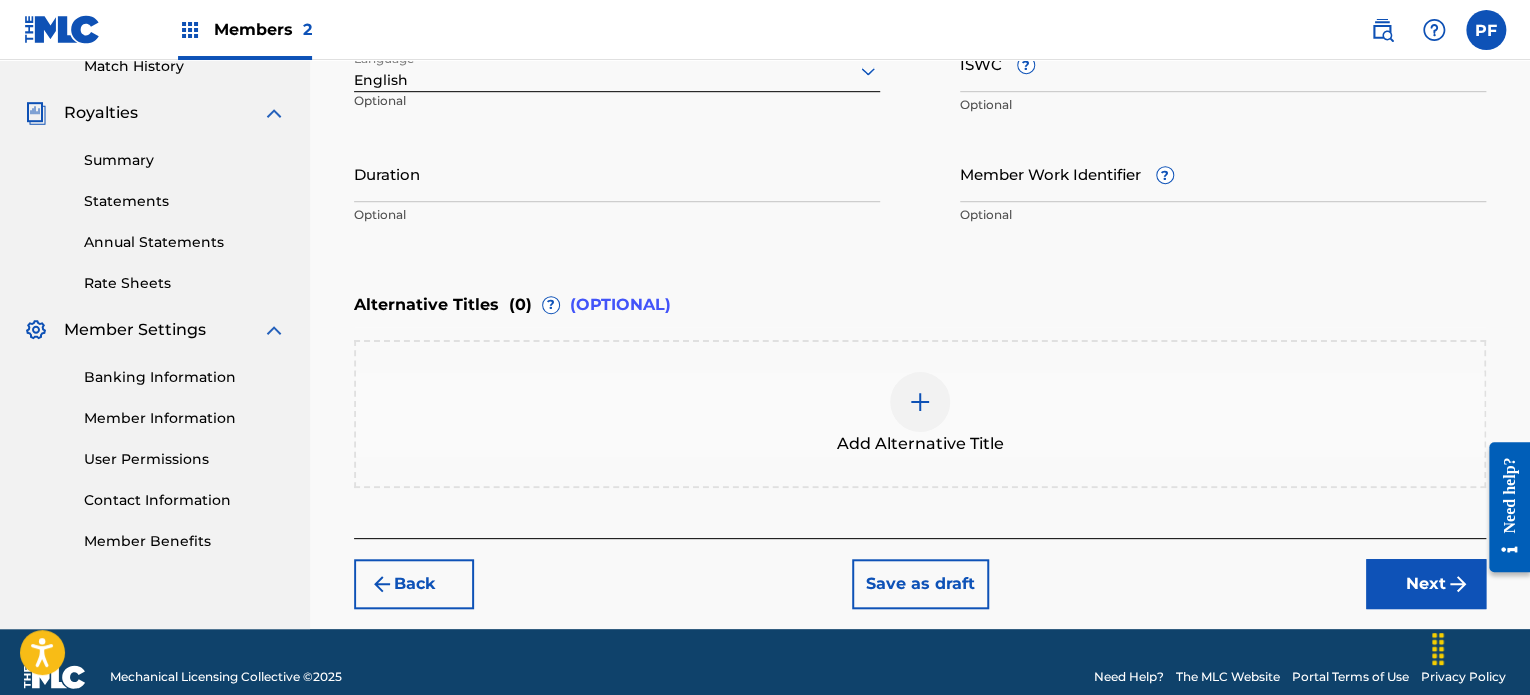 click on "Next" at bounding box center (1426, 584) 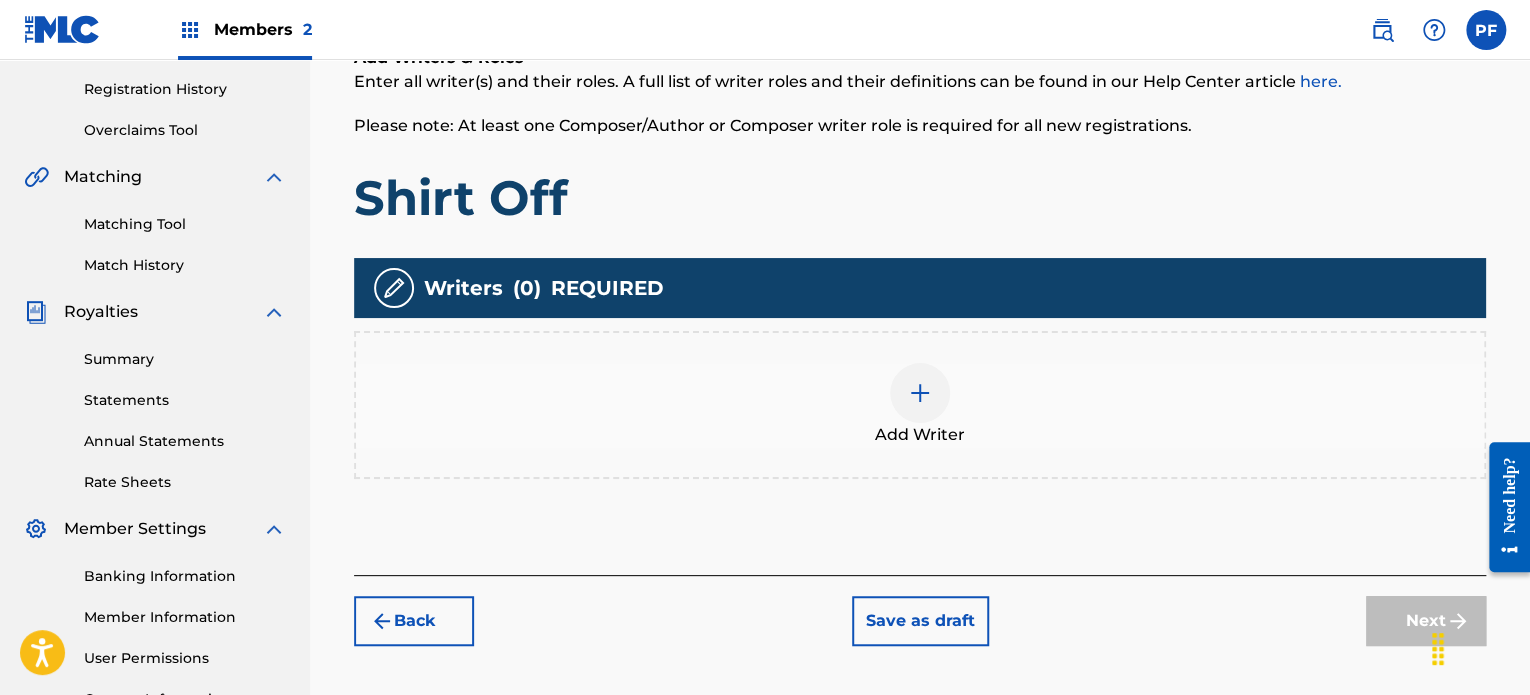 scroll, scrollTop: 372, scrollLeft: 0, axis: vertical 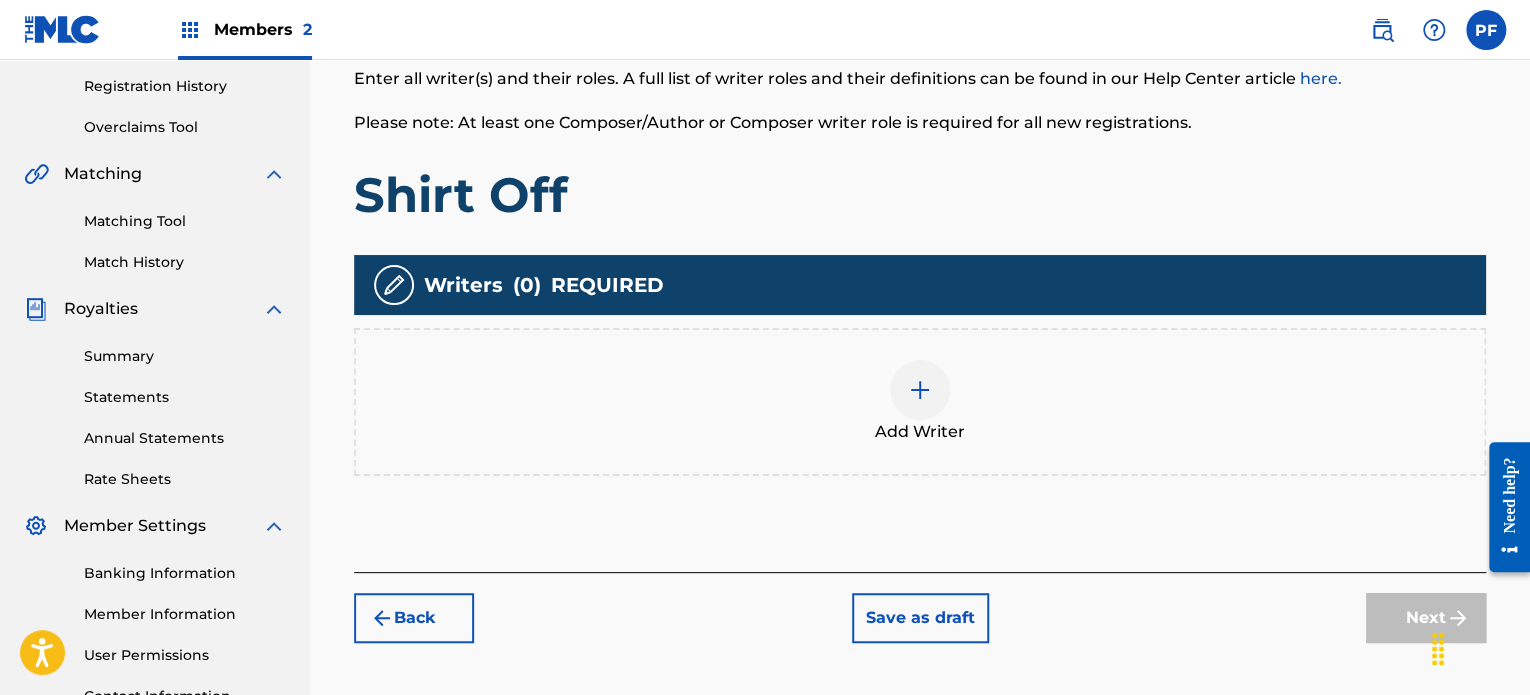 click on "Add Writer" at bounding box center [920, 402] 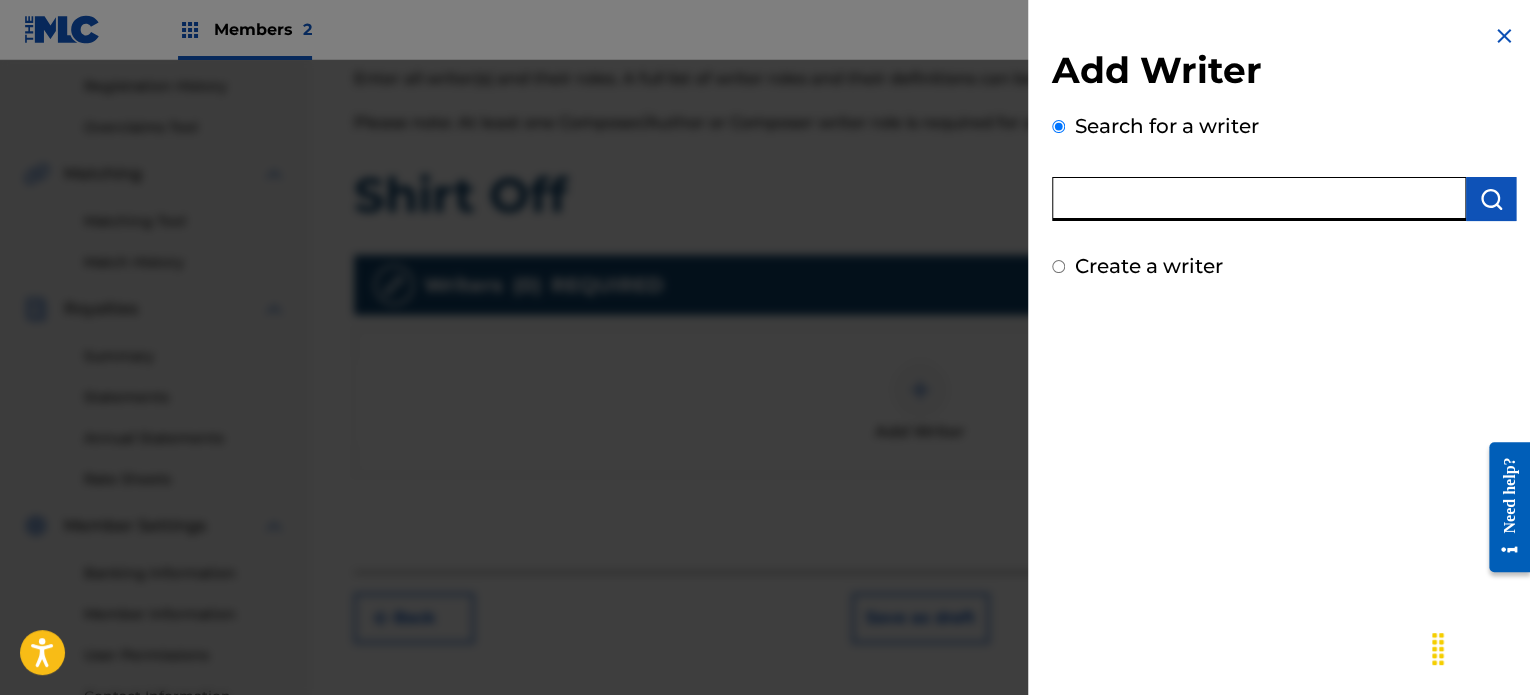 click at bounding box center [1259, 199] 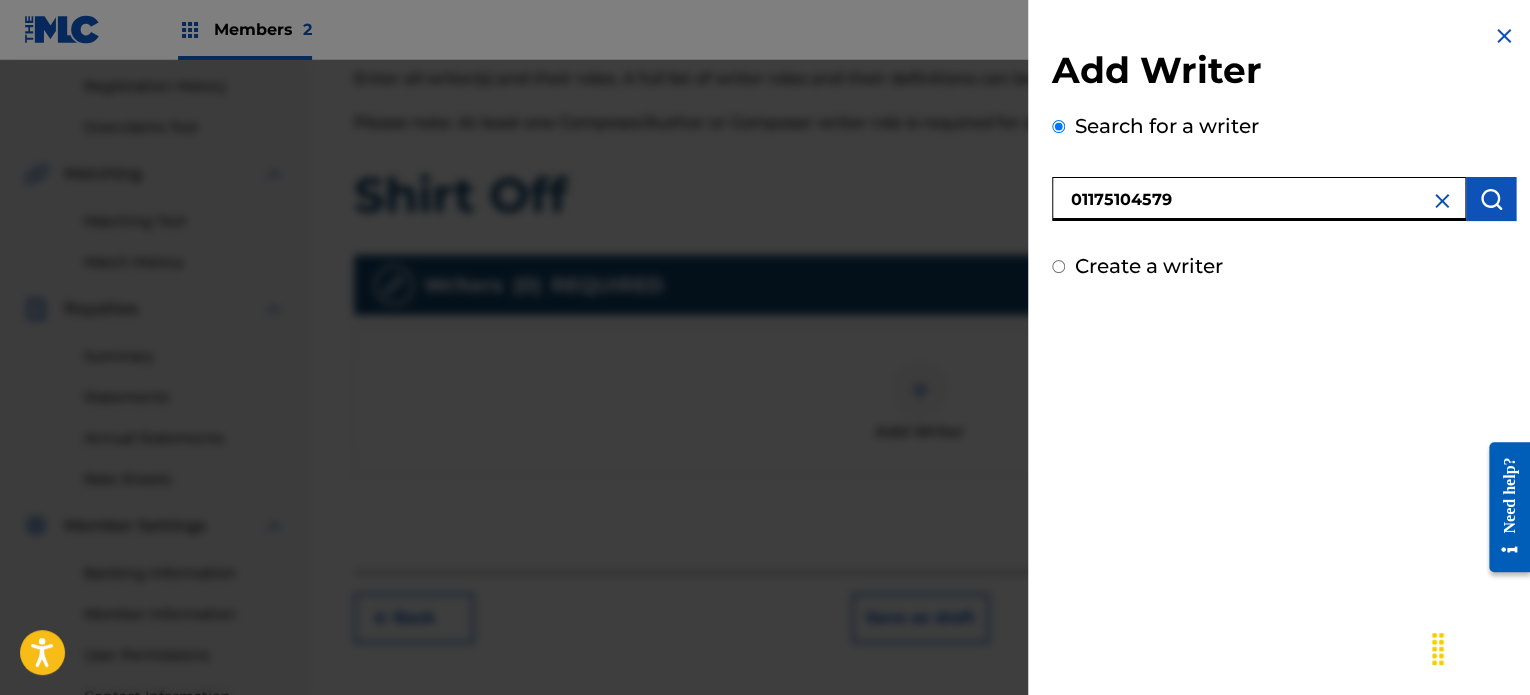type on "01175104579" 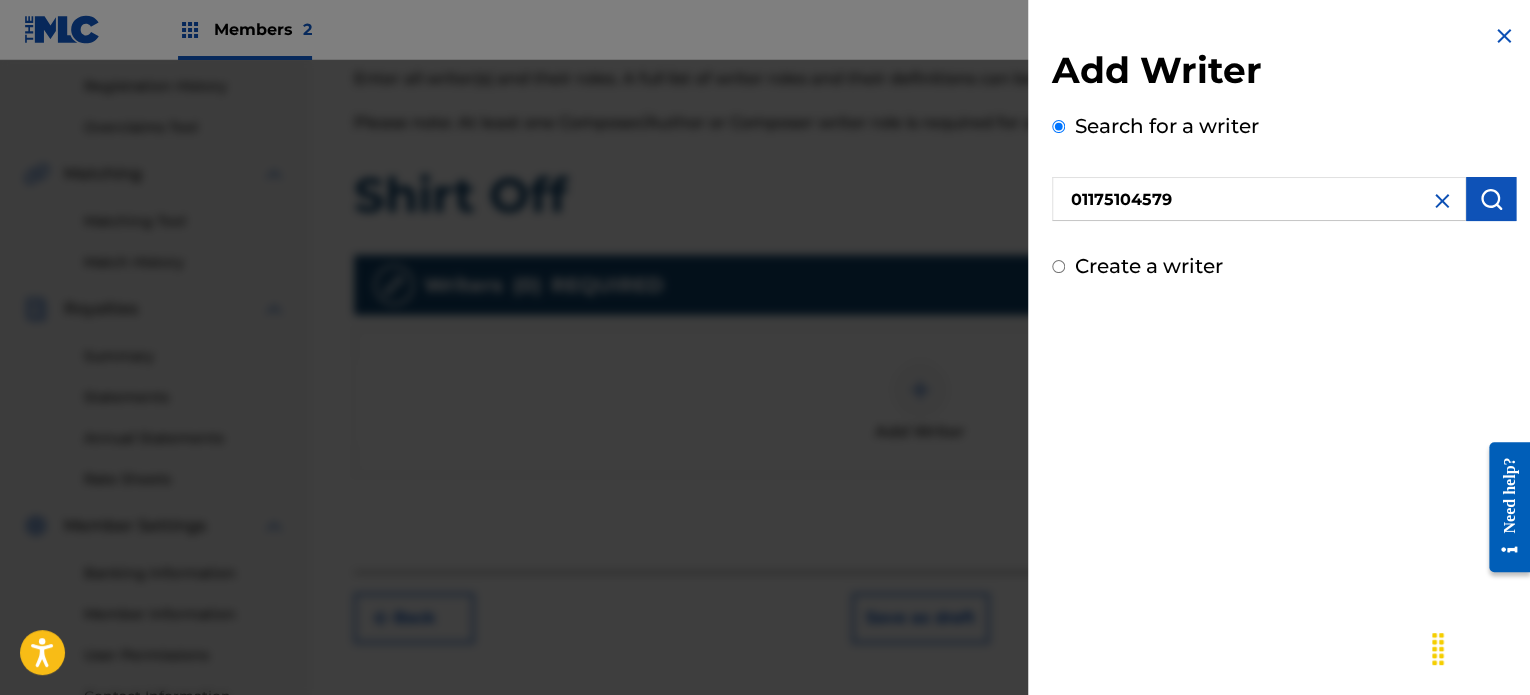 click at bounding box center (1491, 199) 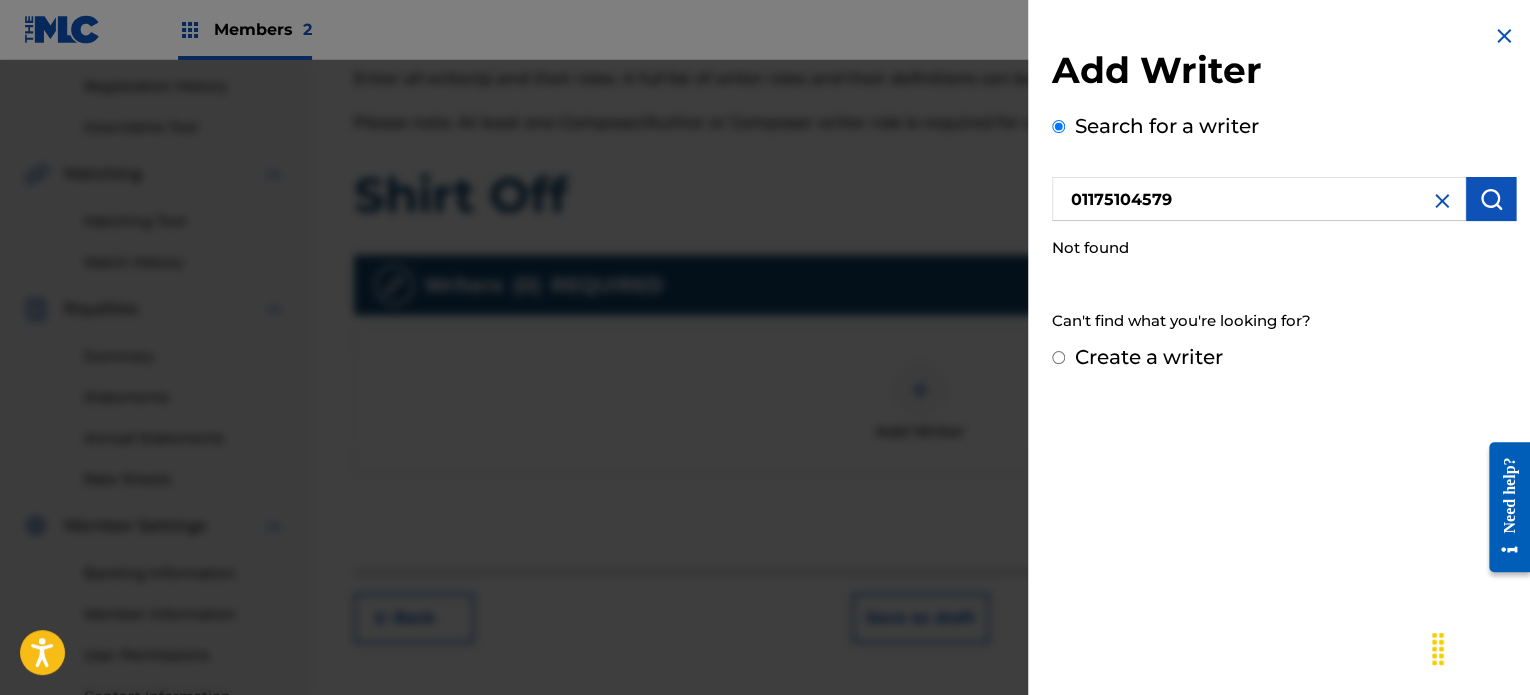 click on "Create a writer" at bounding box center [1149, 357] 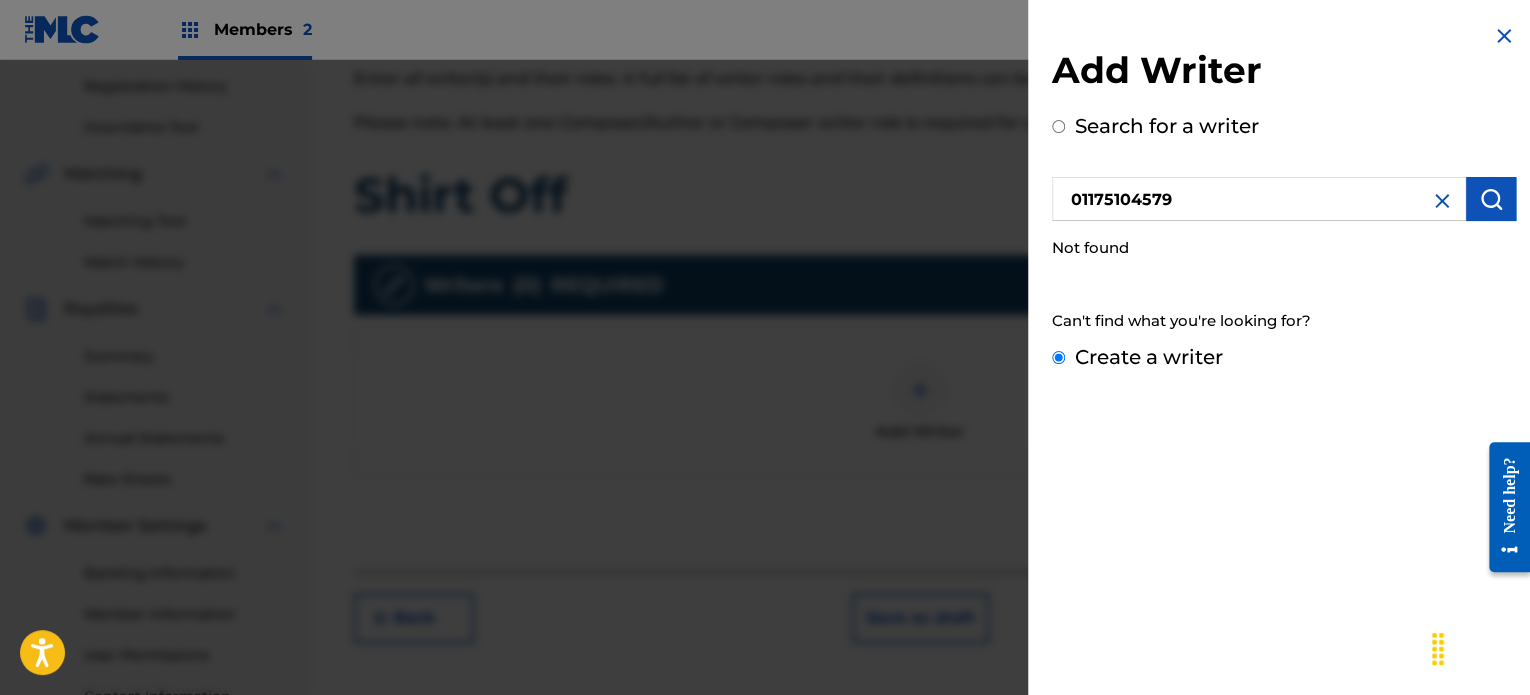 click on "Create a writer" at bounding box center [1058, 357] 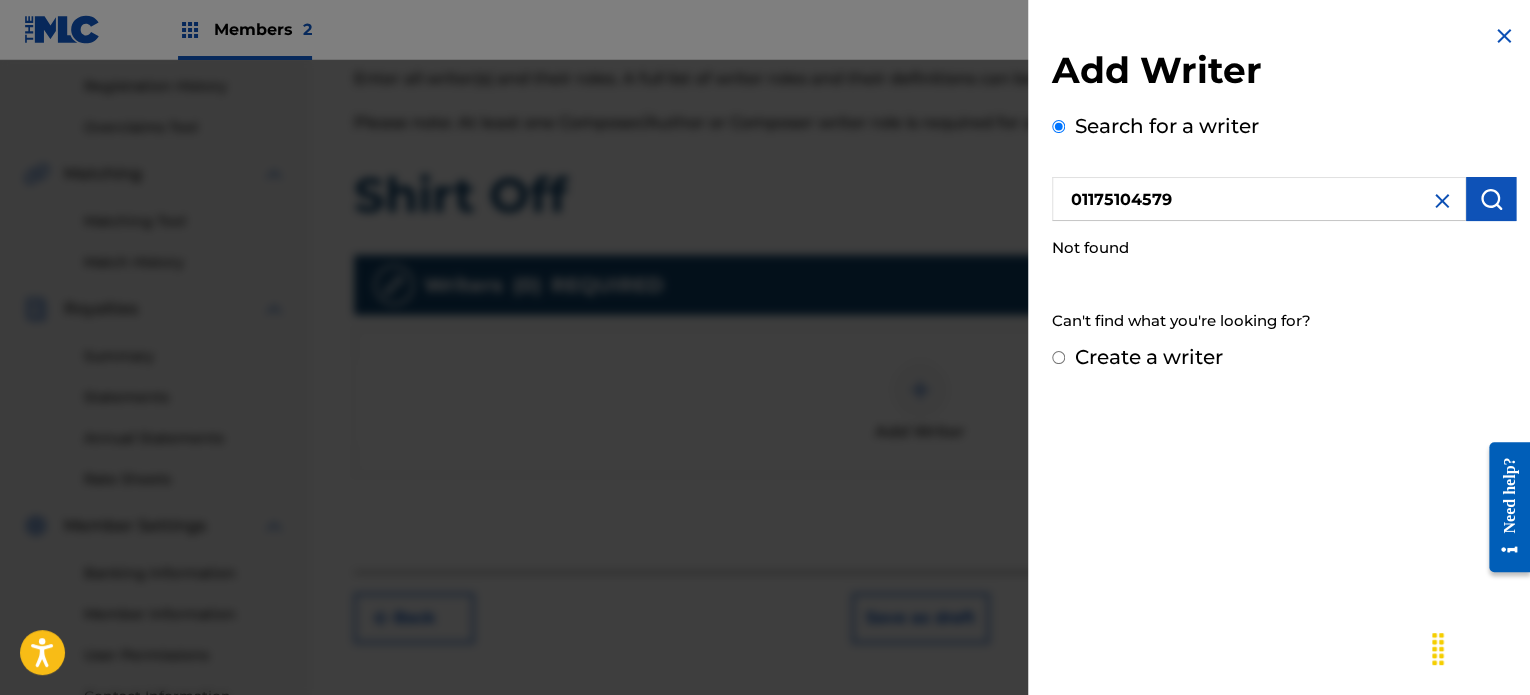 radio on "false" 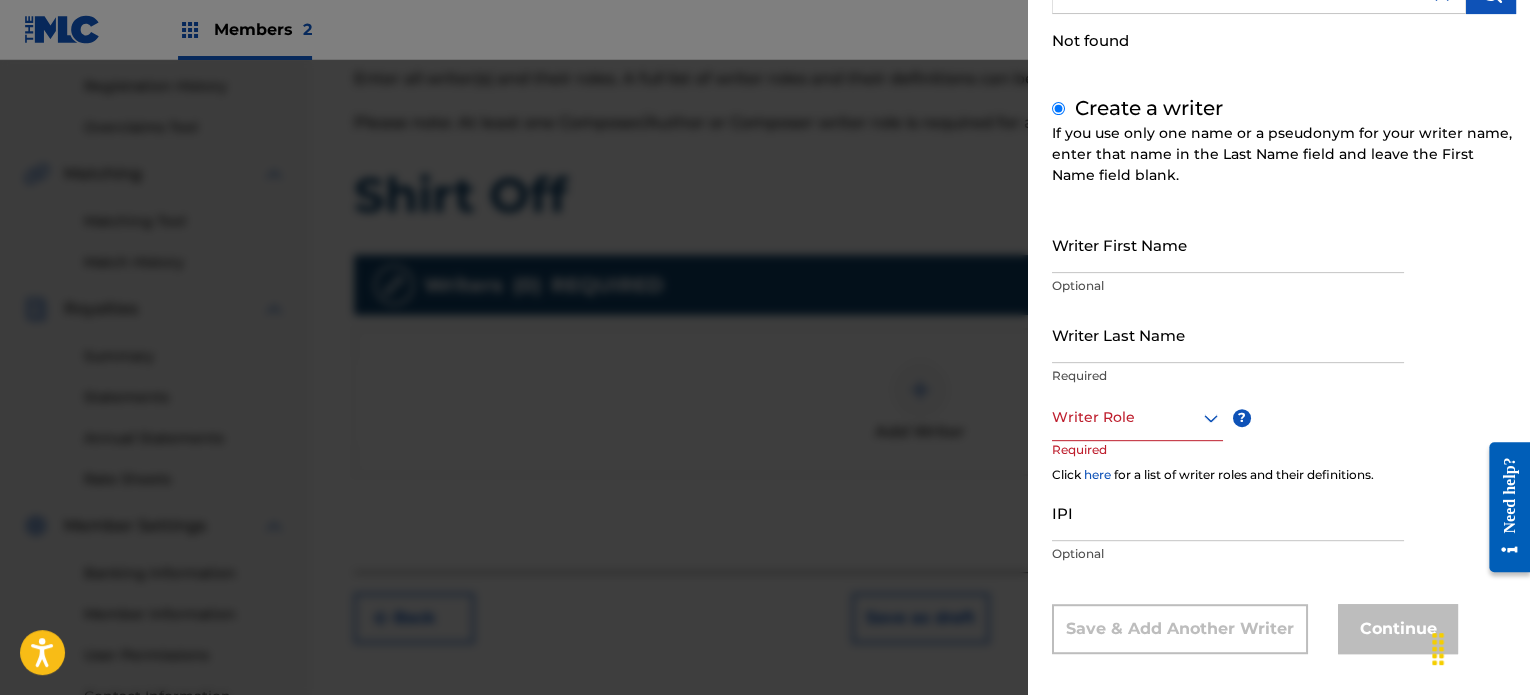 scroll, scrollTop: 219, scrollLeft: 0, axis: vertical 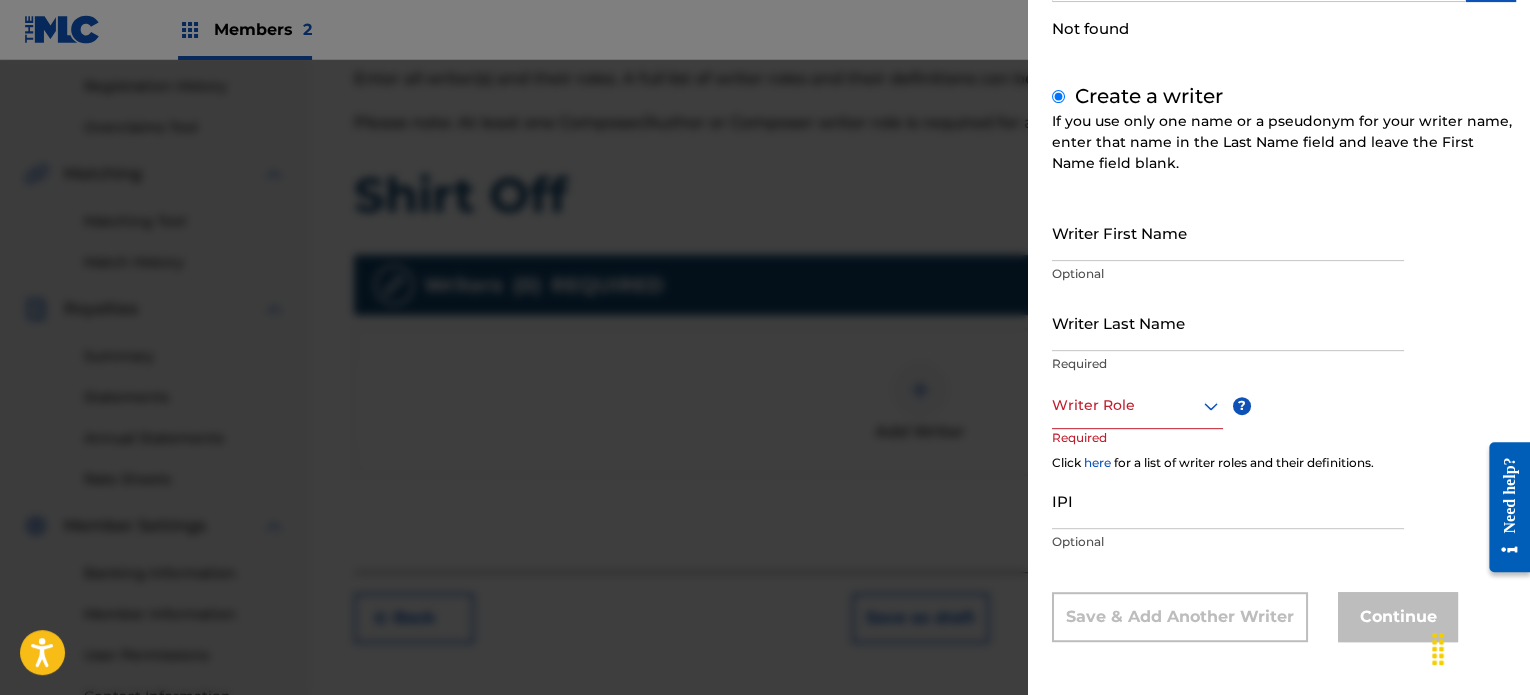 click on "Writer First Name" at bounding box center (1228, 232) 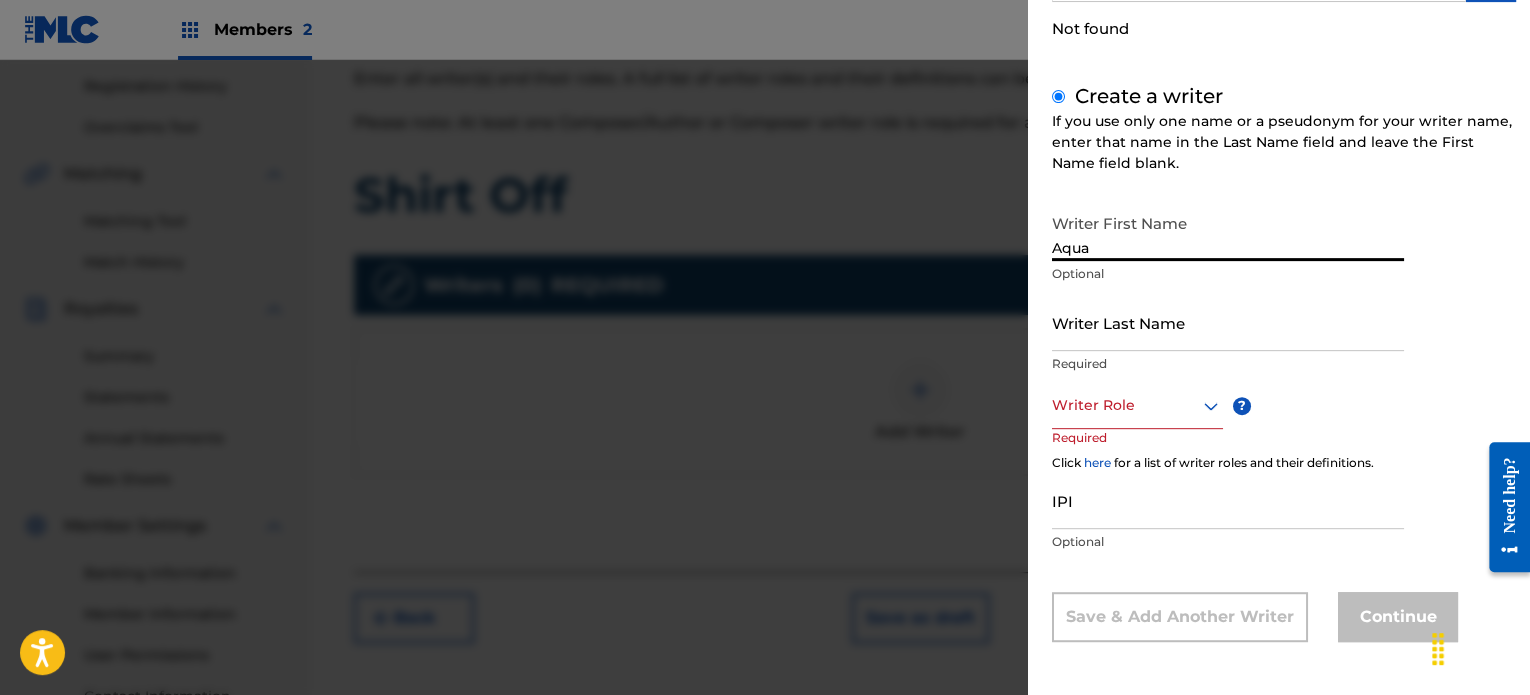 scroll, scrollTop: 398, scrollLeft: 0, axis: vertical 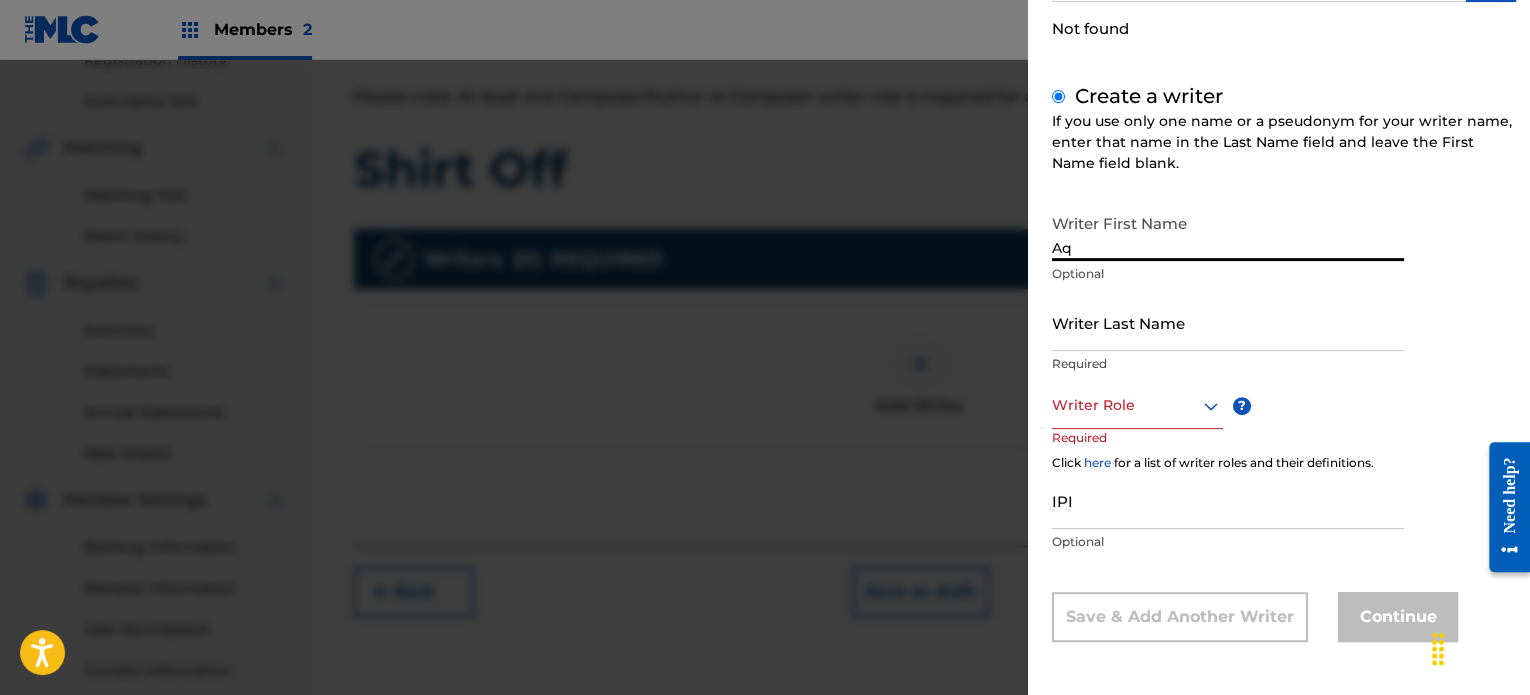 type on "A" 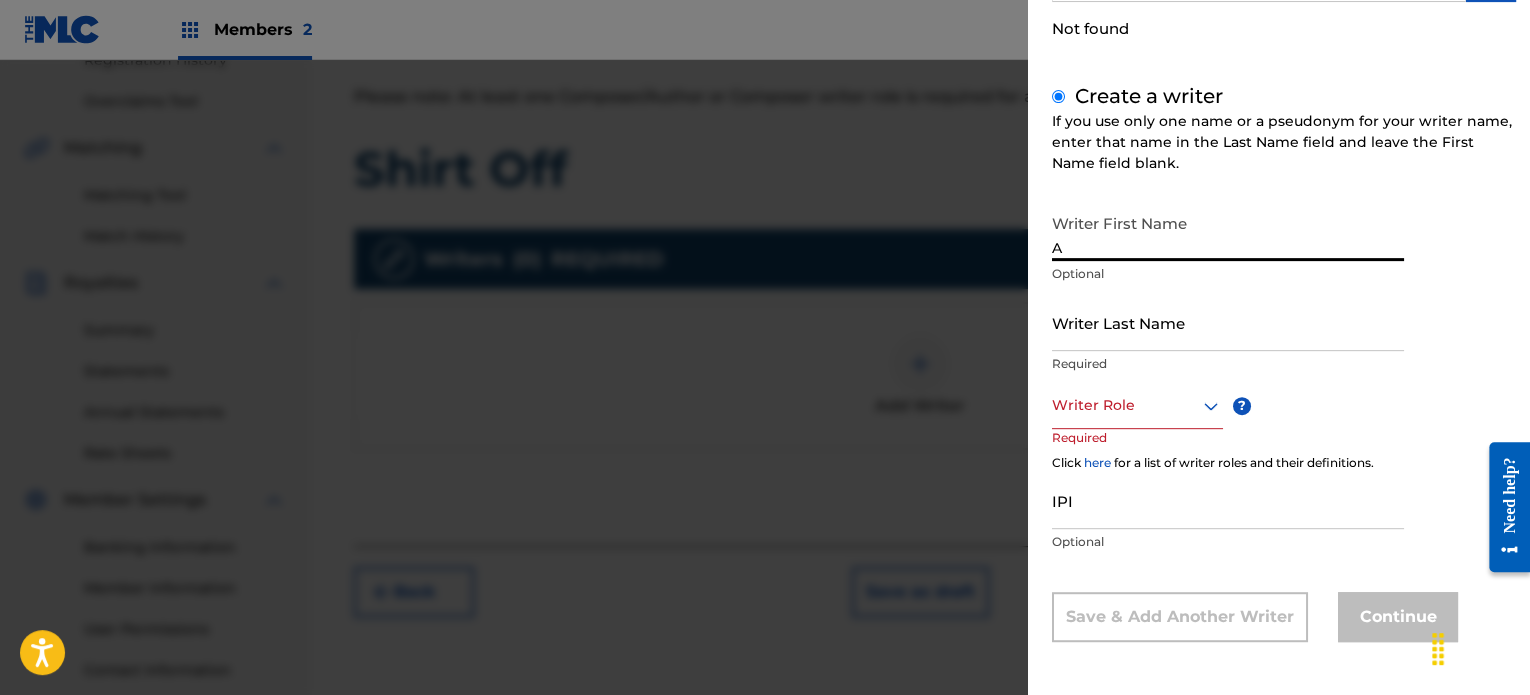 type 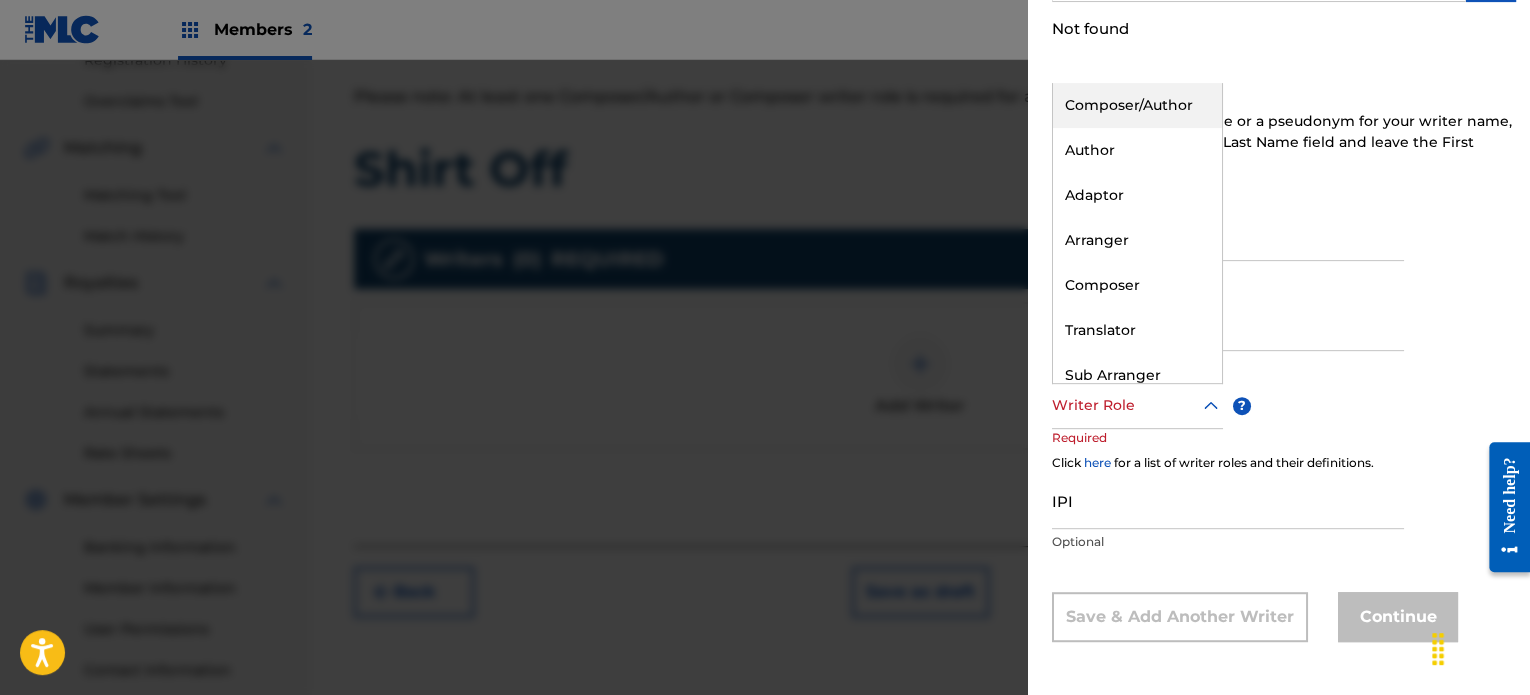 click at bounding box center (1137, 405) 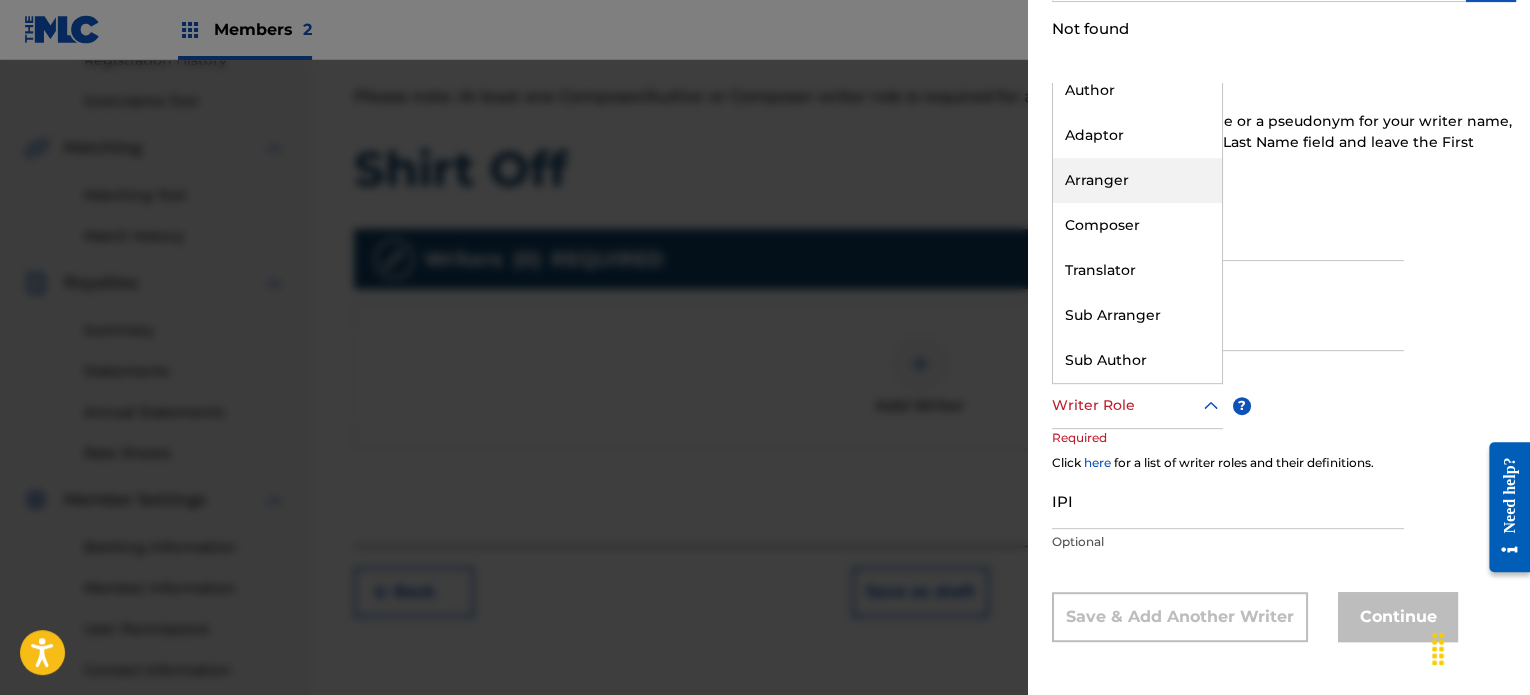 scroll, scrollTop: 0, scrollLeft: 0, axis: both 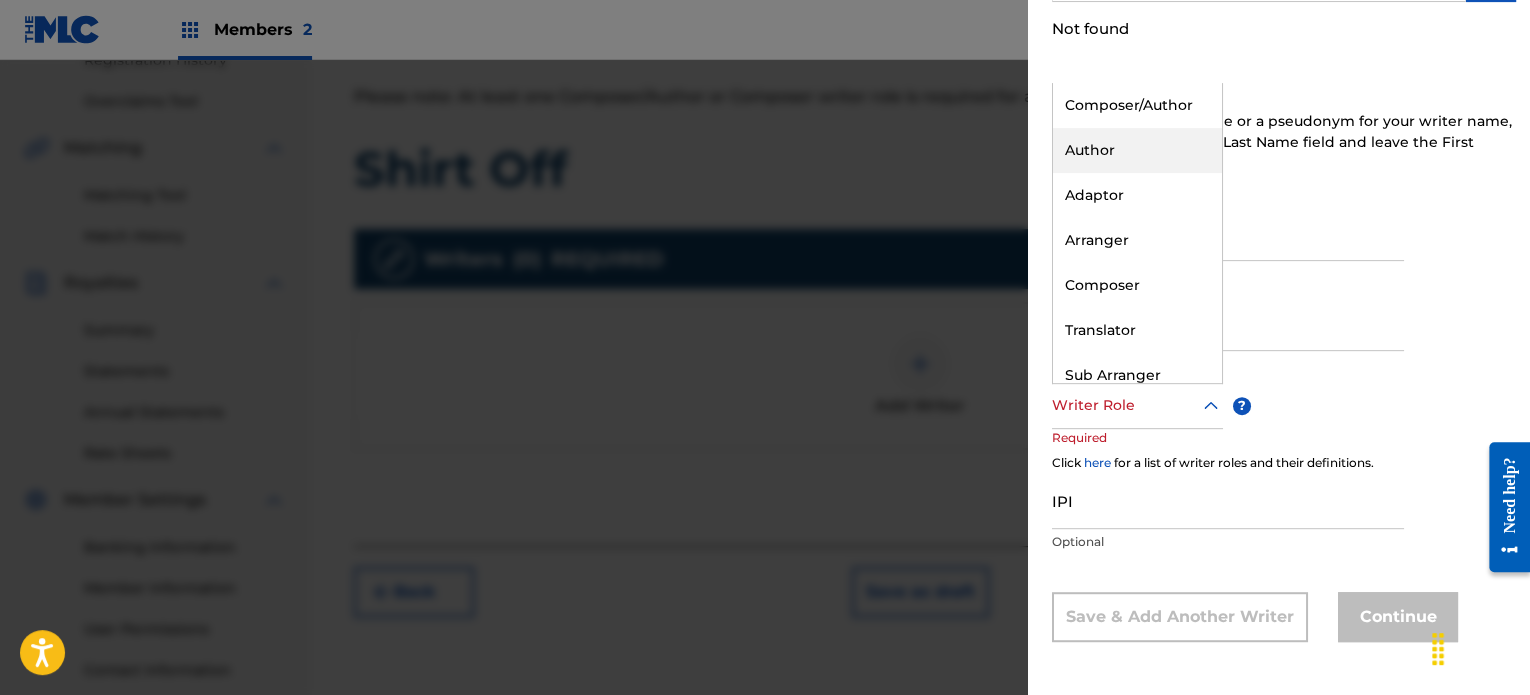click on "Author" at bounding box center (1137, 150) 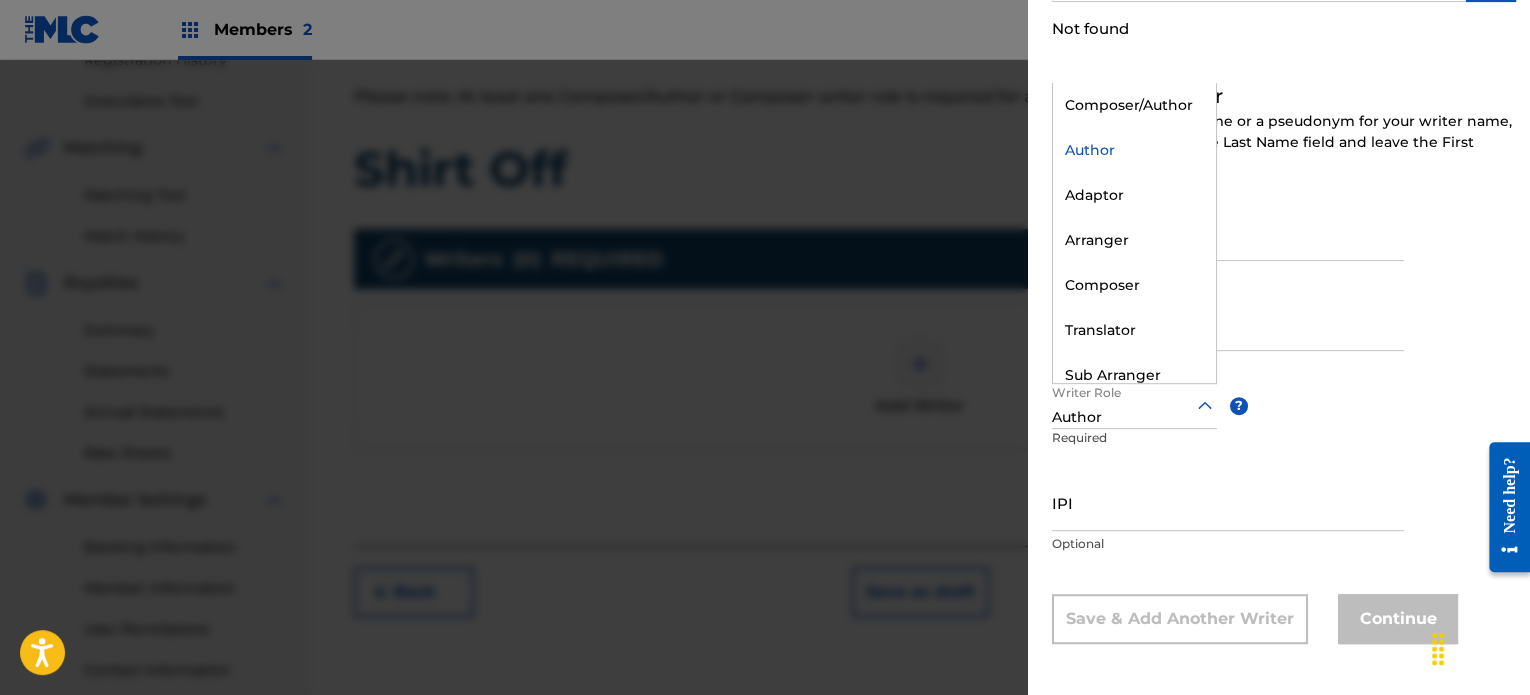 click at bounding box center (1134, 405) 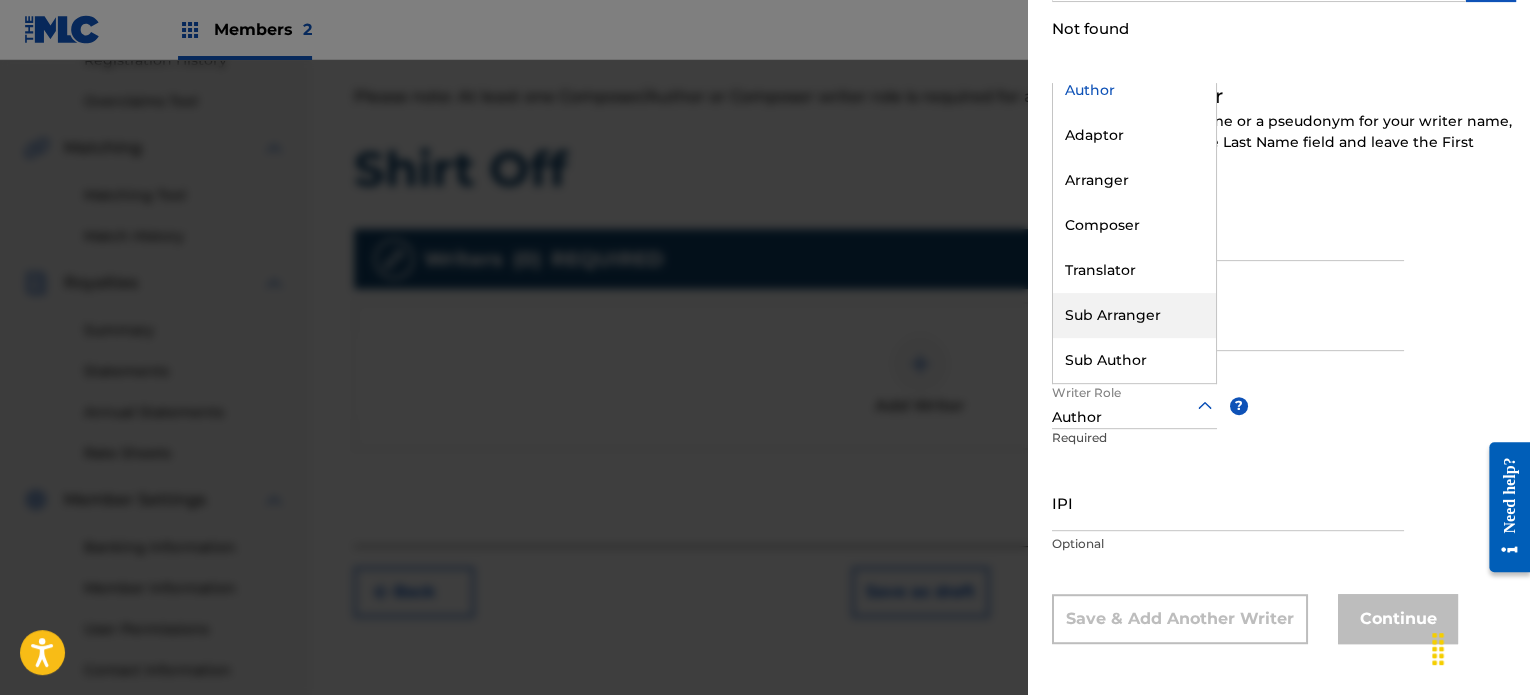scroll, scrollTop: 0, scrollLeft: 0, axis: both 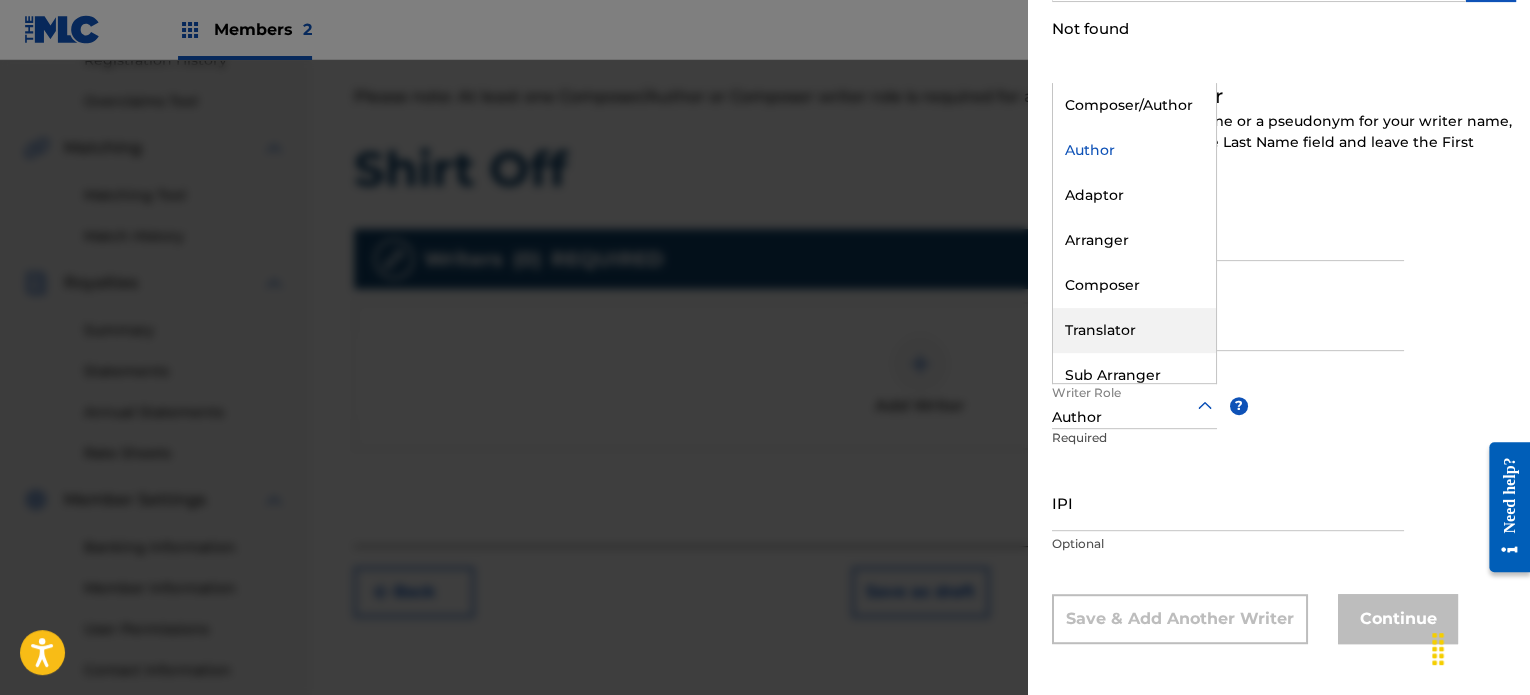 click on "Writer Last Name   Required" at bounding box center [1228, 339] 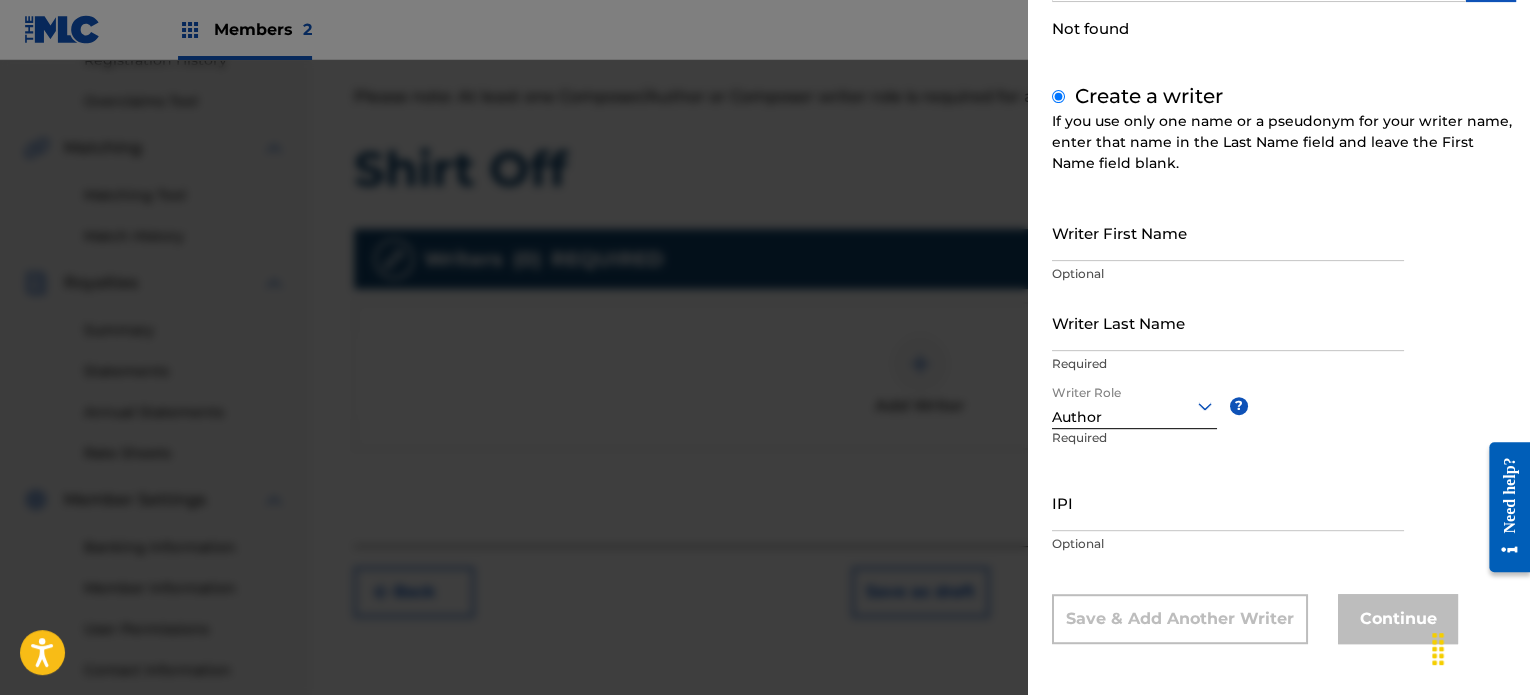 click on "IPI" at bounding box center (1228, 502) 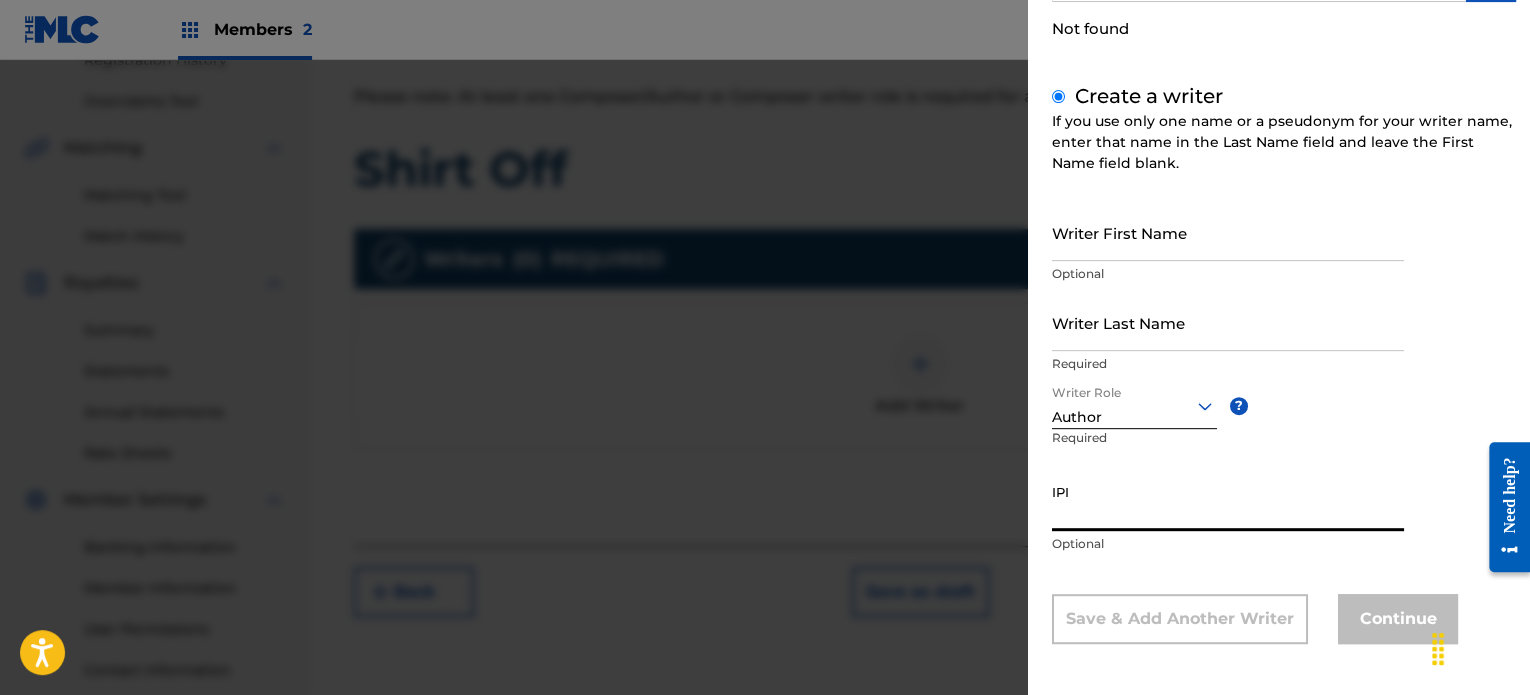 paste on "01175104579" 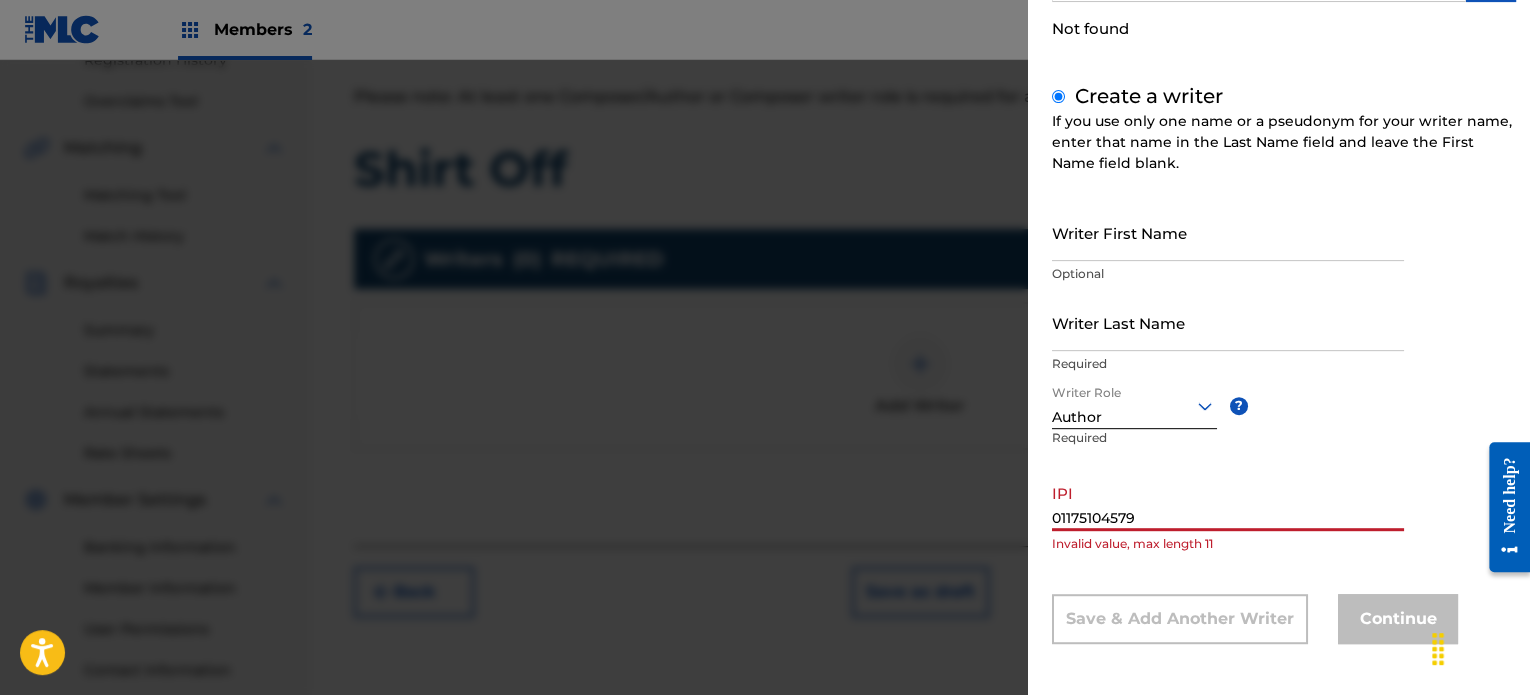 click on "01175104579" at bounding box center (1228, 502) 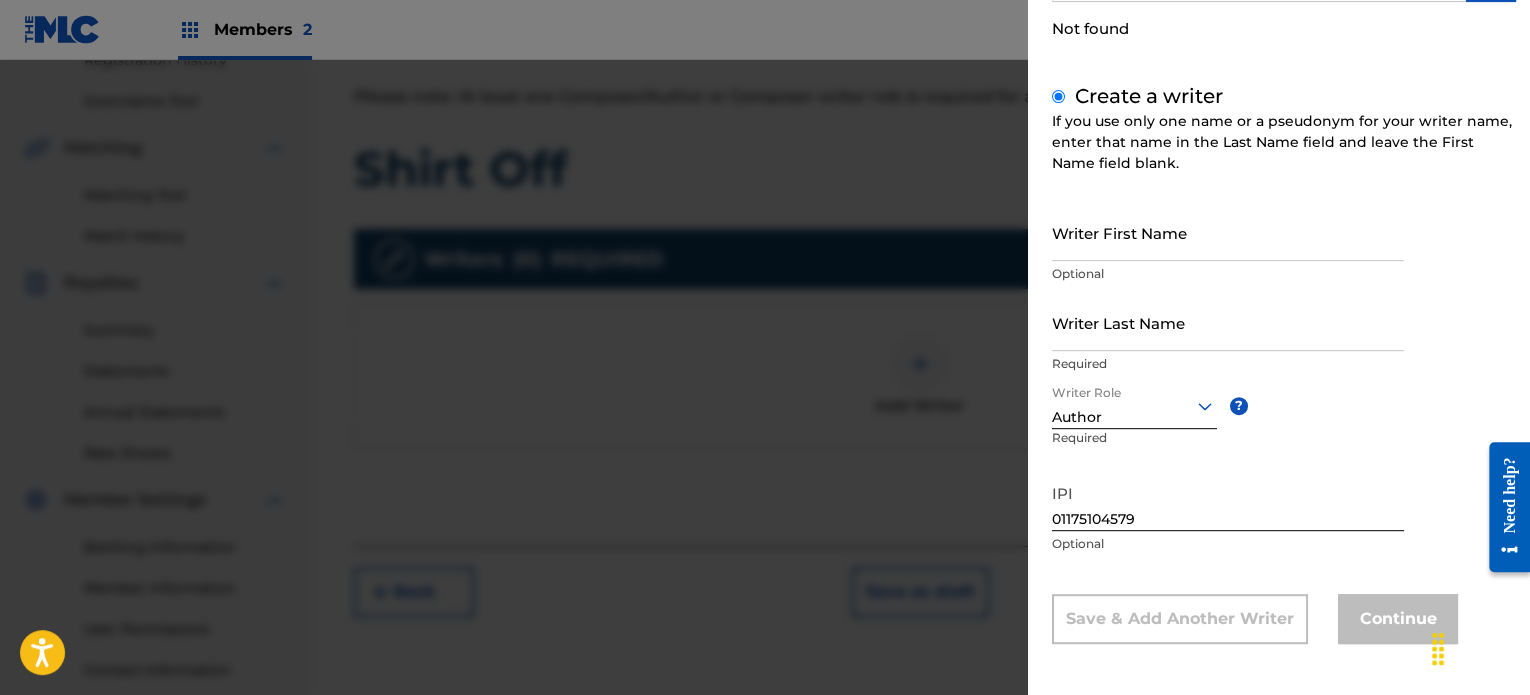 click on "IPI   01175104579 Optional" at bounding box center (1228, 519) 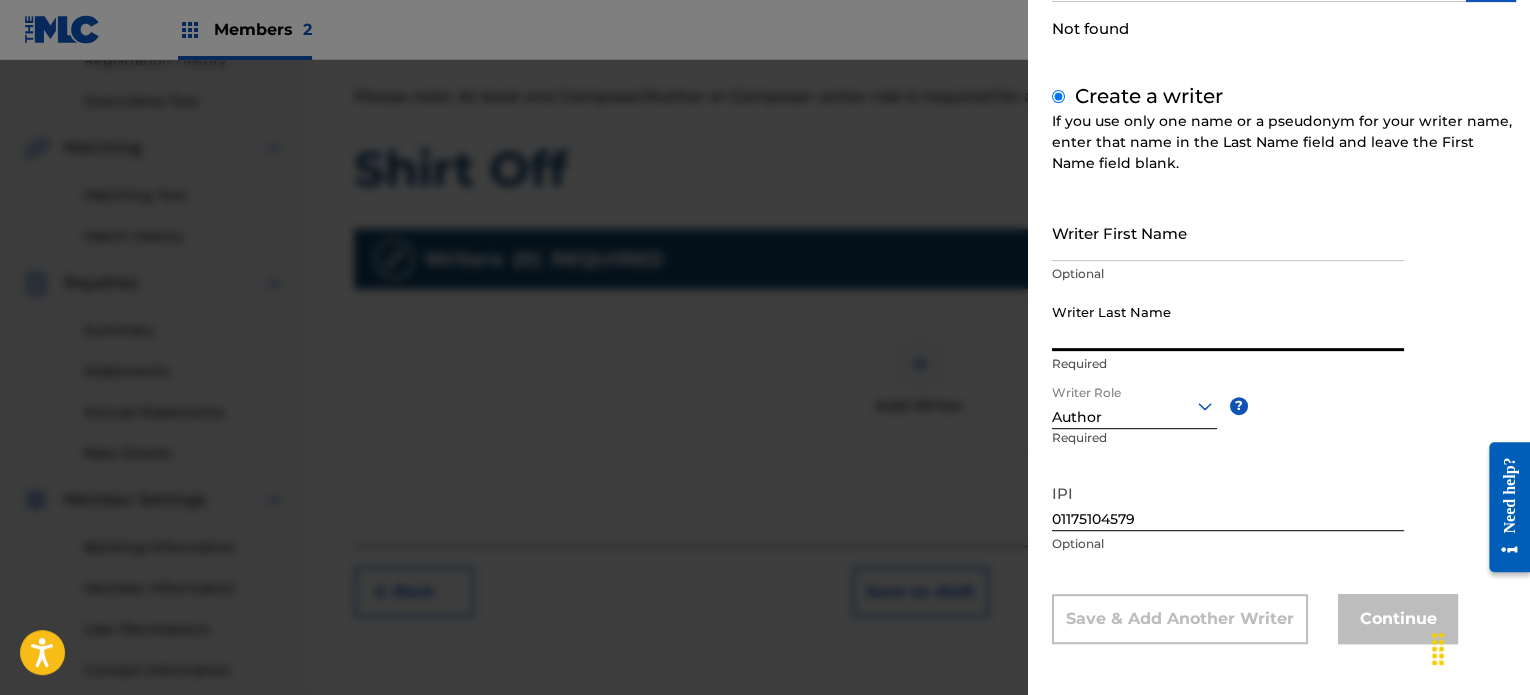 click on "Writer Last Name" at bounding box center (1228, 322) 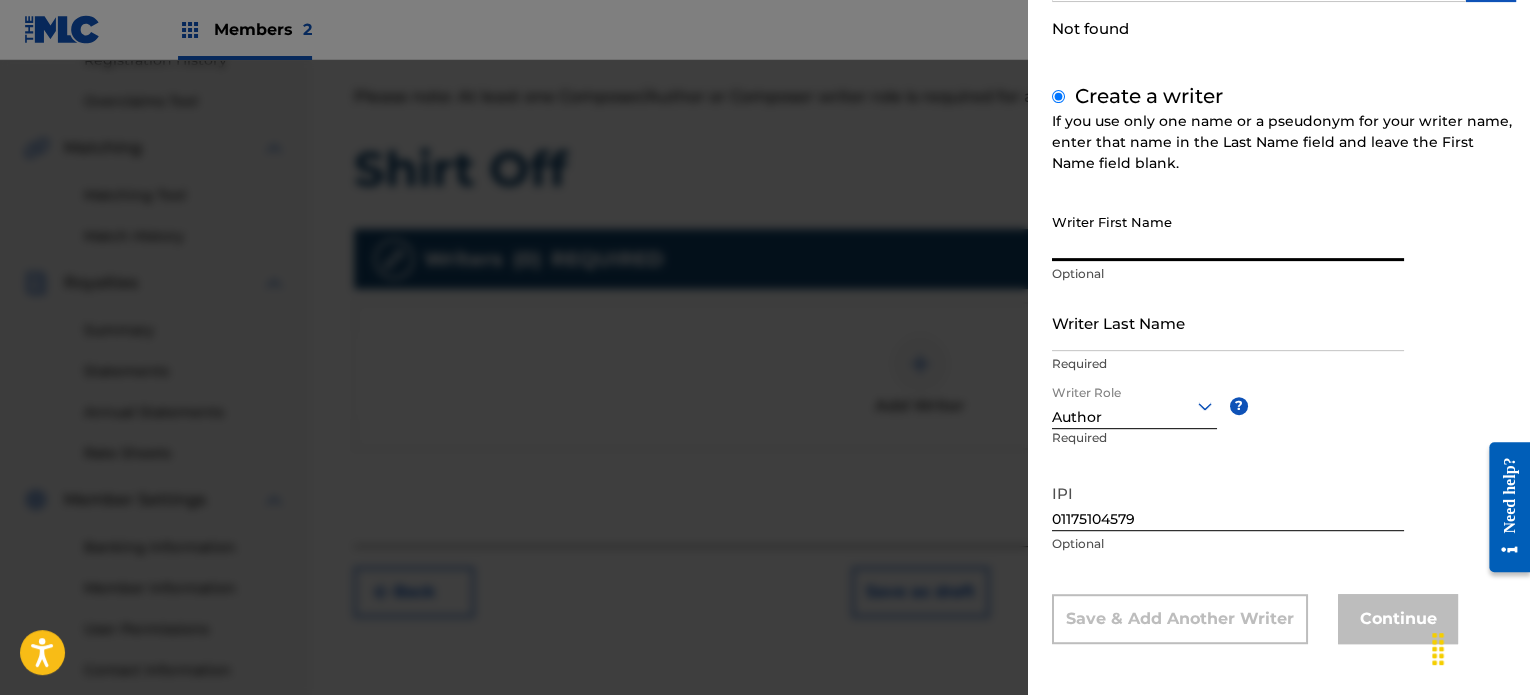 click on "Writer First Name" at bounding box center [1228, 232] 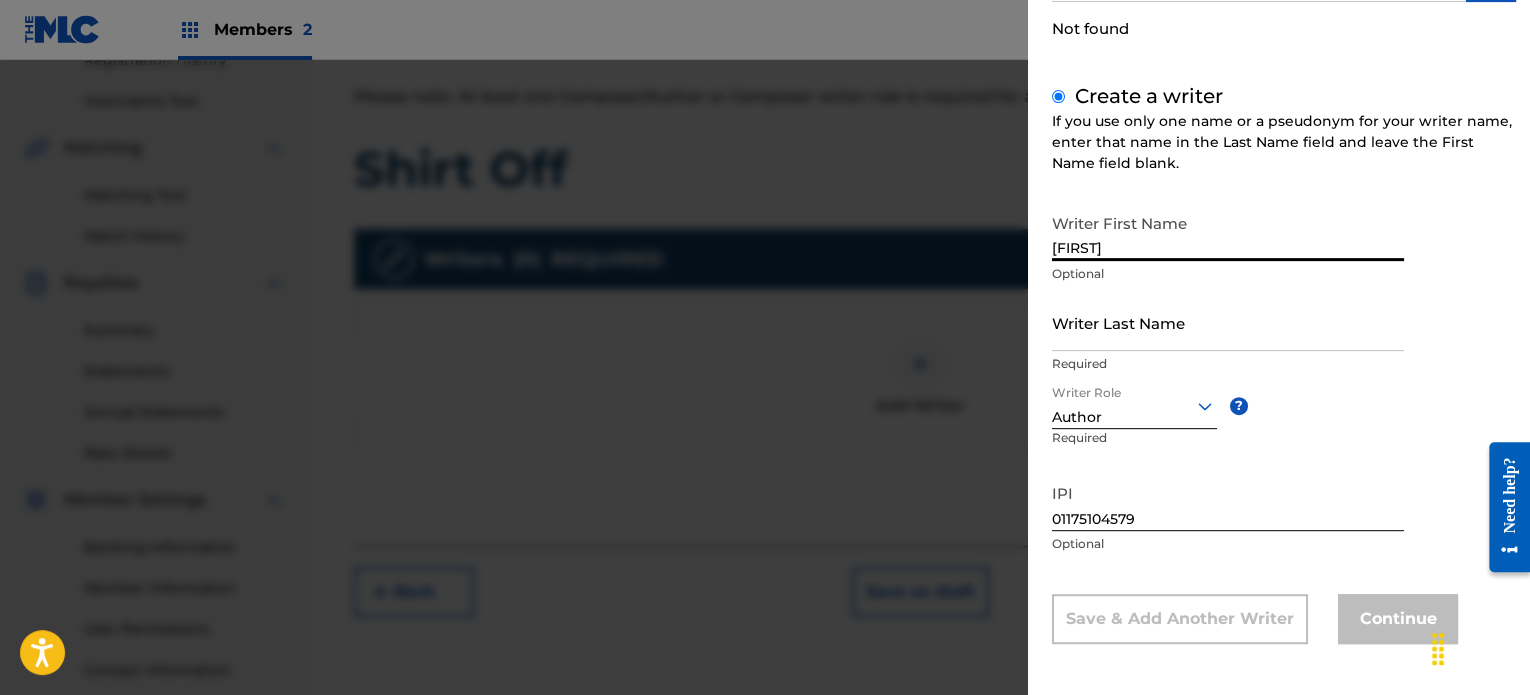 type on "[FIRST]" 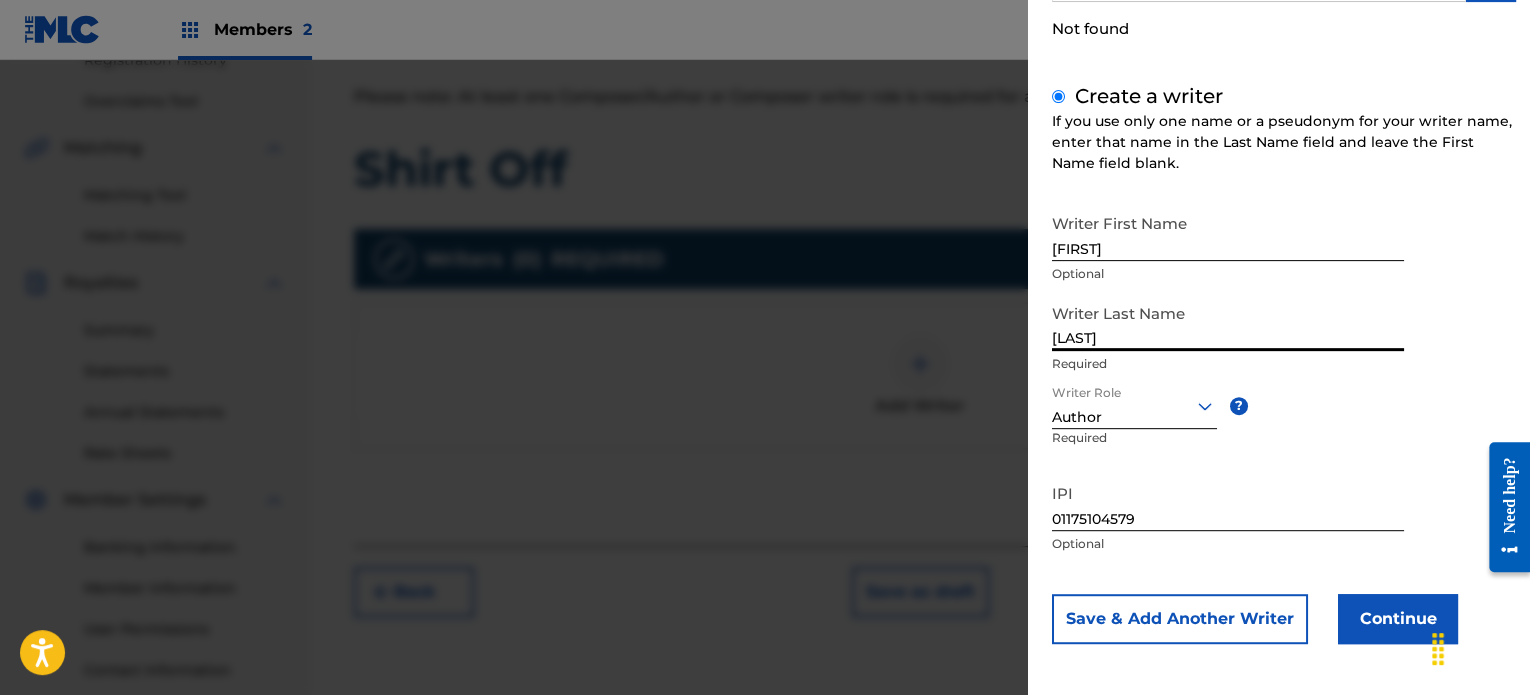 type on "[LAST]" 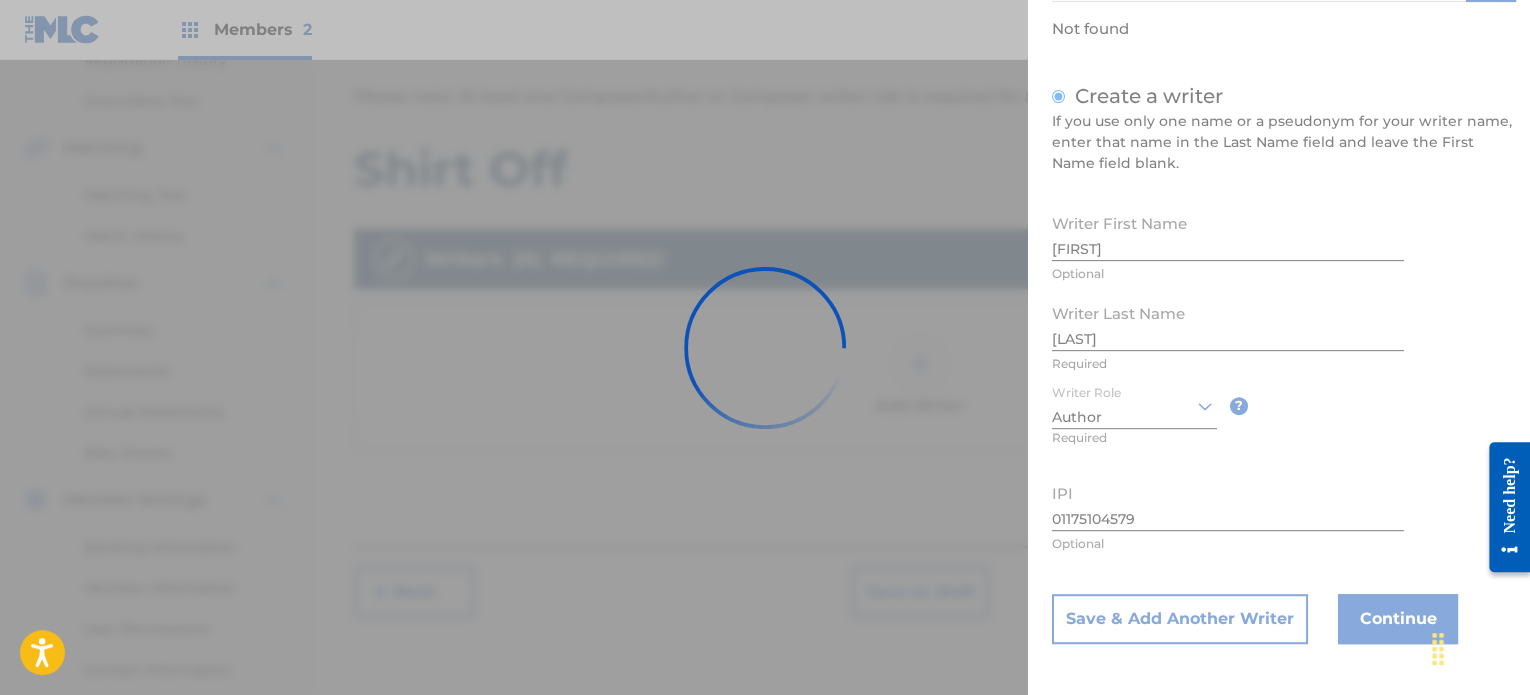 type 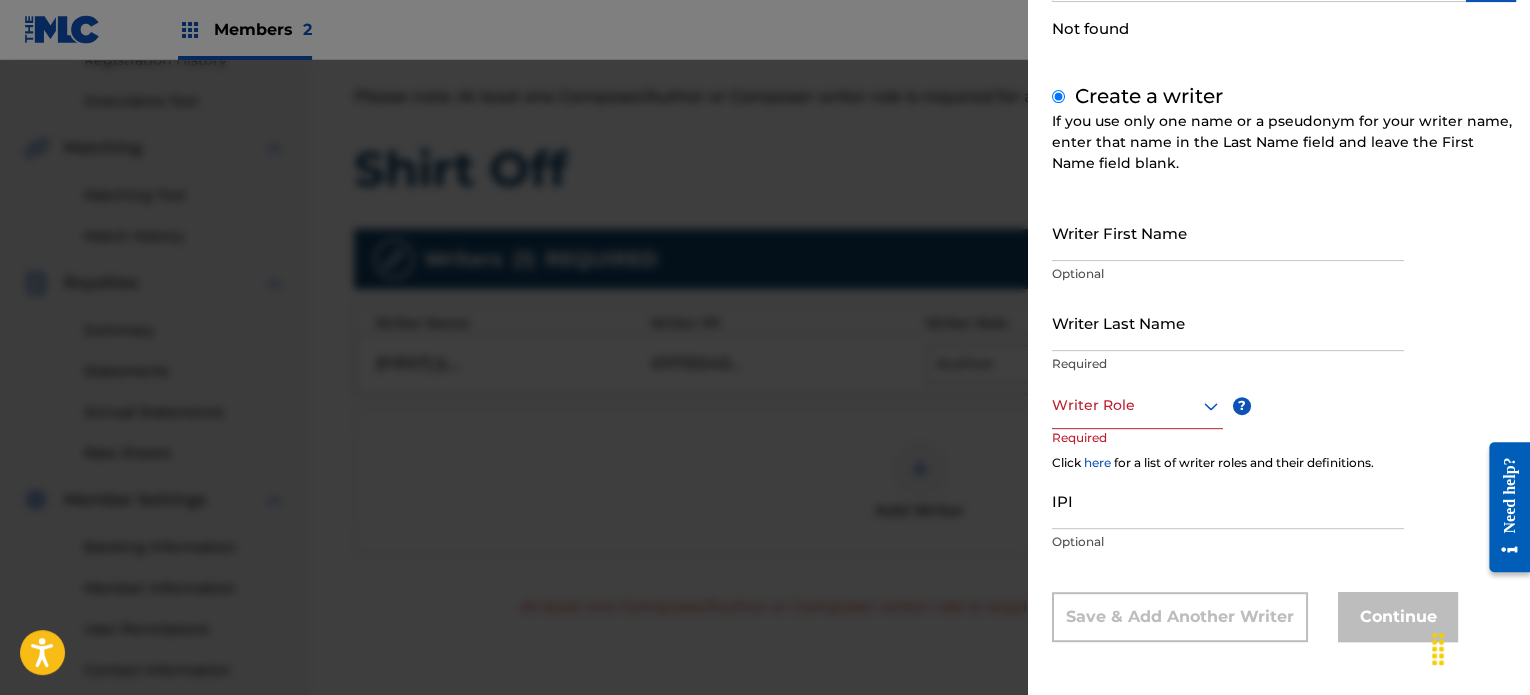 click on "Writer First Name" at bounding box center (1228, 232) 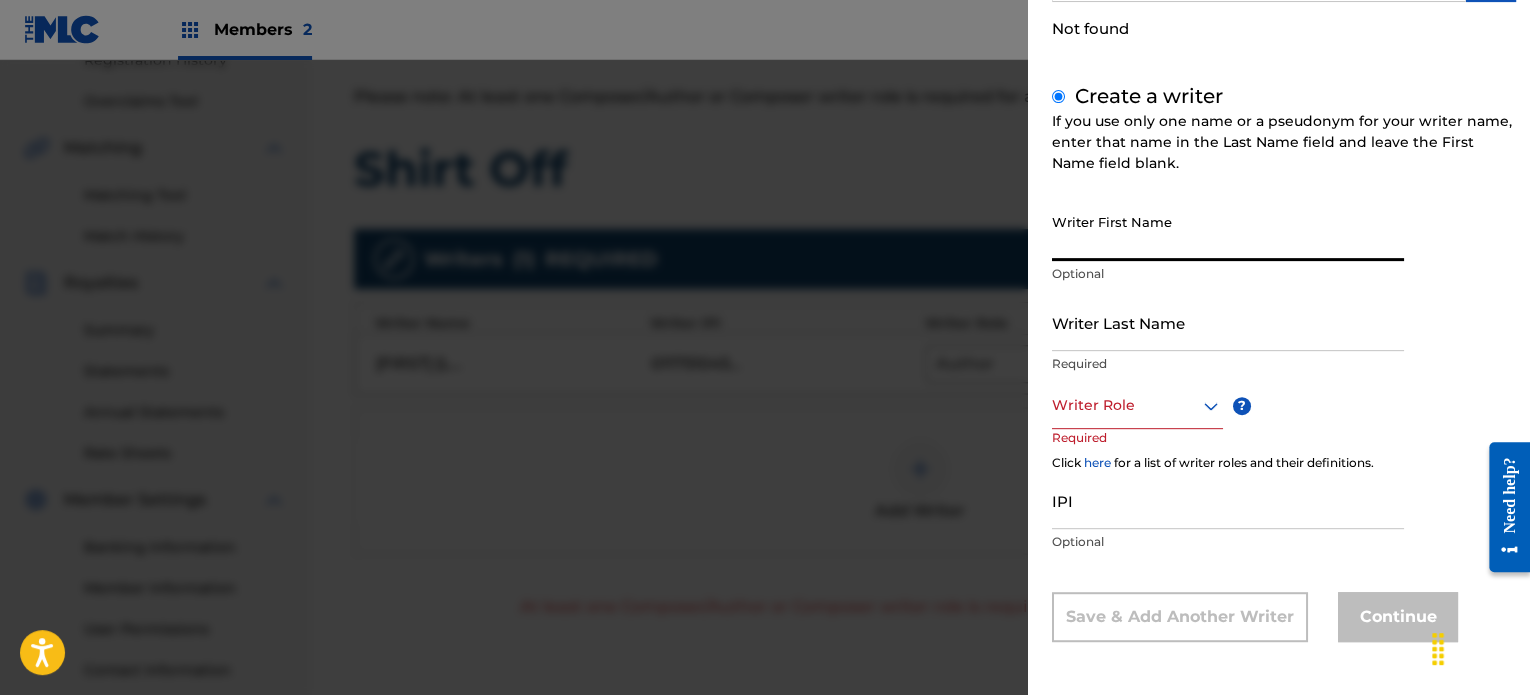 paste on "ESHHH" 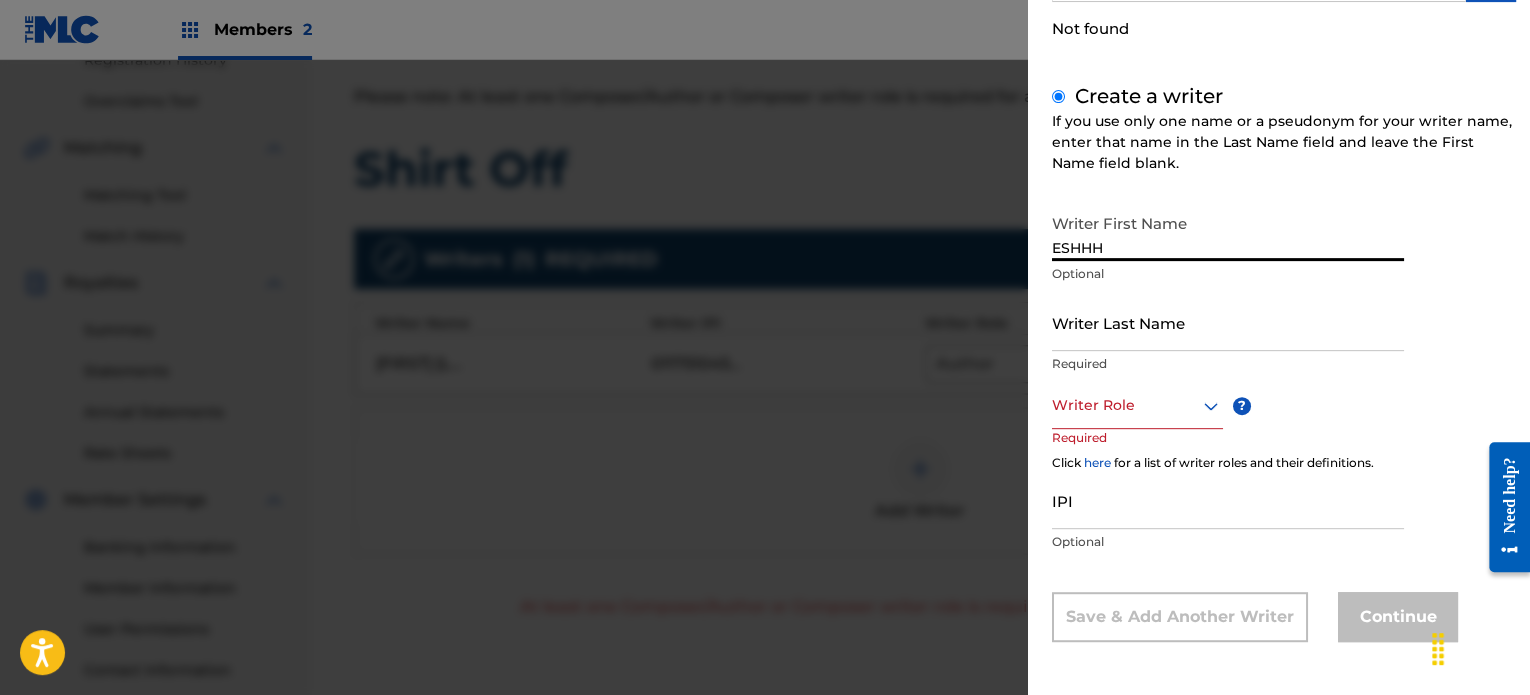 click at bounding box center (1137, 405) 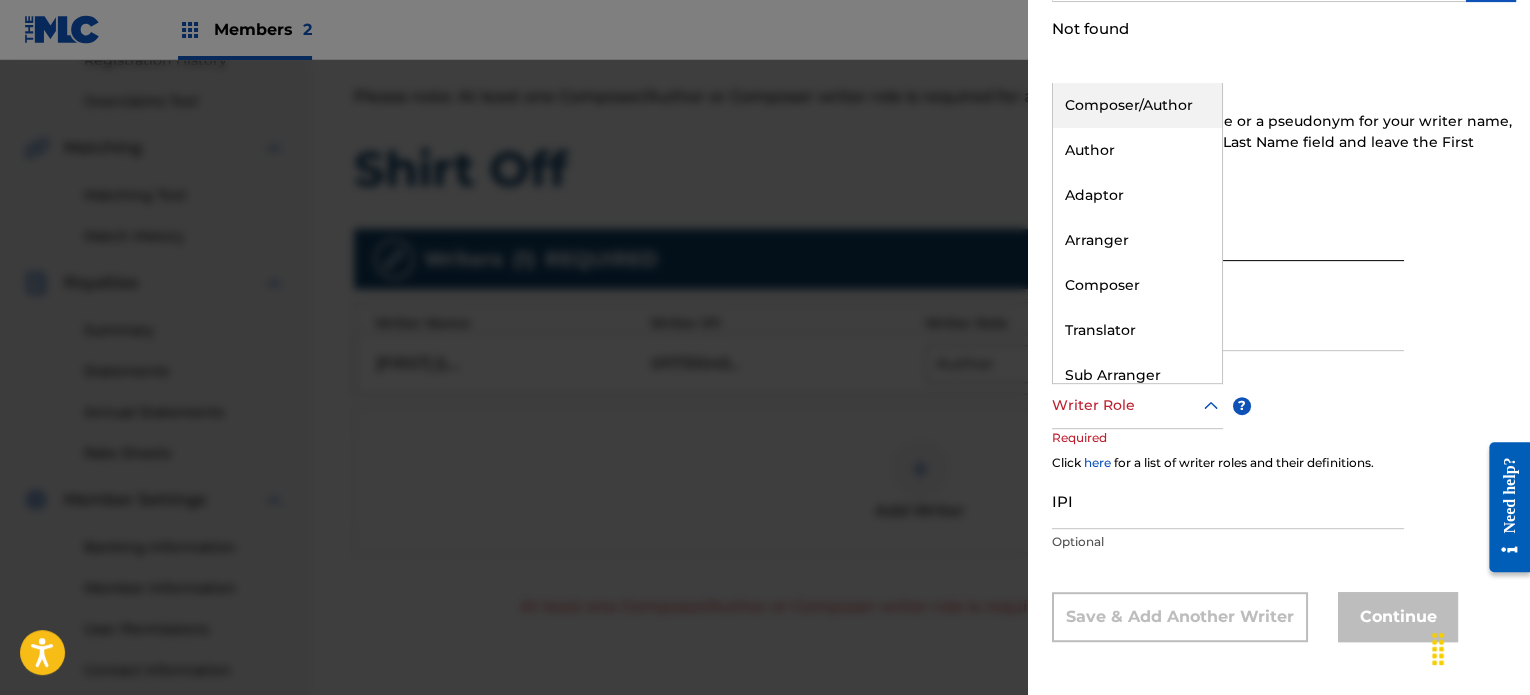 click on "Composer/Author" at bounding box center (1137, 105) 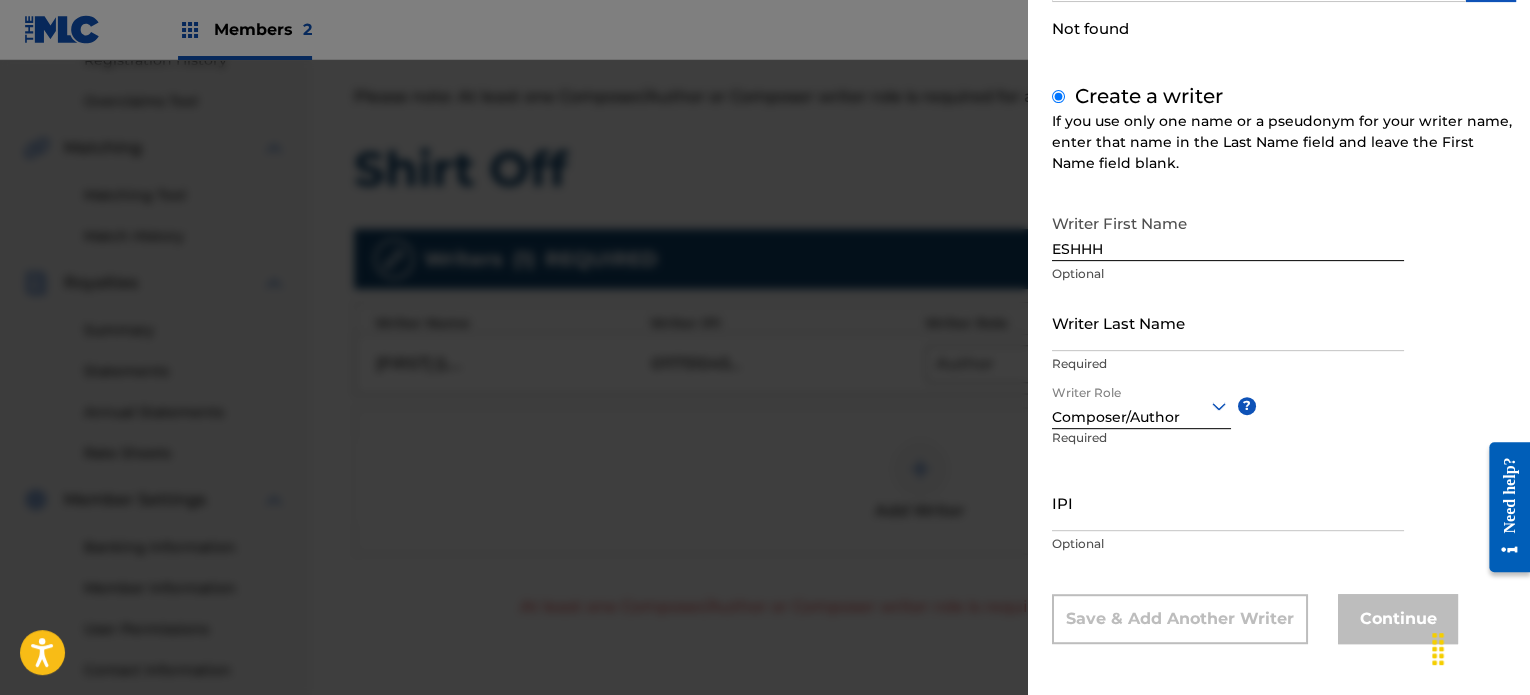 scroll, scrollTop: 221, scrollLeft: 0, axis: vertical 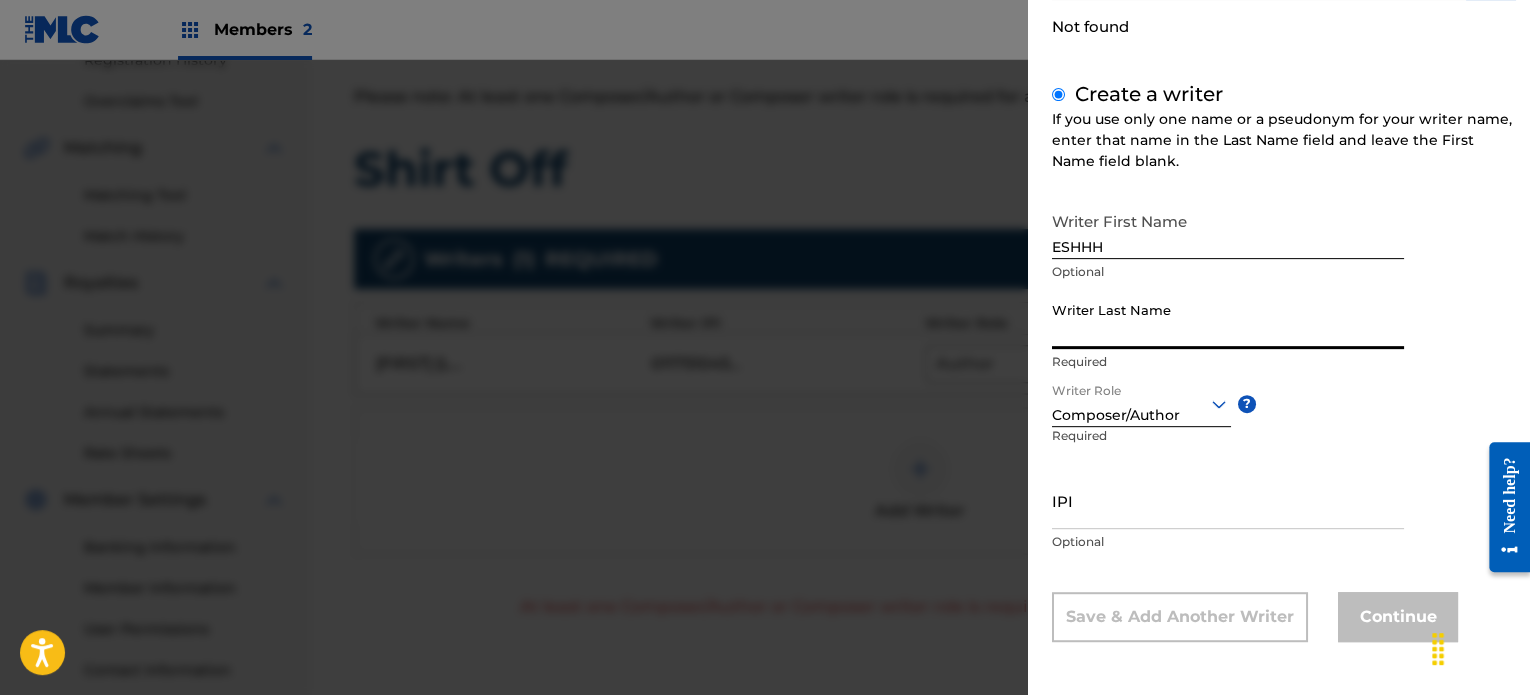 click on "Writer Last Name" at bounding box center (1228, 320) 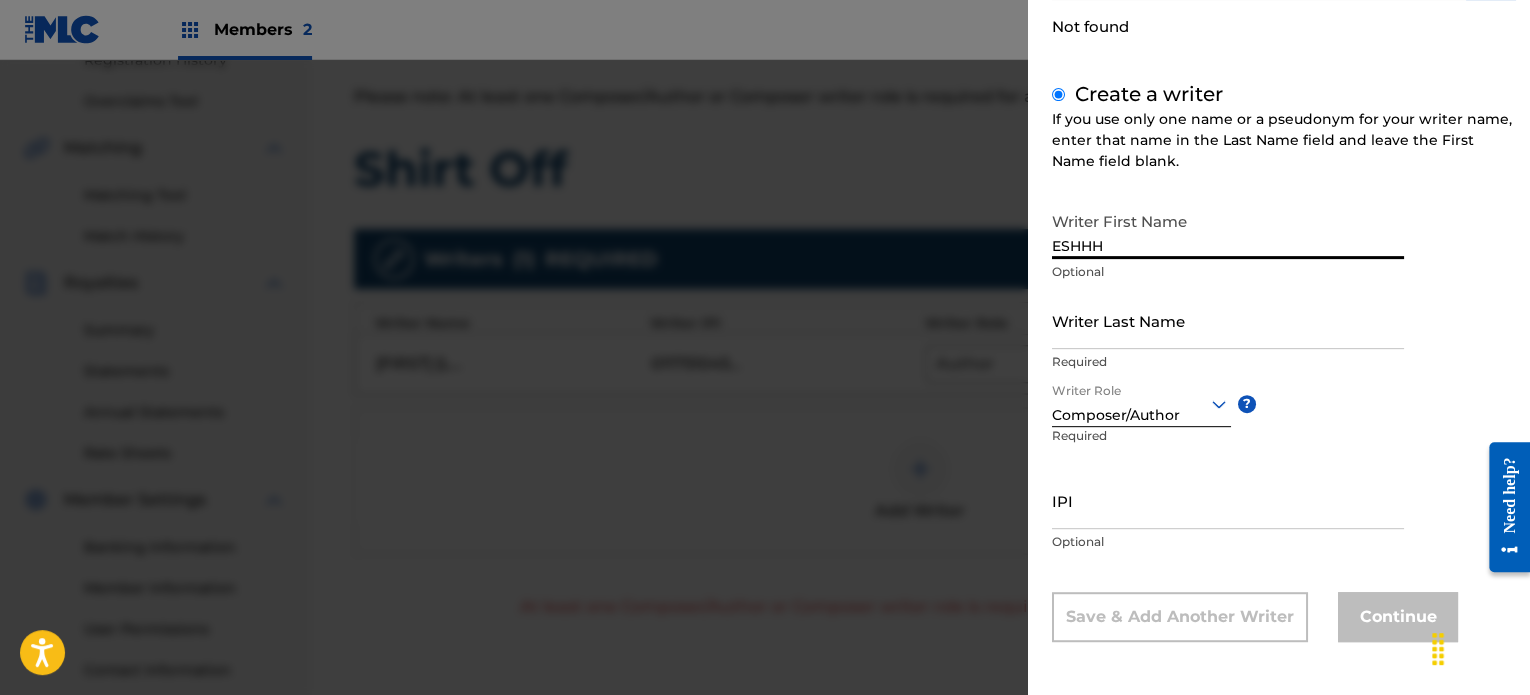 click on "ESHHH" at bounding box center [1228, 230] 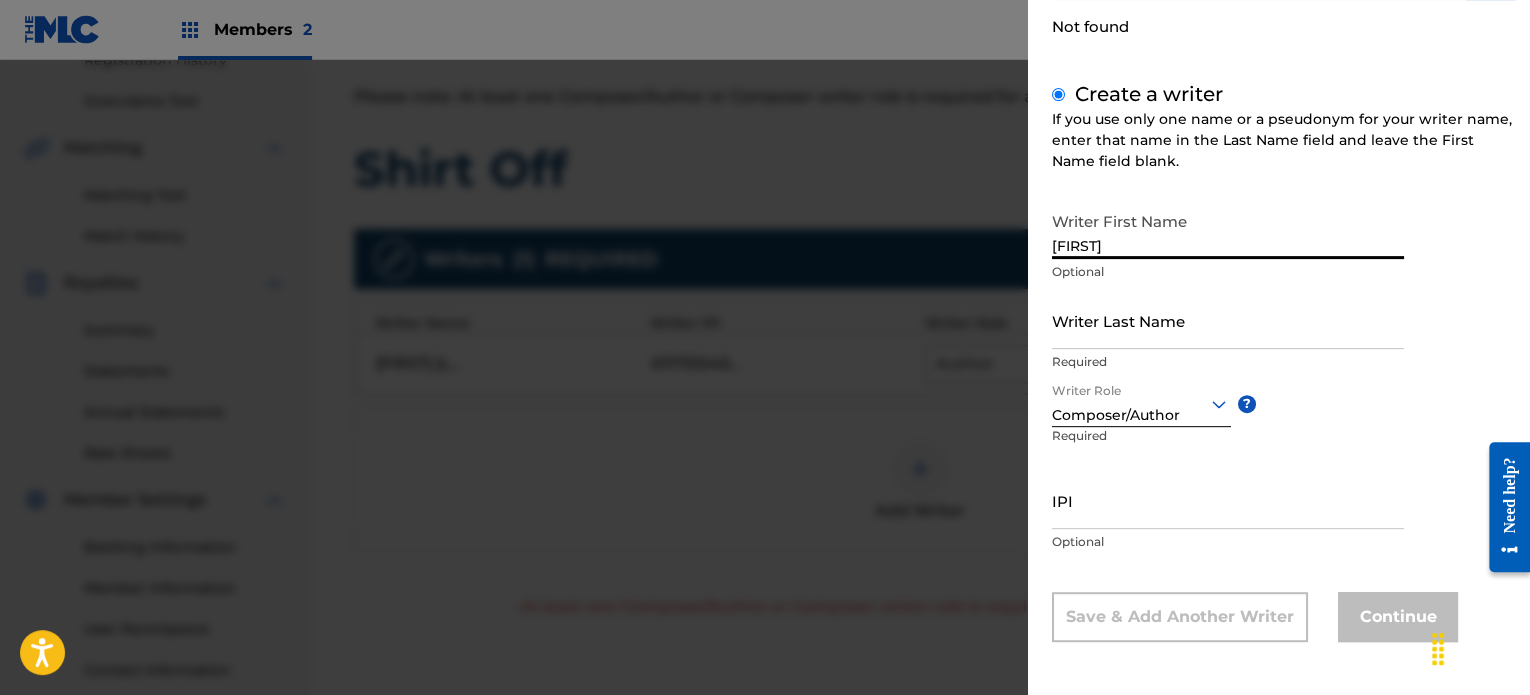 type on "[FIRST]" 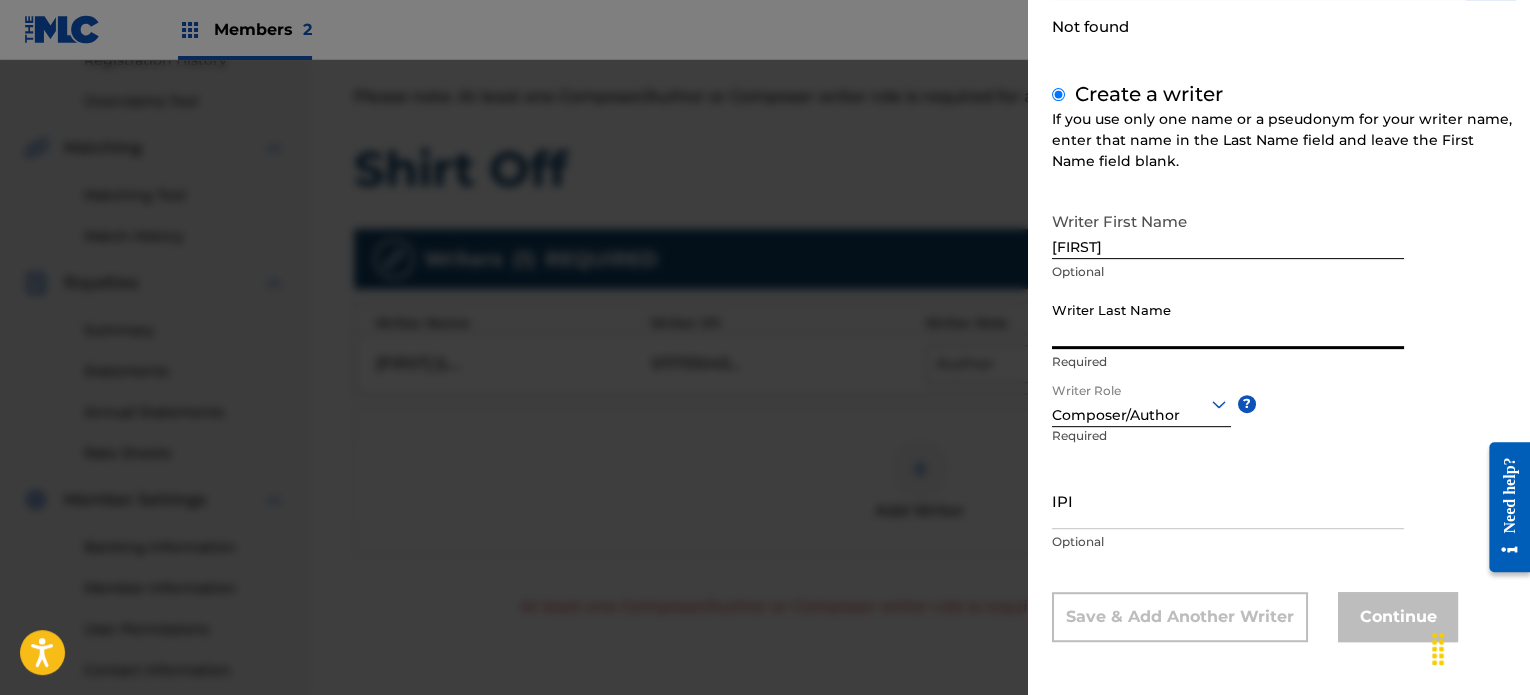 paste on "Wa" 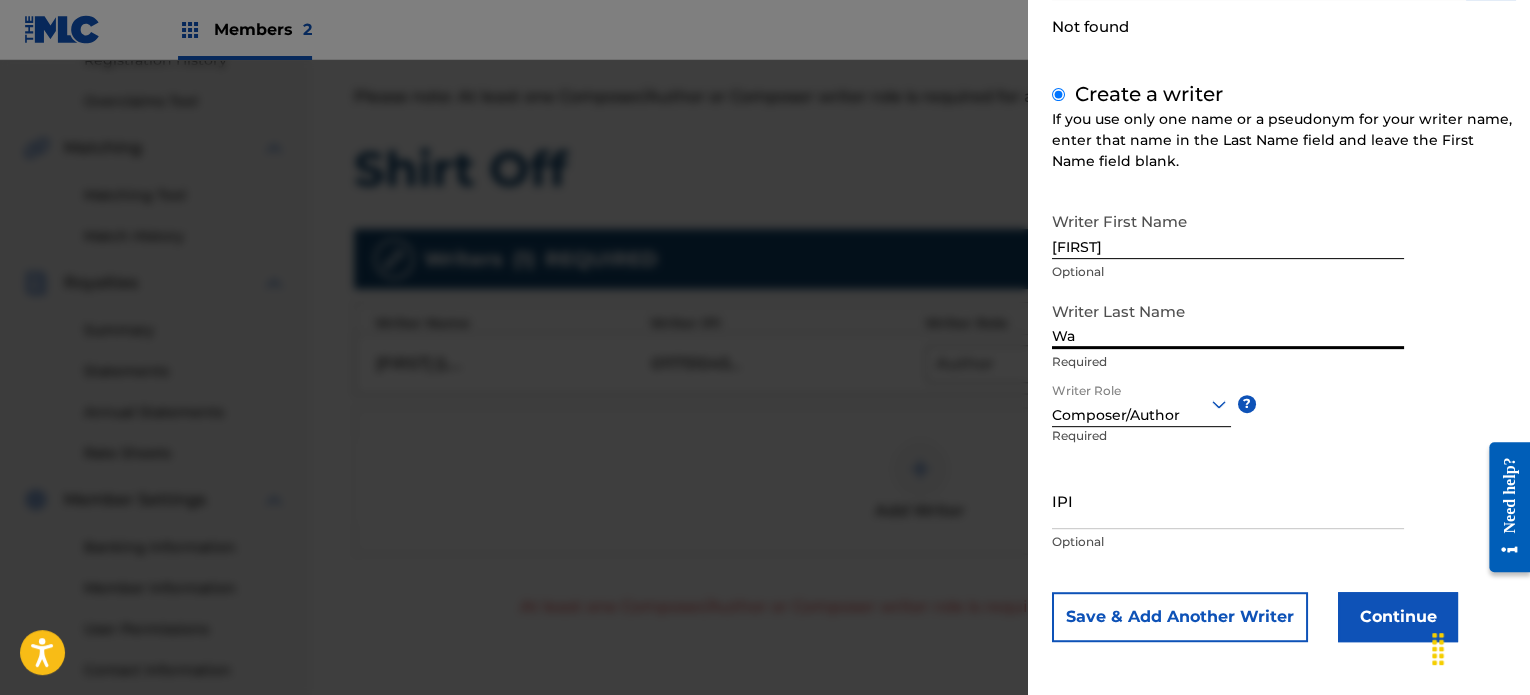 type on "Wa" 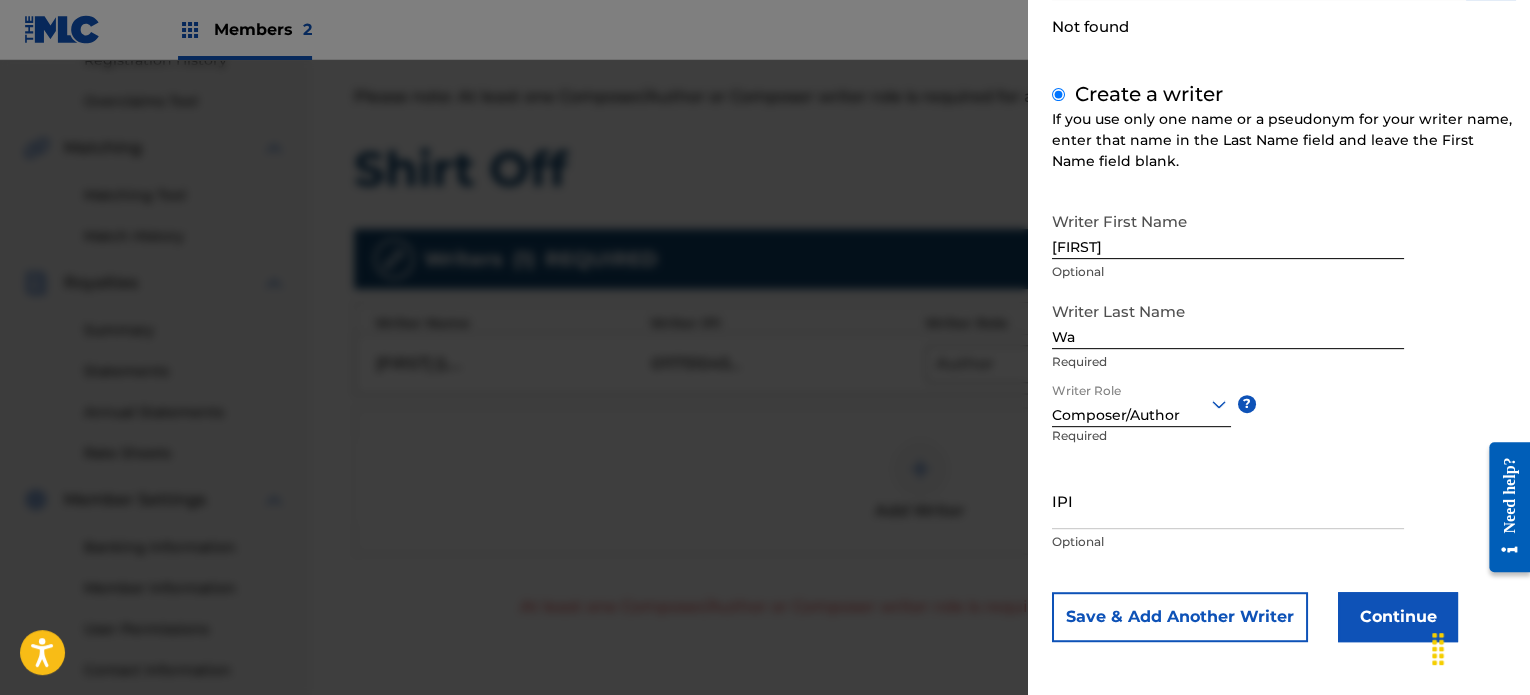 click on "Continue" at bounding box center (1398, 617) 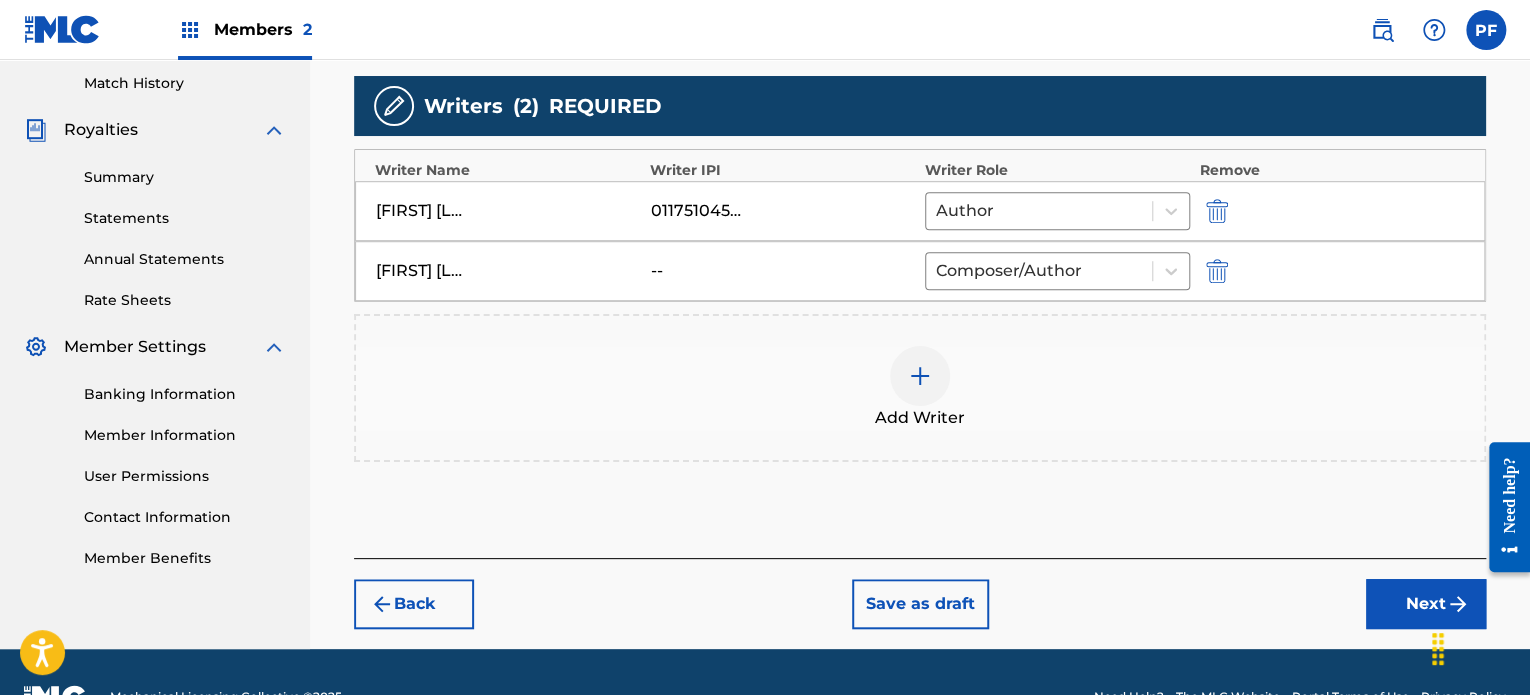 scroll, scrollTop: 556, scrollLeft: 0, axis: vertical 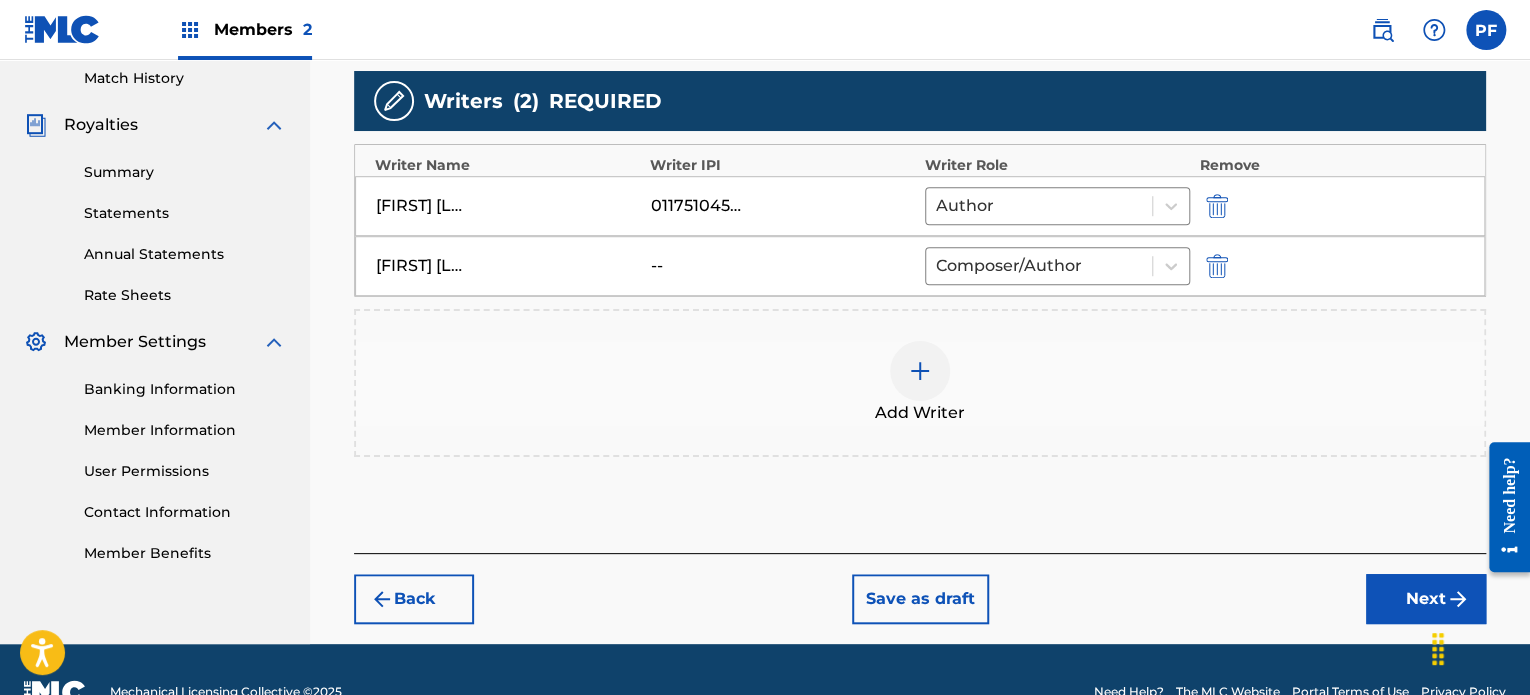 click on "Next" at bounding box center (1426, 599) 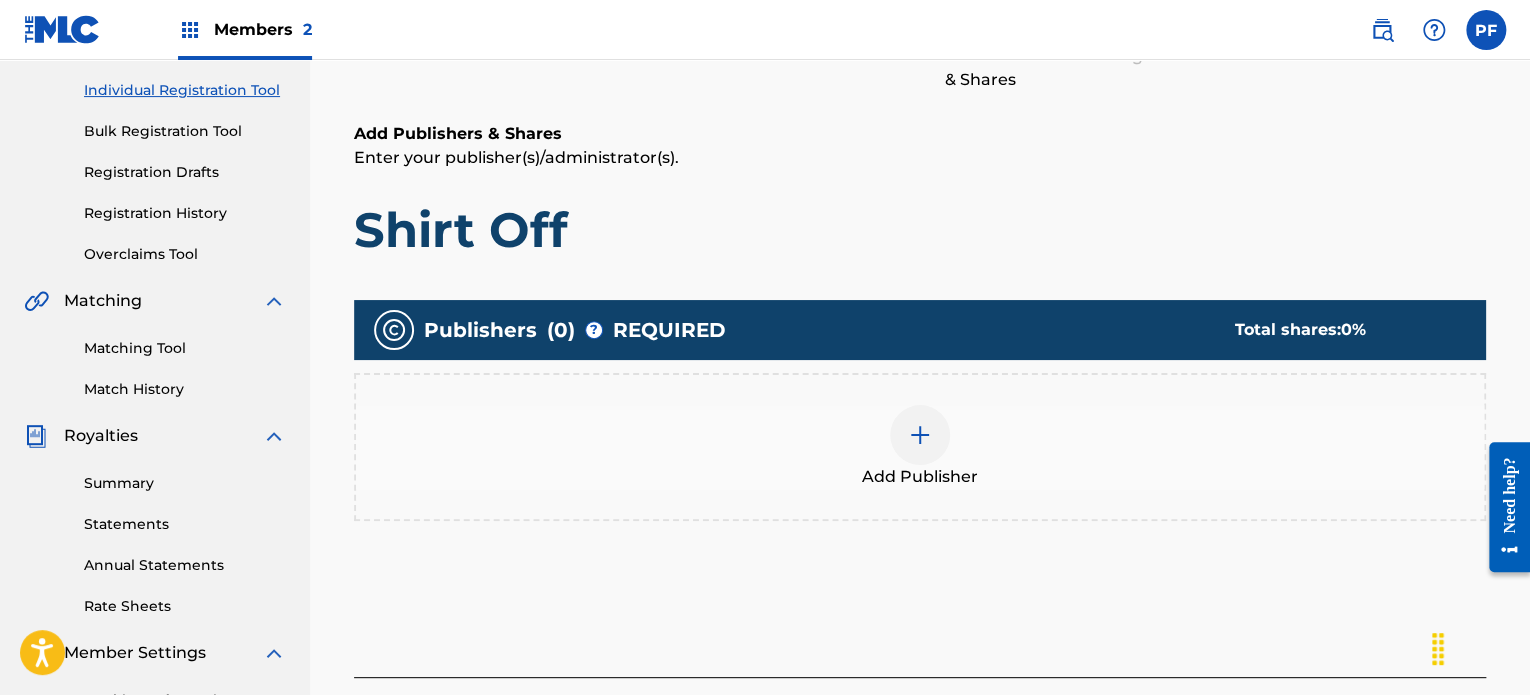 scroll, scrollTop: 244, scrollLeft: 0, axis: vertical 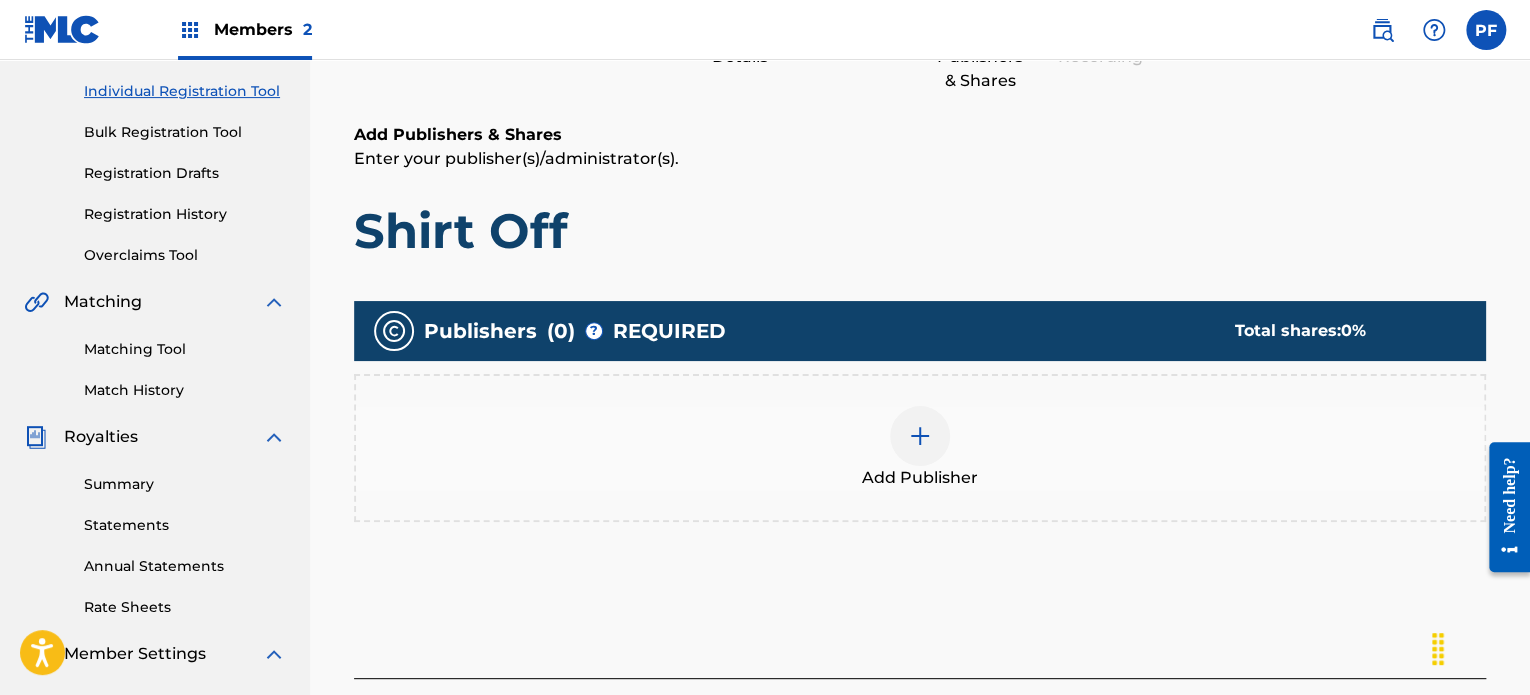 click on "Add Publisher" at bounding box center [920, 478] 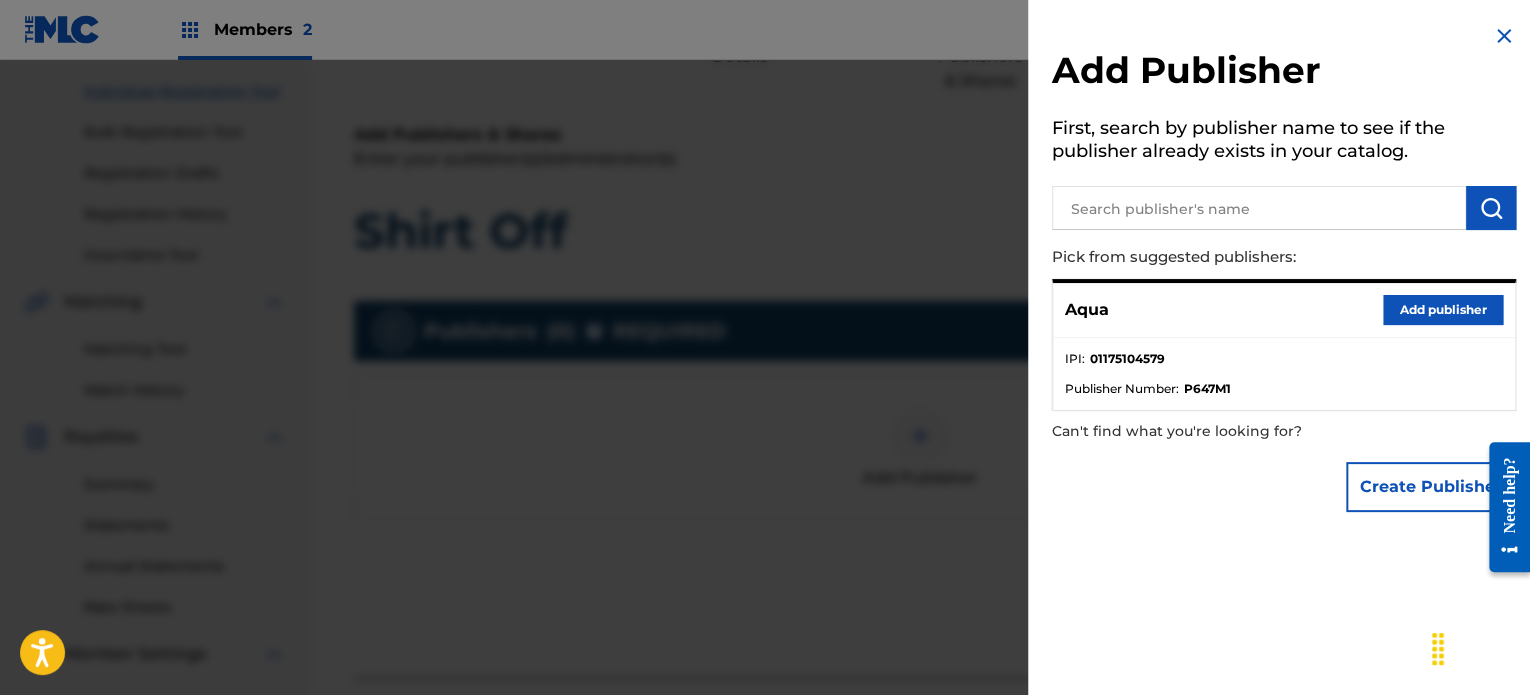 click on "Add publisher" at bounding box center [1443, 310] 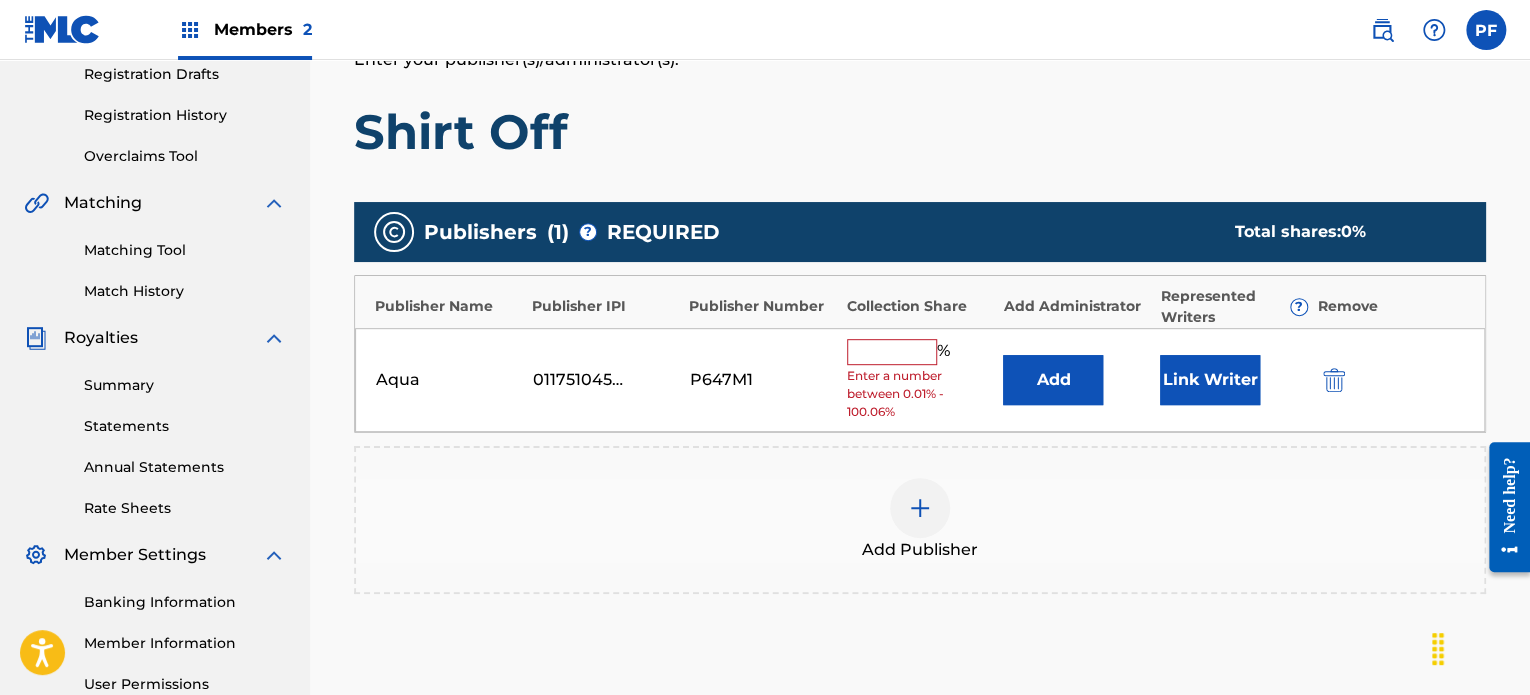 scroll, scrollTop: 344, scrollLeft: 0, axis: vertical 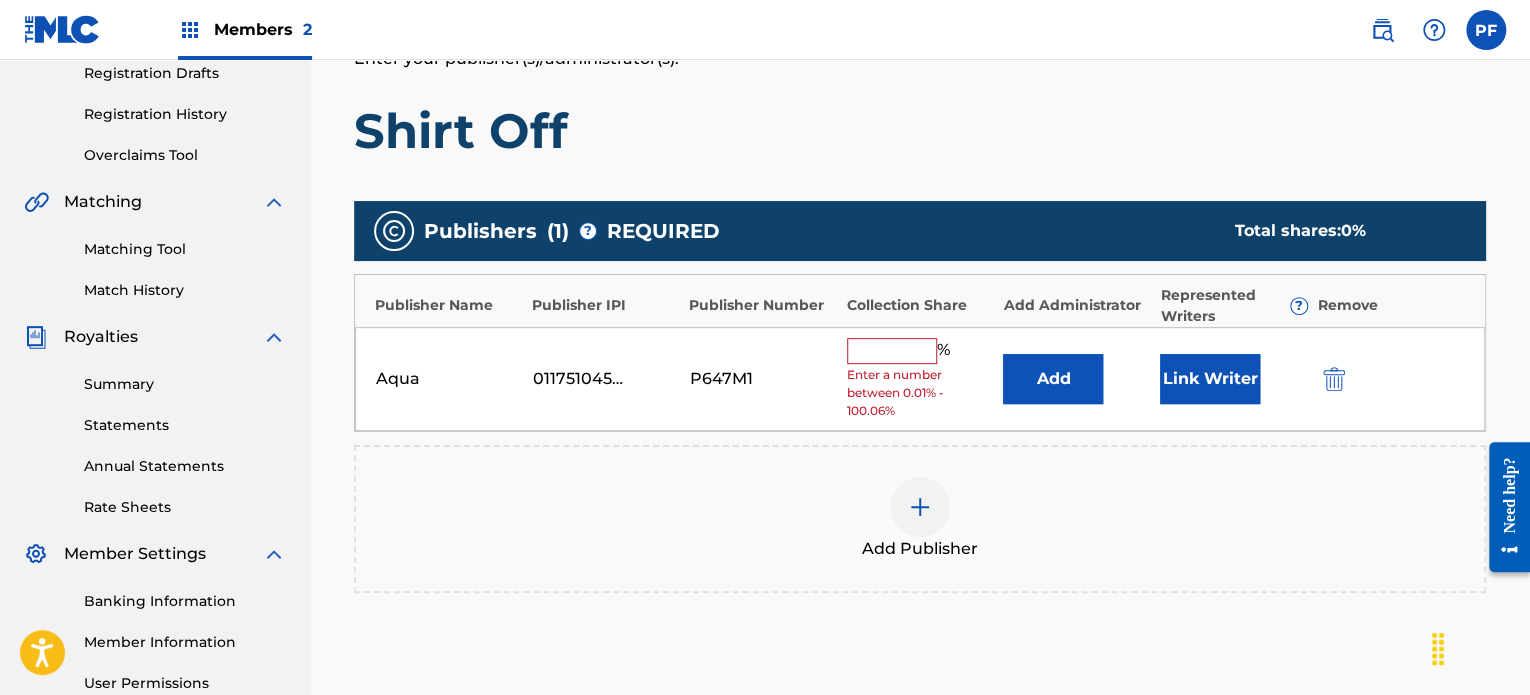 click at bounding box center [892, 351] 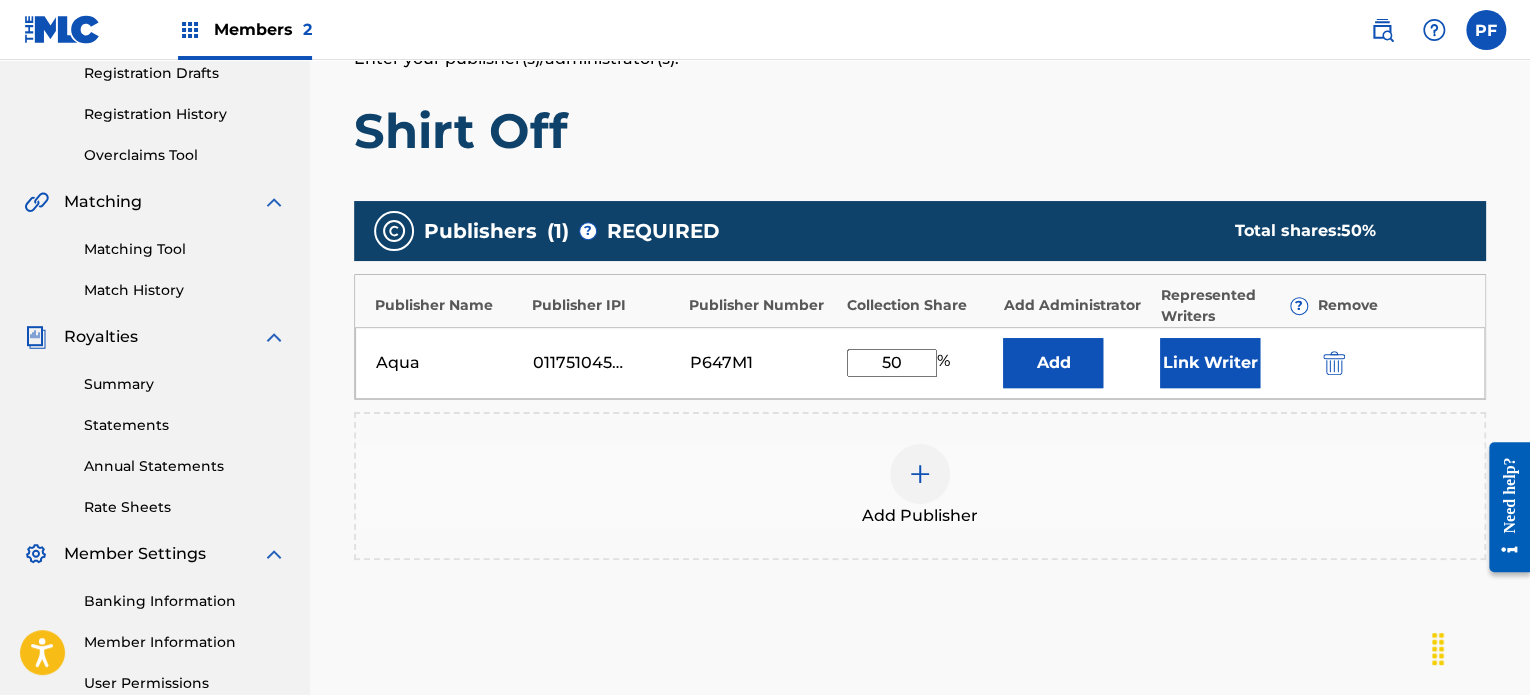 type on "50" 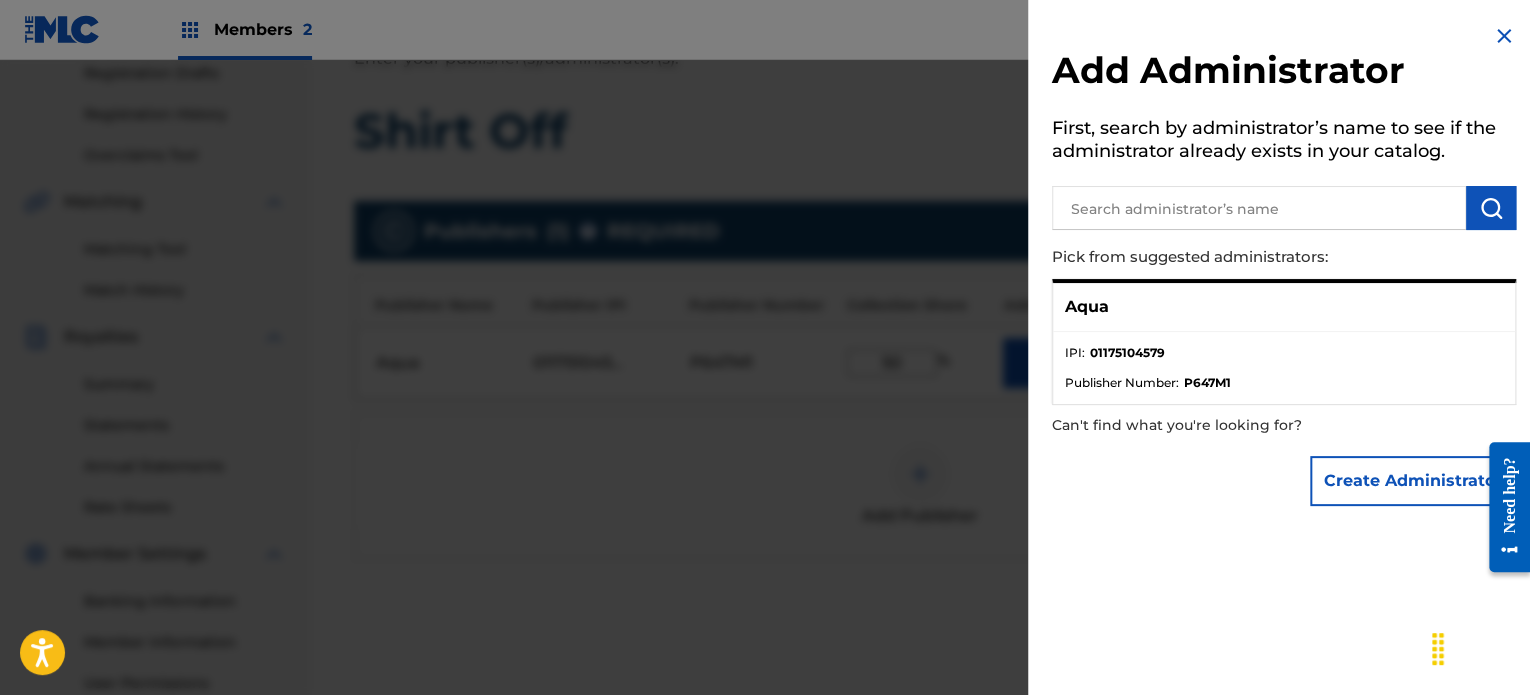 click on "IPI : 01175104579" at bounding box center [1284, 359] 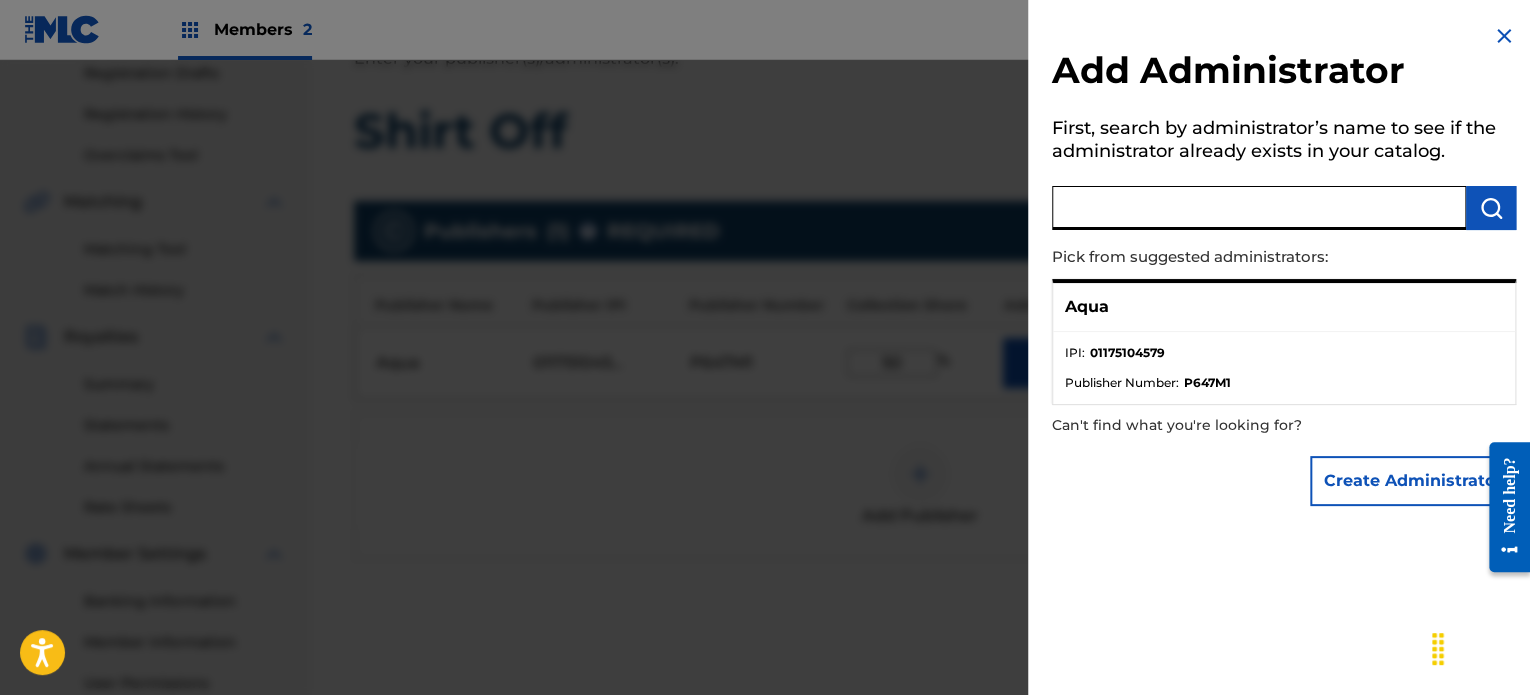click at bounding box center [1259, 208] 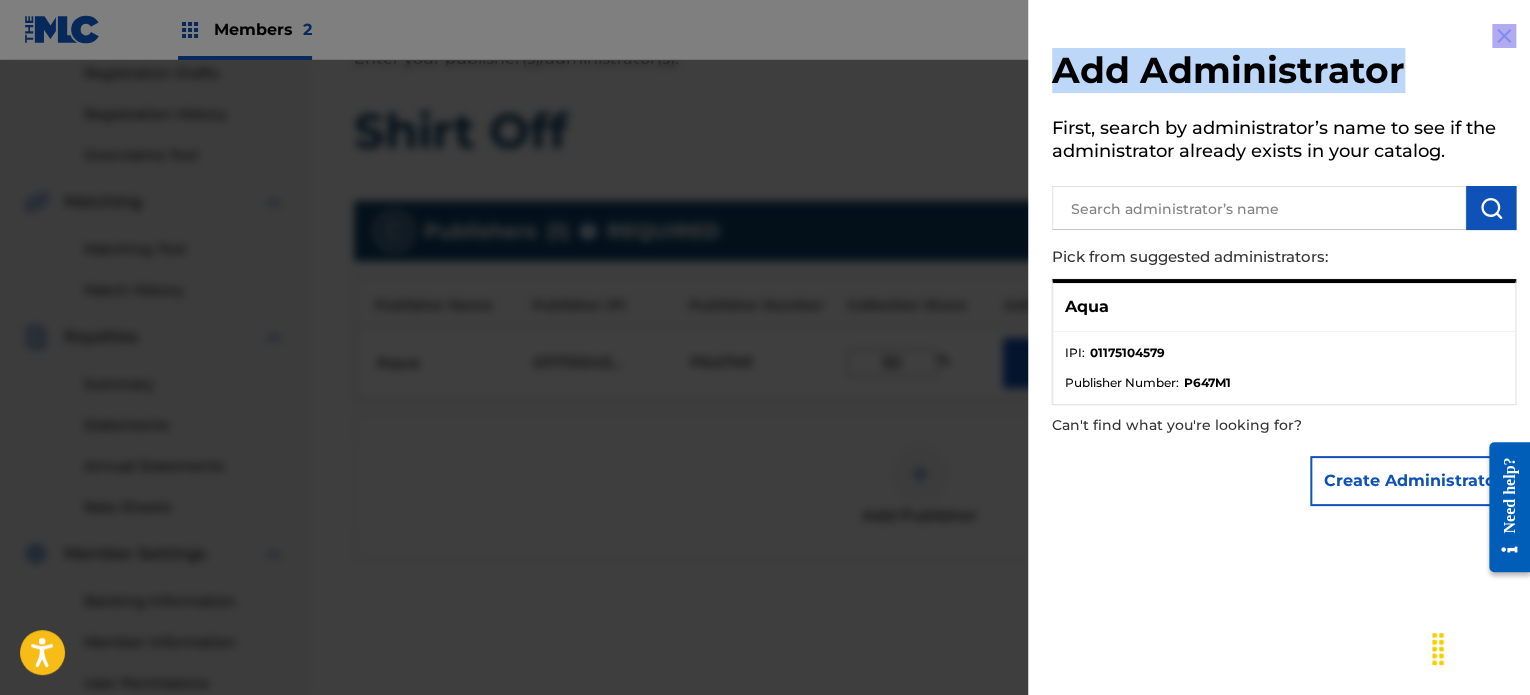 click on "Add Administrator First, search by administrator’s name to see if the administrator already exists in your catalog. Pick from suggested administrators: [NAME] IPI : 01175104579 Publisher Number : P647M1 Can't find what you're looking for? Create Administrator" at bounding box center [1284, 347] 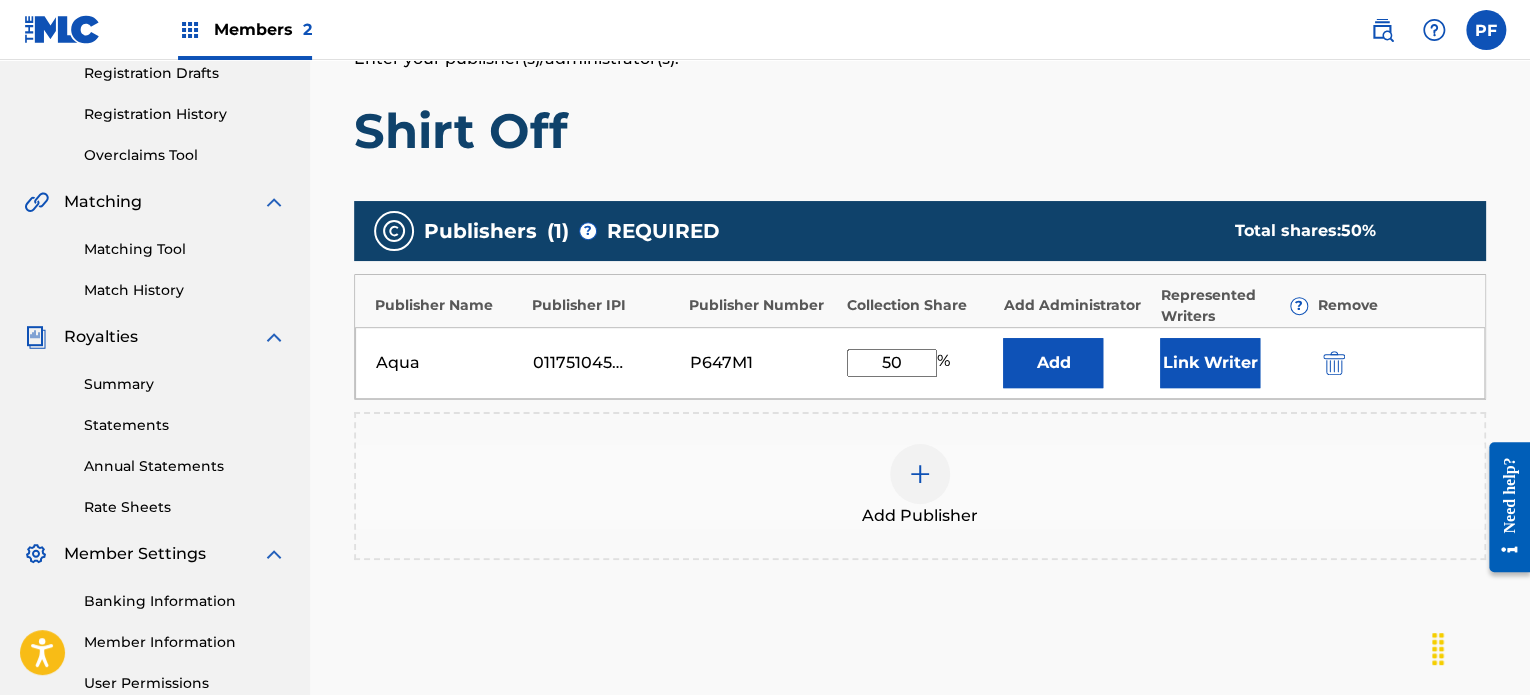 click on "Link Writer" at bounding box center [1210, 363] 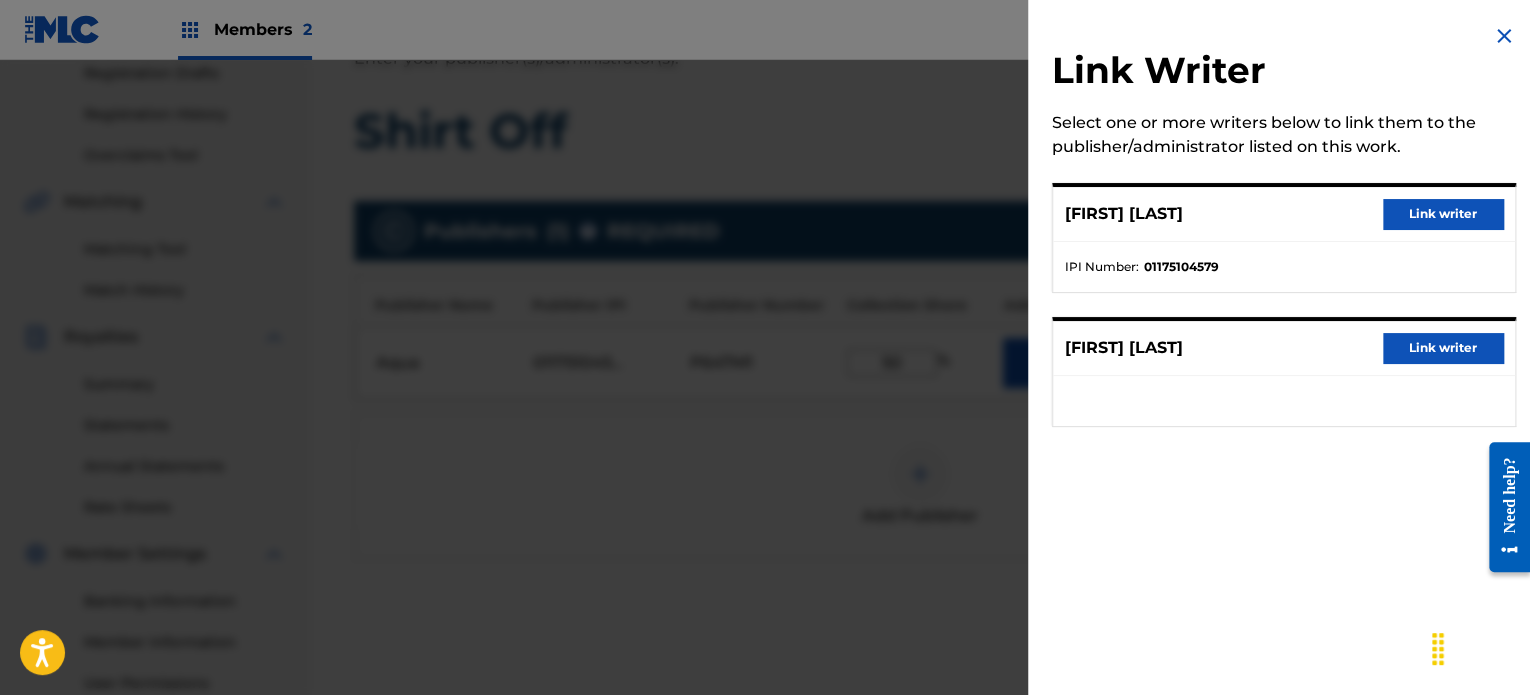 click on "Link writer" at bounding box center [1443, 214] 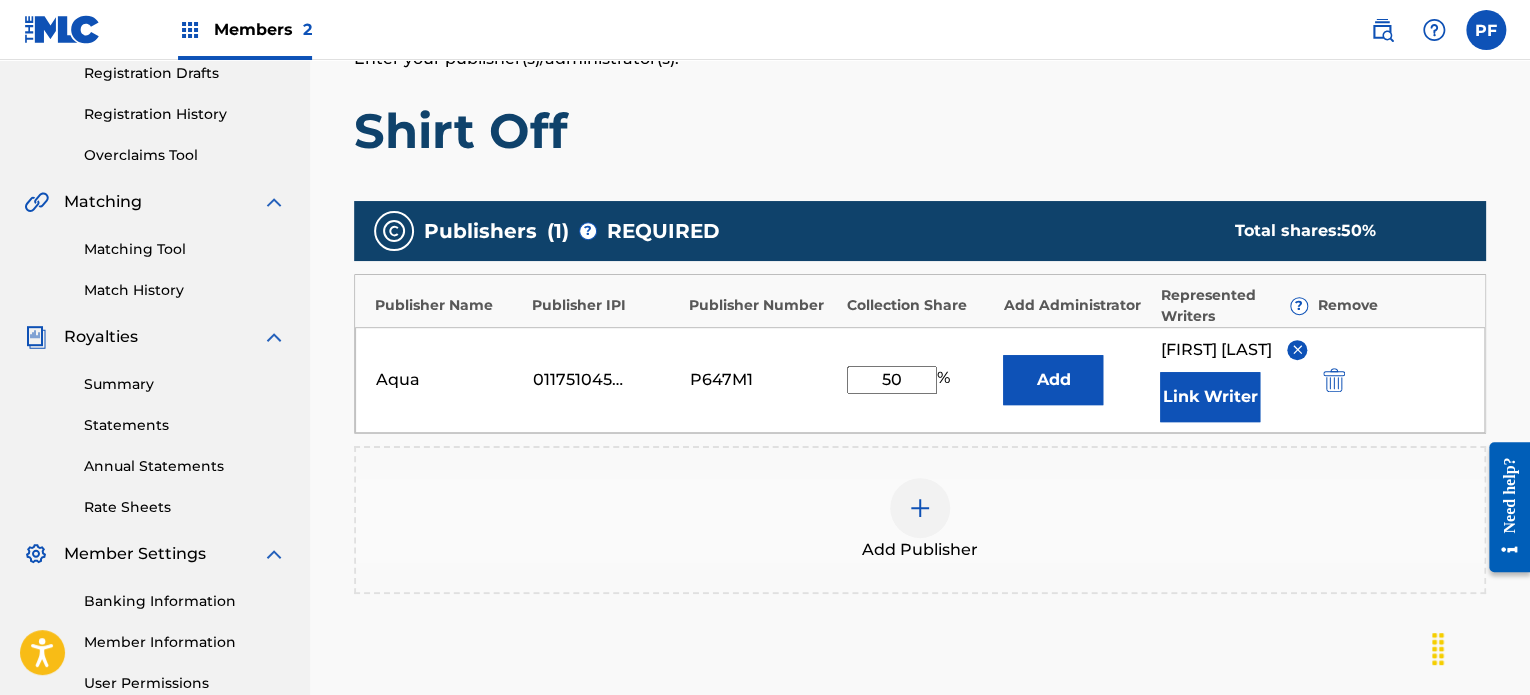 scroll, scrollTop: 405, scrollLeft: 0, axis: vertical 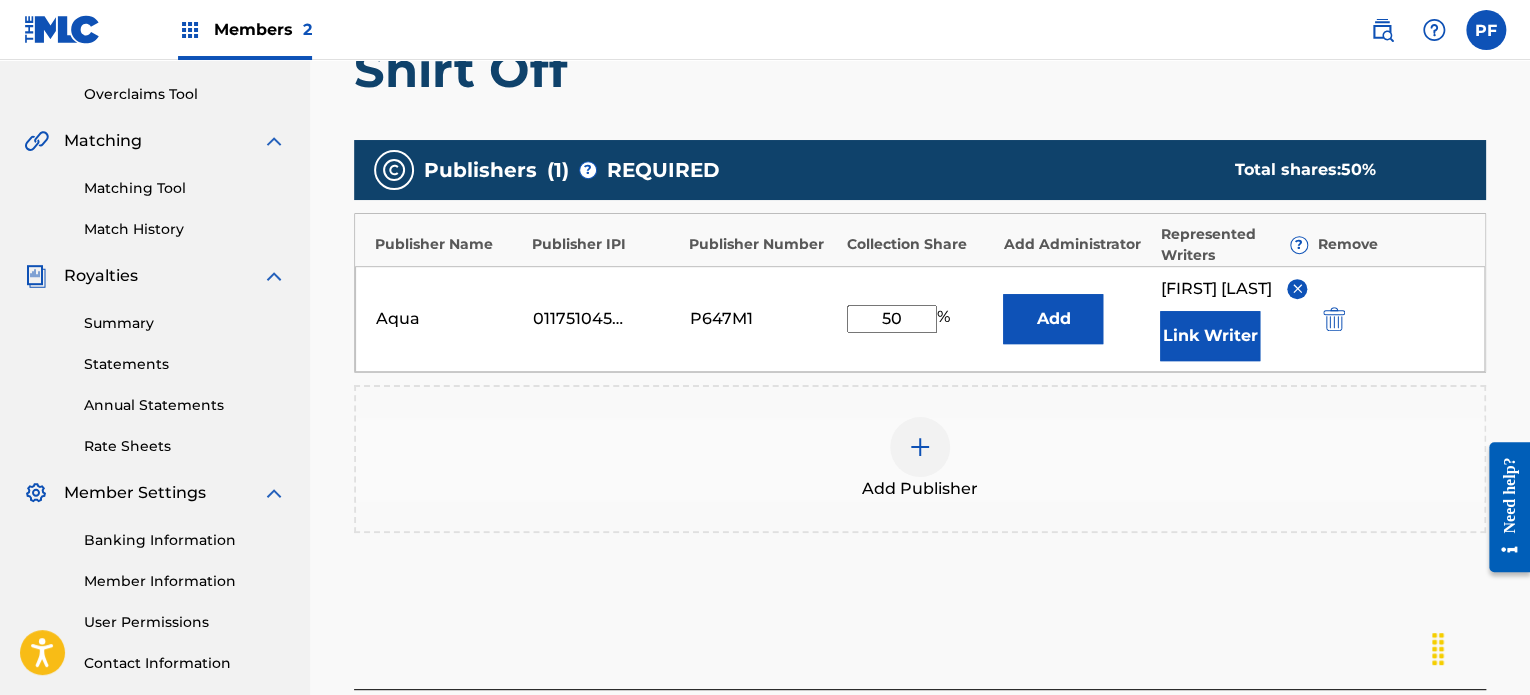 click at bounding box center [920, 447] 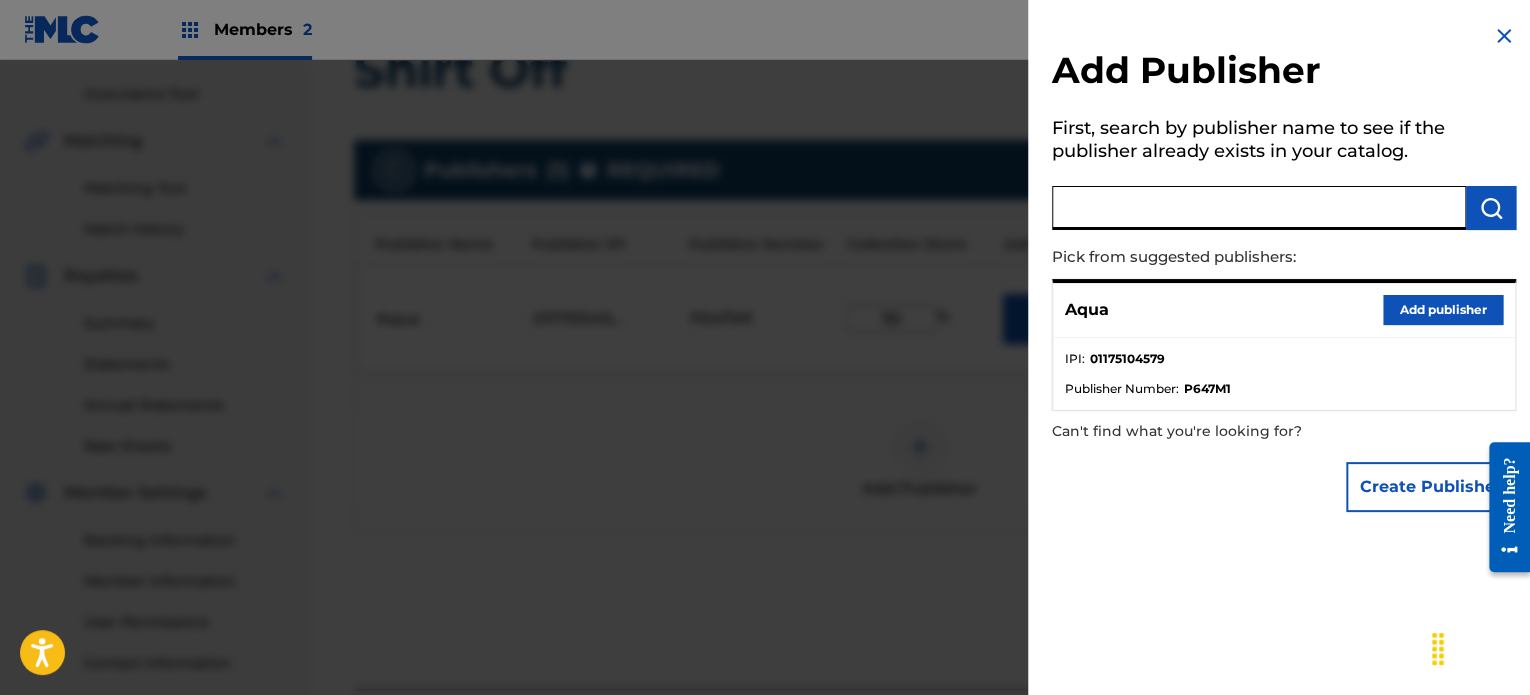 click at bounding box center (1259, 208) 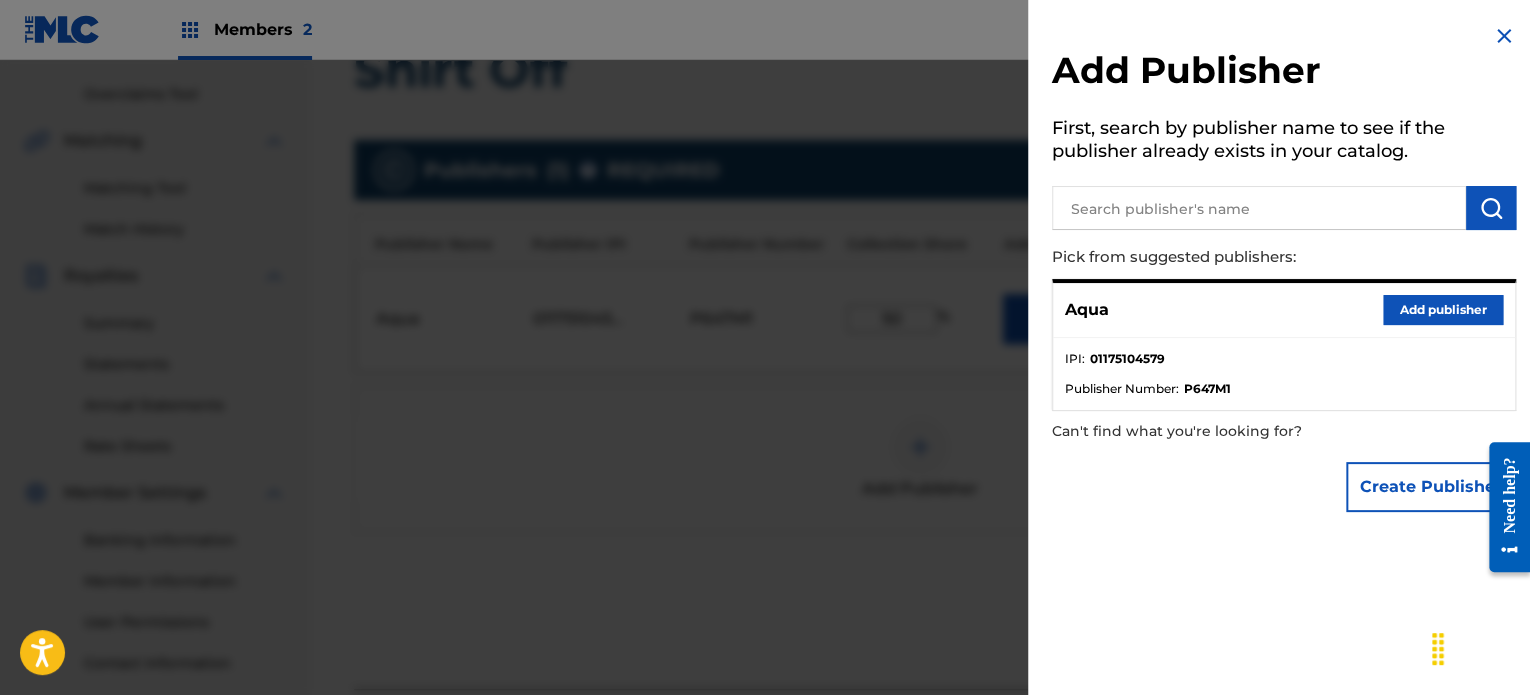 click on "Create Publisher" at bounding box center (1431, 487) 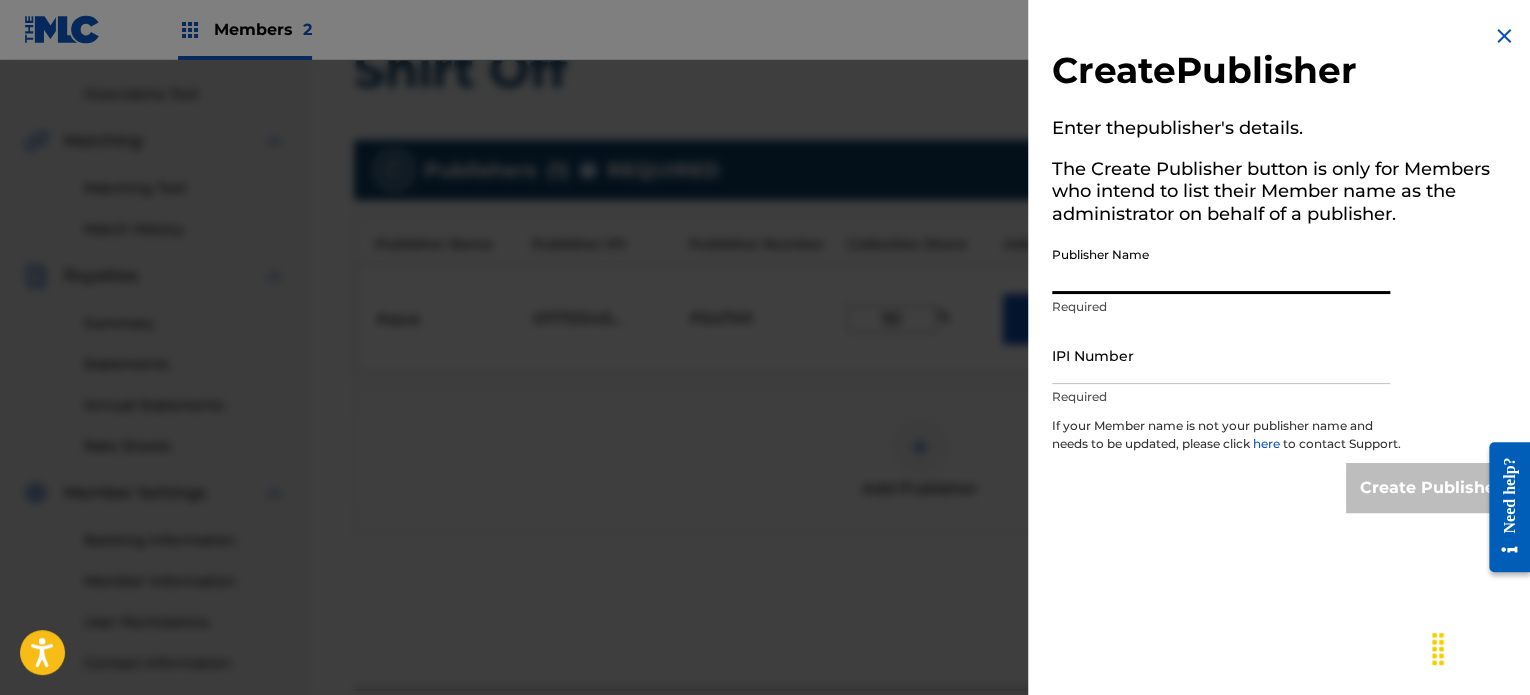 click on "Publisher Name" at bounding box center (1221, 265) 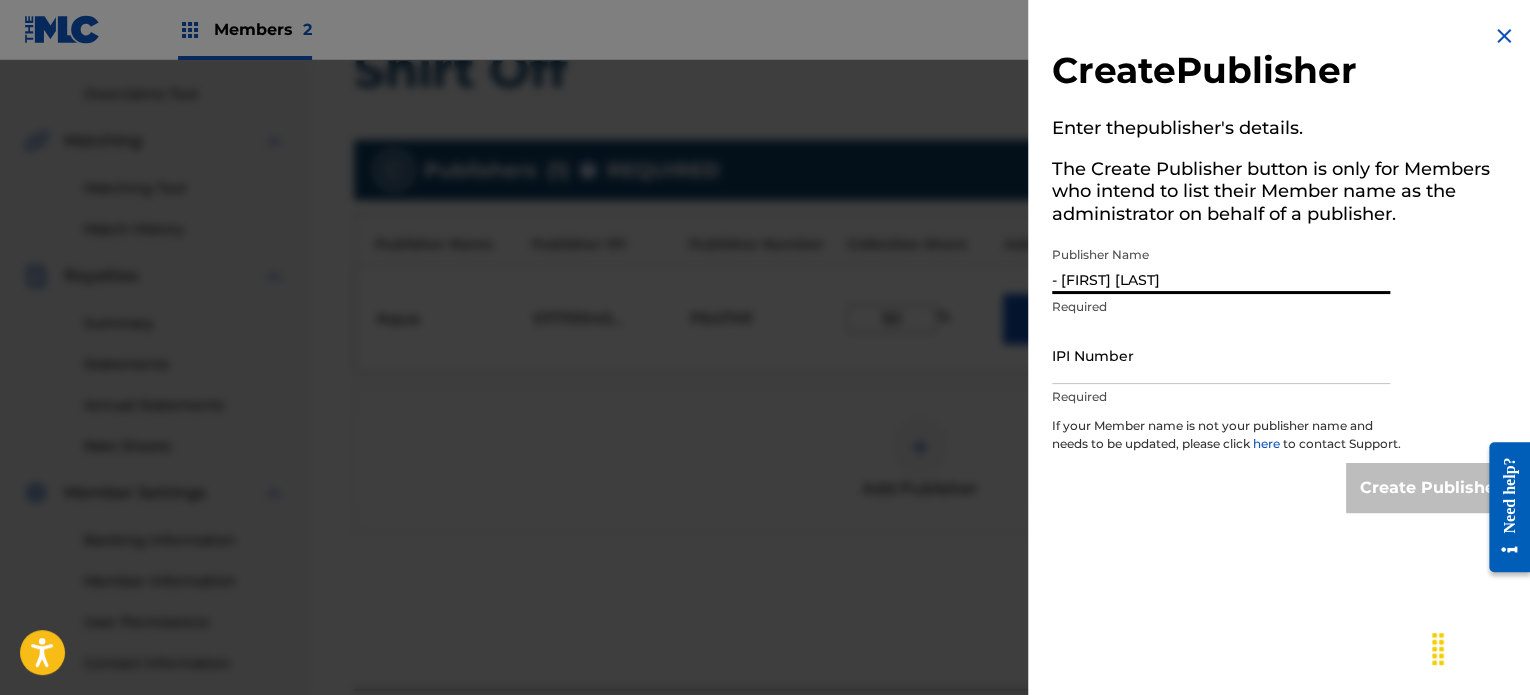 click on "- [FIRST] [LAST]" at bounding box center (1221, 265) 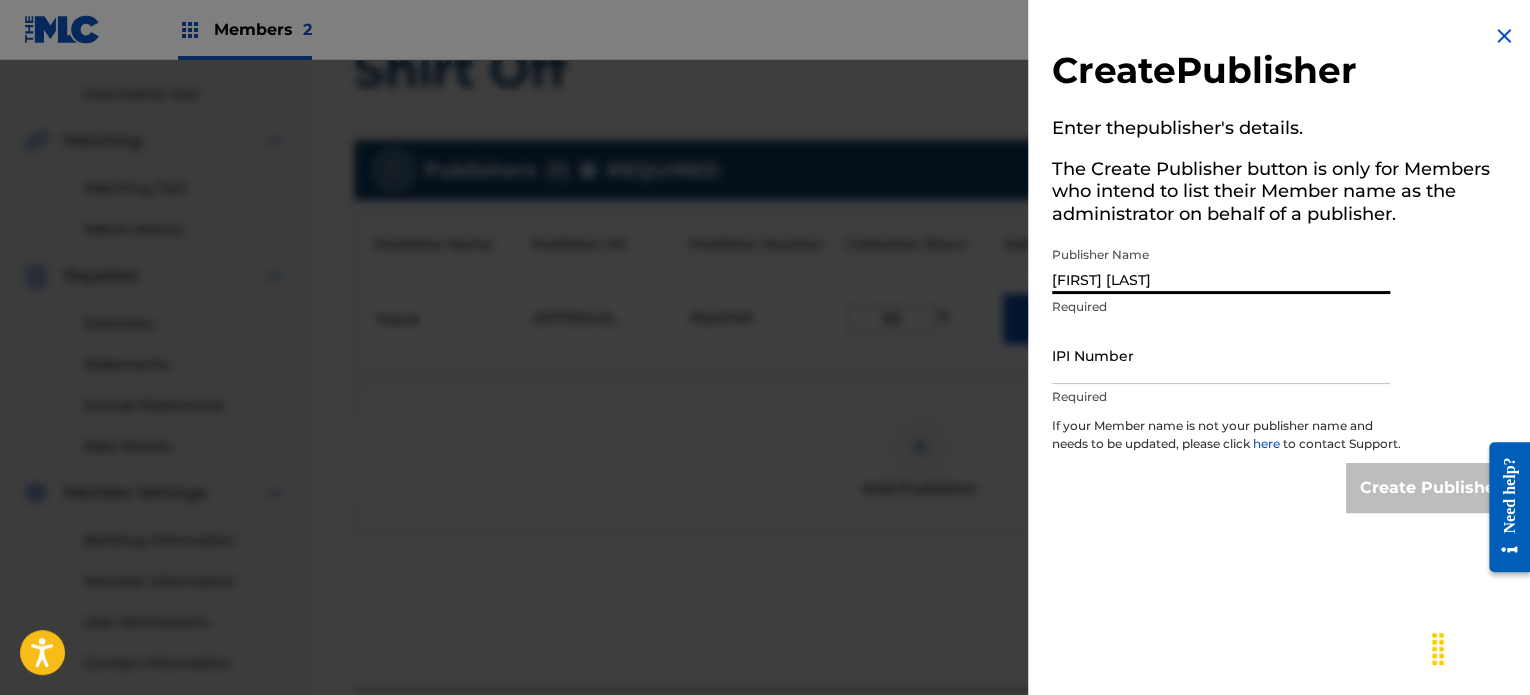 type on "[FIRST] [LAST]" 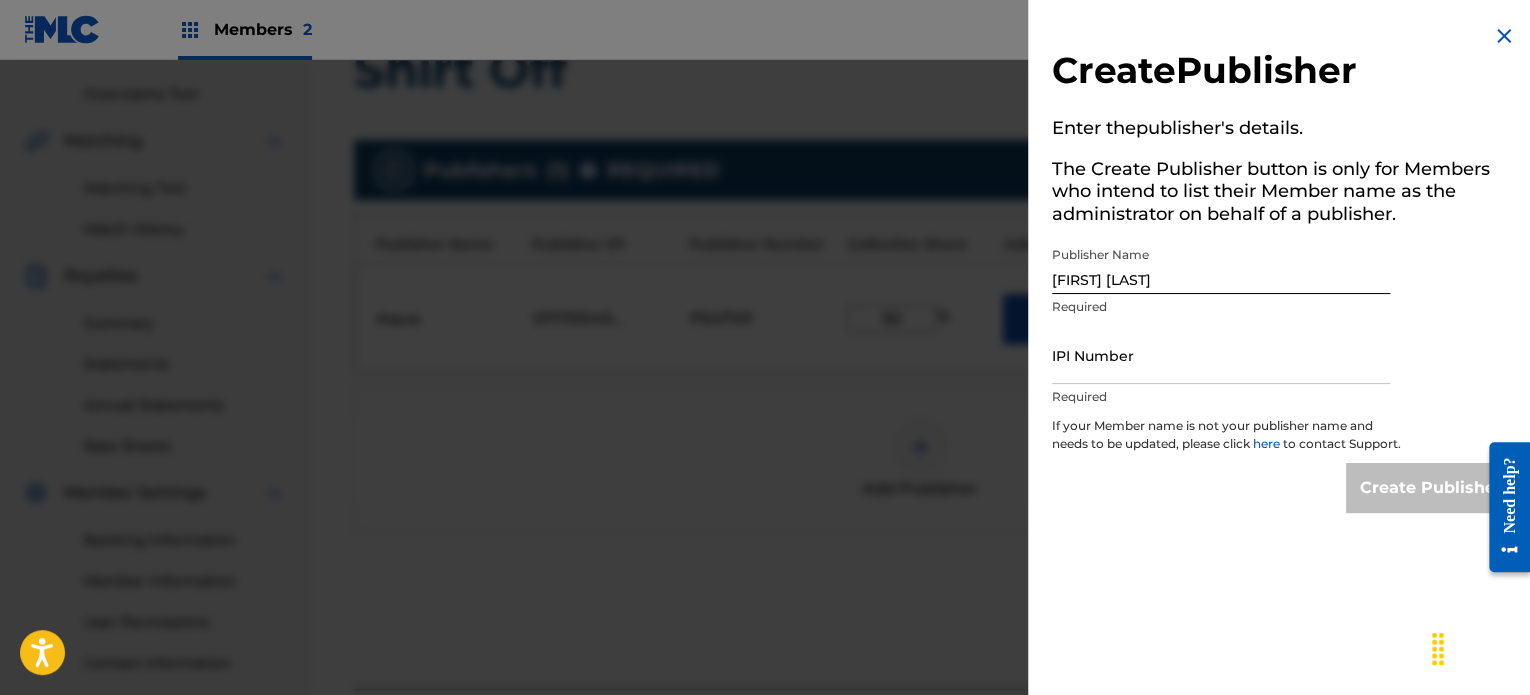 click on "Create Publisher Enter the publisher's details. The Create Publisher button is only for Members who intend to list their Member name as the administrator on behalf of a publisher. Publisher Name [FIRST] [LAST] Required IPI Number Required If your Member name is not your publisher name and needs to be updated, please click here to contact Support. Create Publisher" at bounding box center [1284, 268] 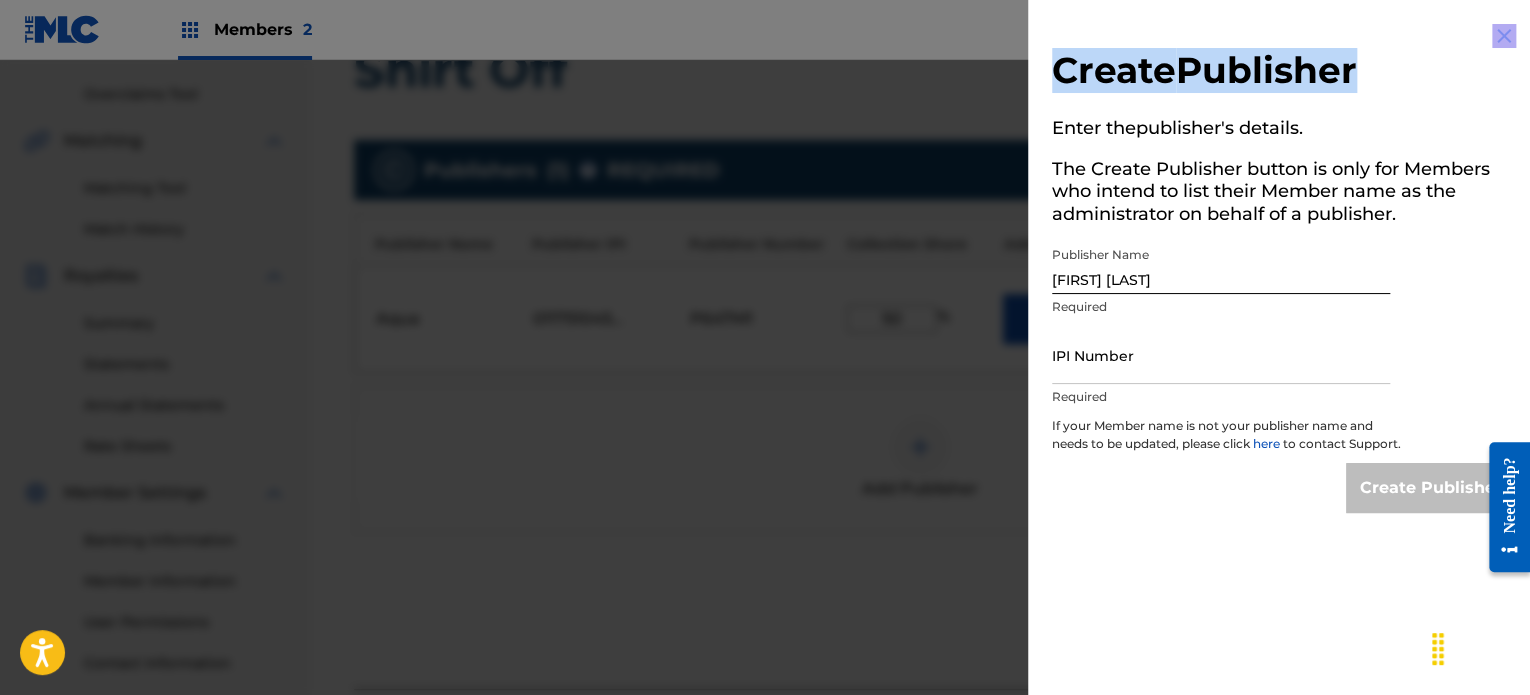 click on "Create Publisher Enter the publisher's details. The Create Publisher button is only for Members who intend to list their Member name as the administrator on behalf of a publisher. Publisher Name [FIRST] [LAST] Required IPI Number Required If your Member name is not your publisher name and needs to be updated, please click here to contact Support. Create Publisher" at bounding box center [1284, 347] 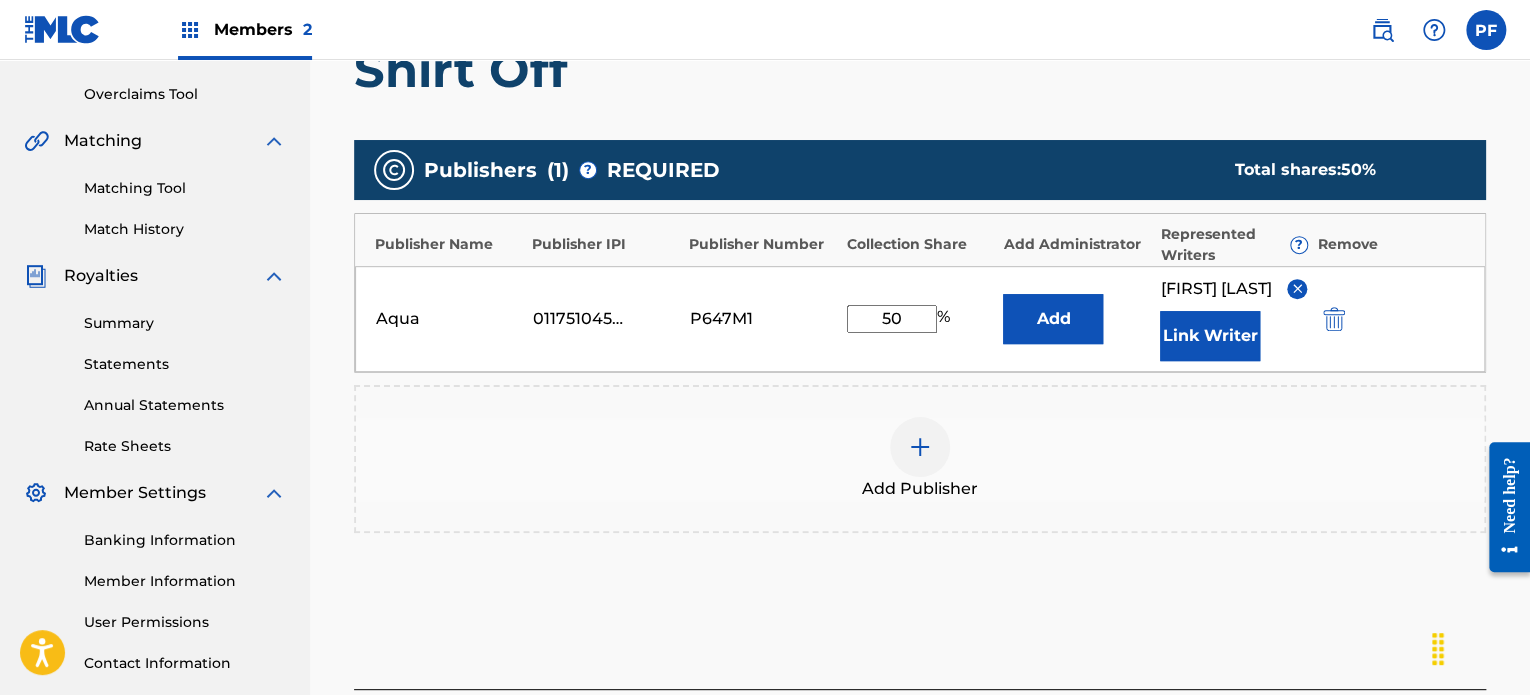 scroll, scrollTop: 608, scrollLeft: 0, axis: vertical 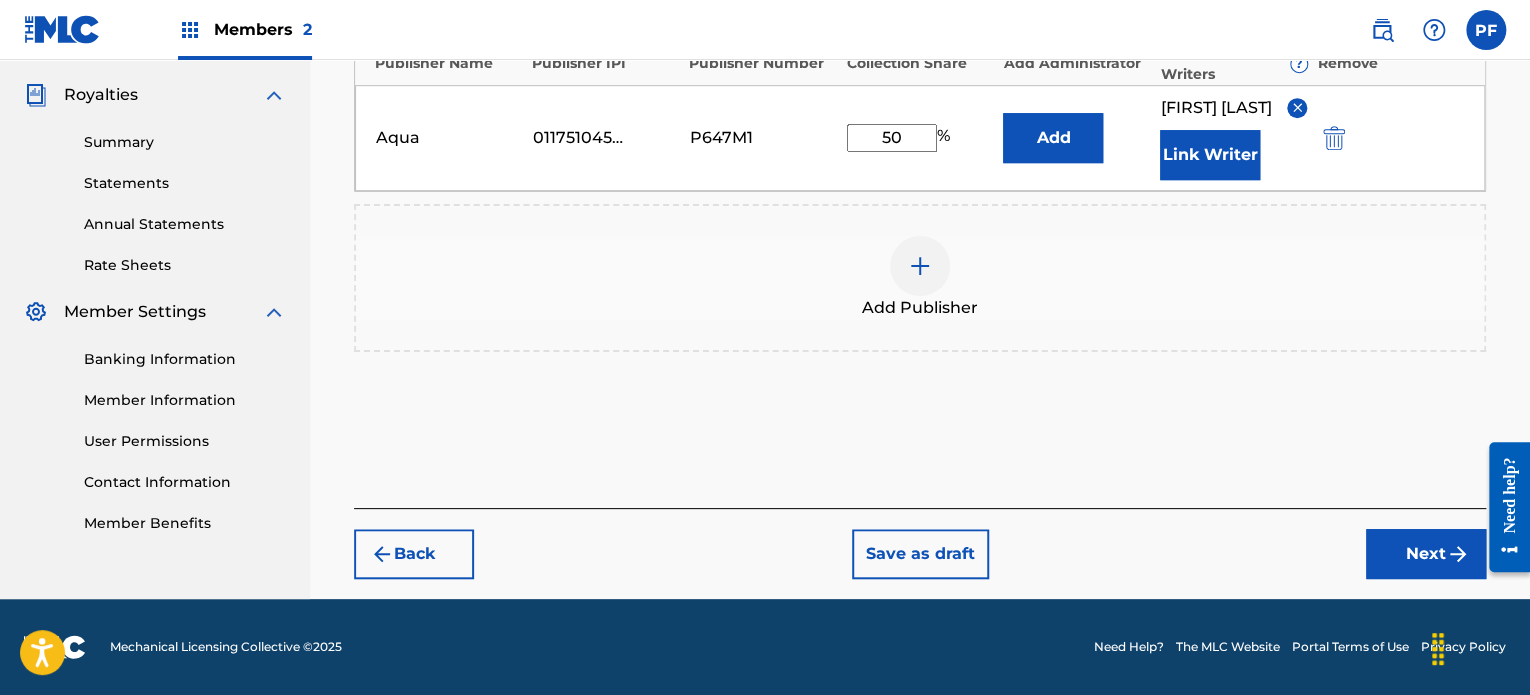 click on "Next" at bounding box center [1426, 554] 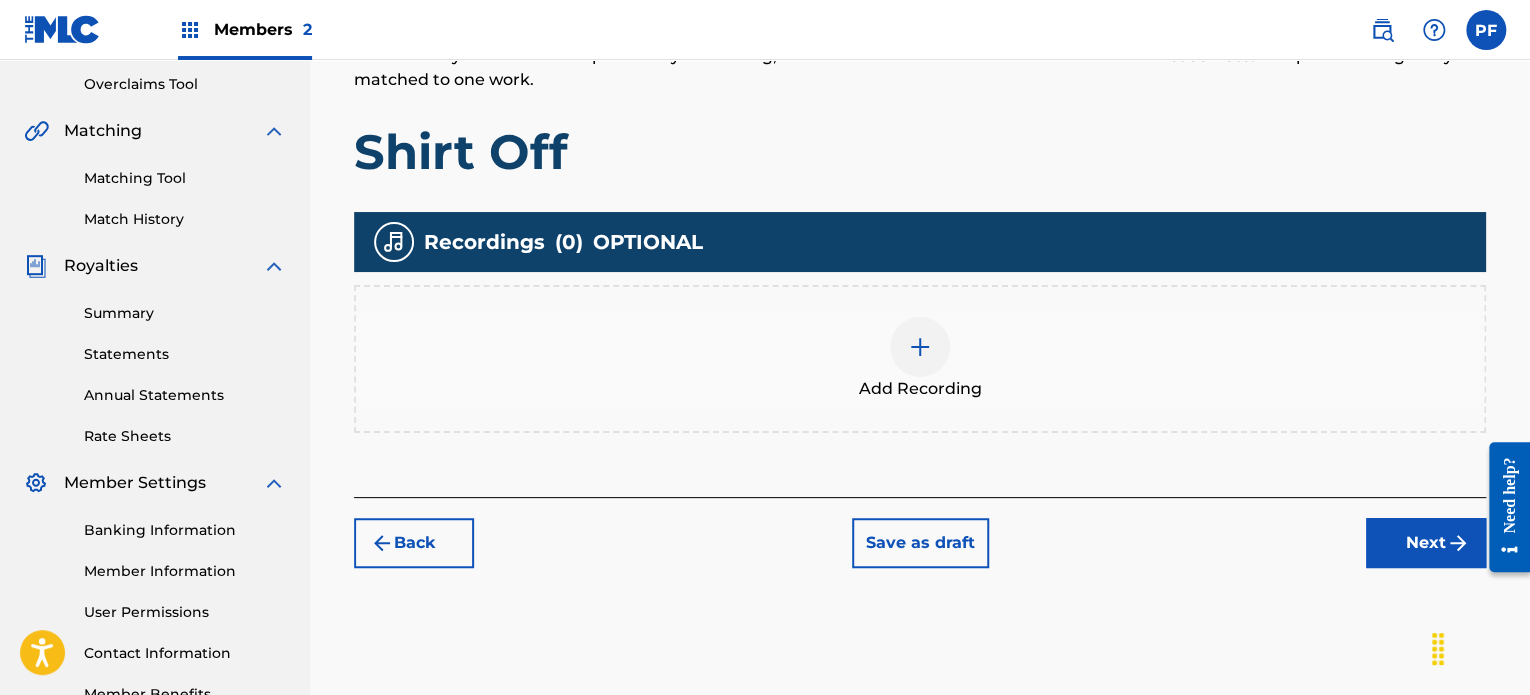 scroll, scrollTop: 467, scrollLeft: 0, axis: vertical 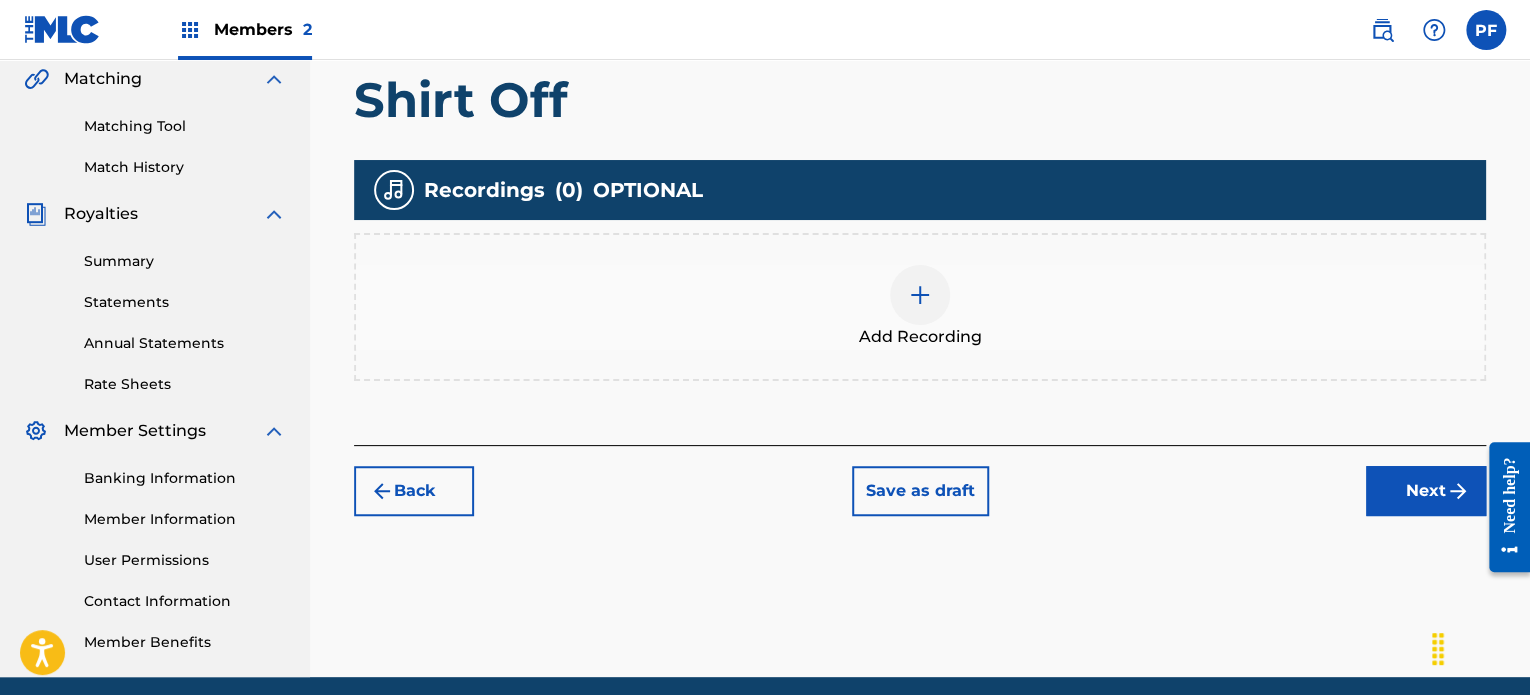 click on "Add Recording" at bounding box center (920, 307) 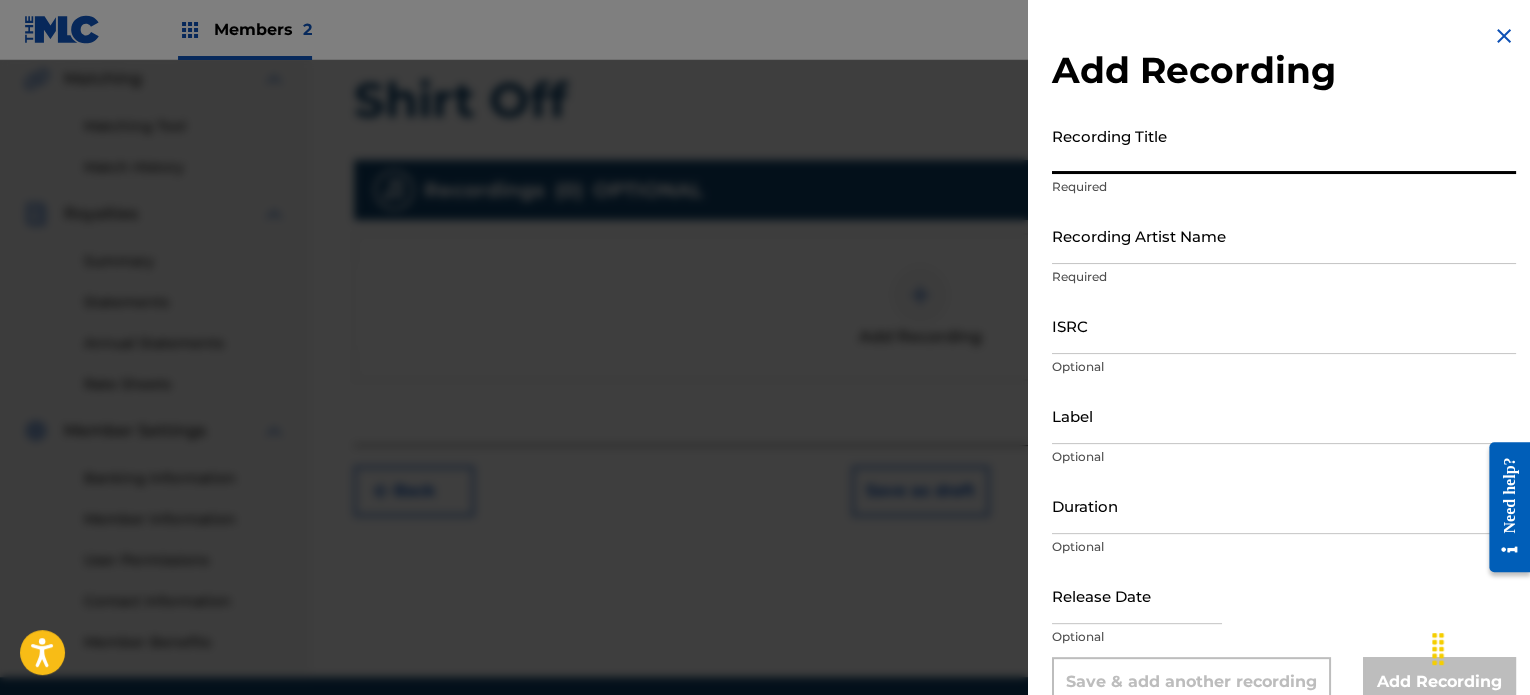 click on "Recording Title" at bounding box center (1284, 145) 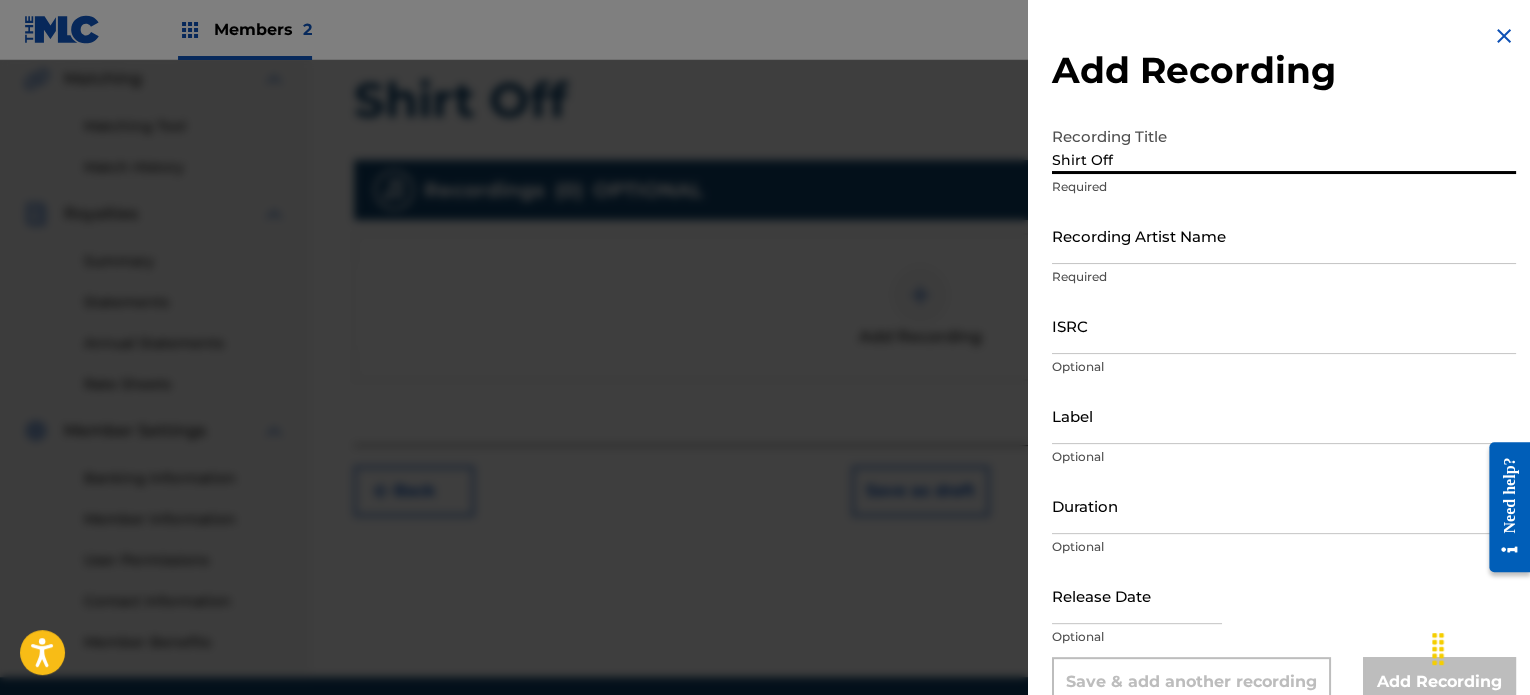type on "Shirt Off" 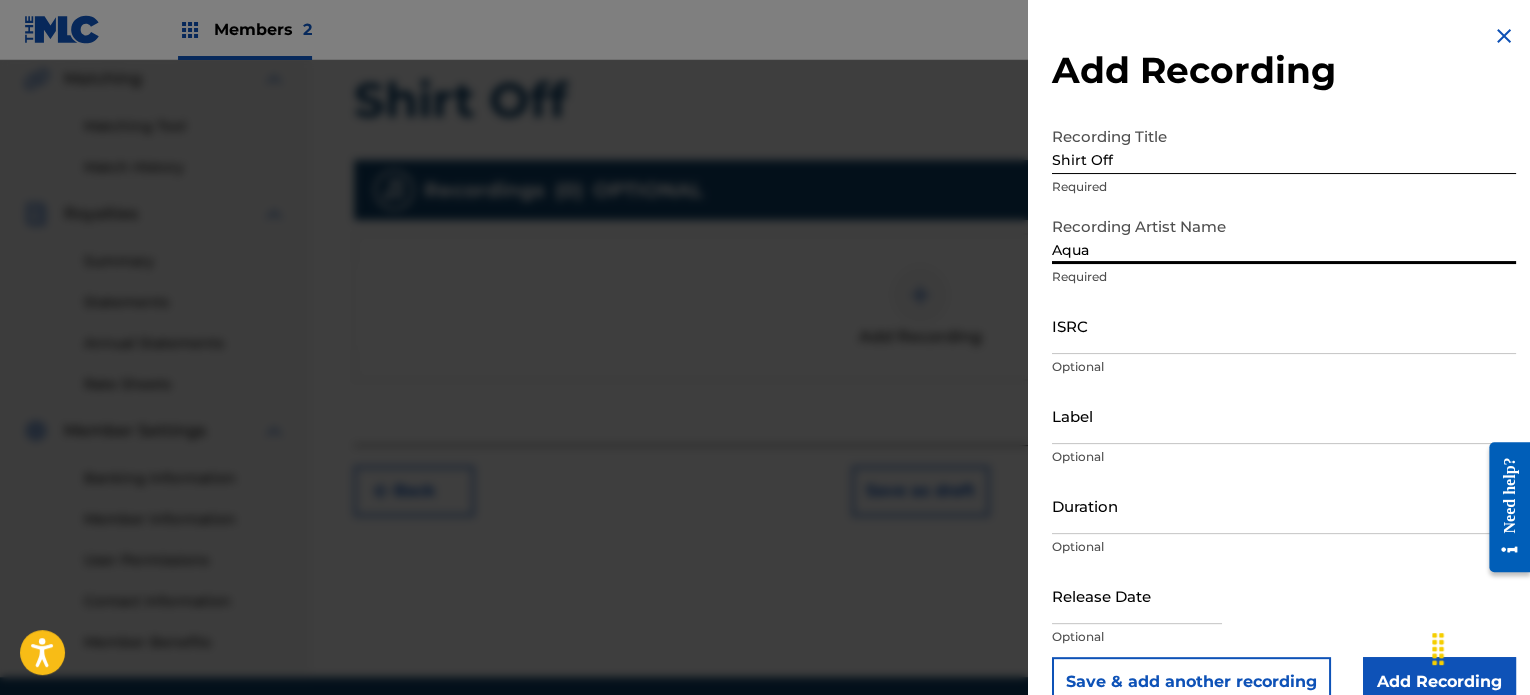 type on "Aqua" 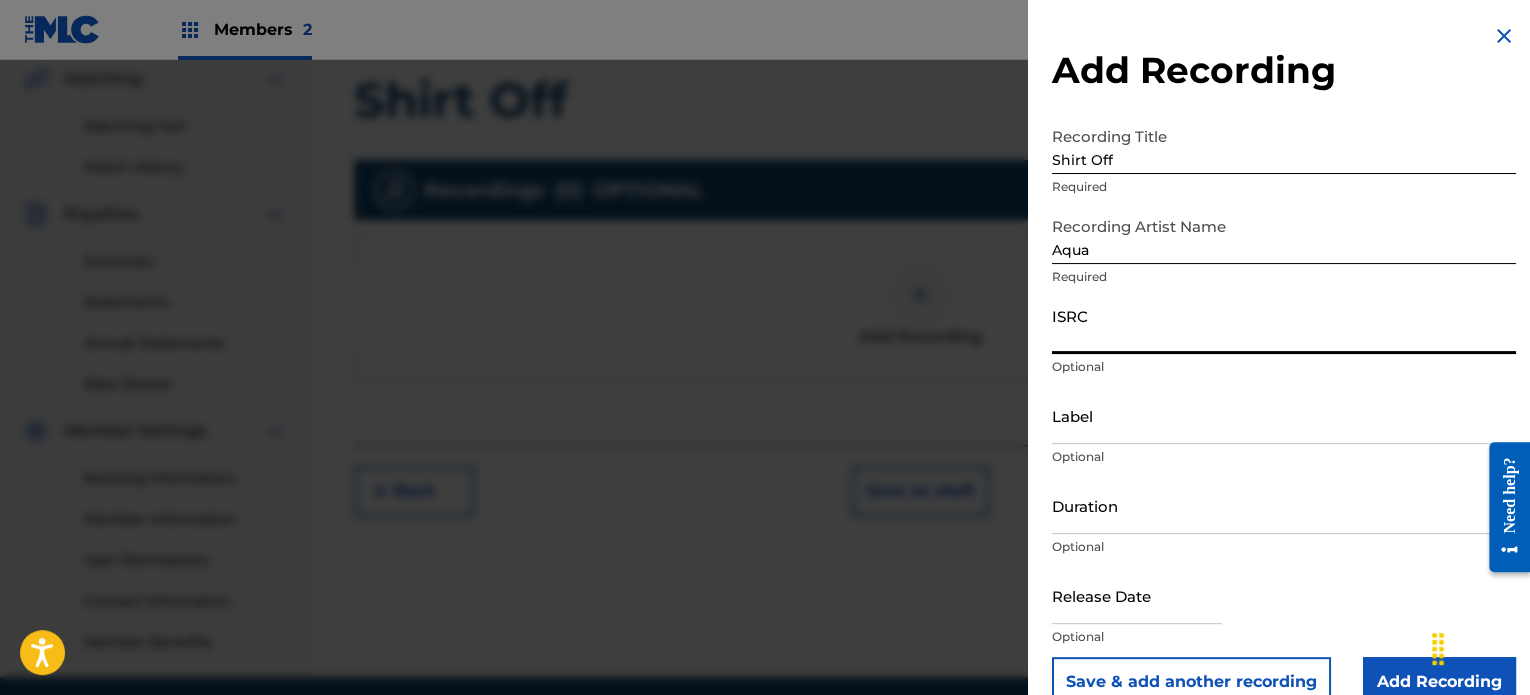 click on "ISRC" at bounding box center (1284, 325) 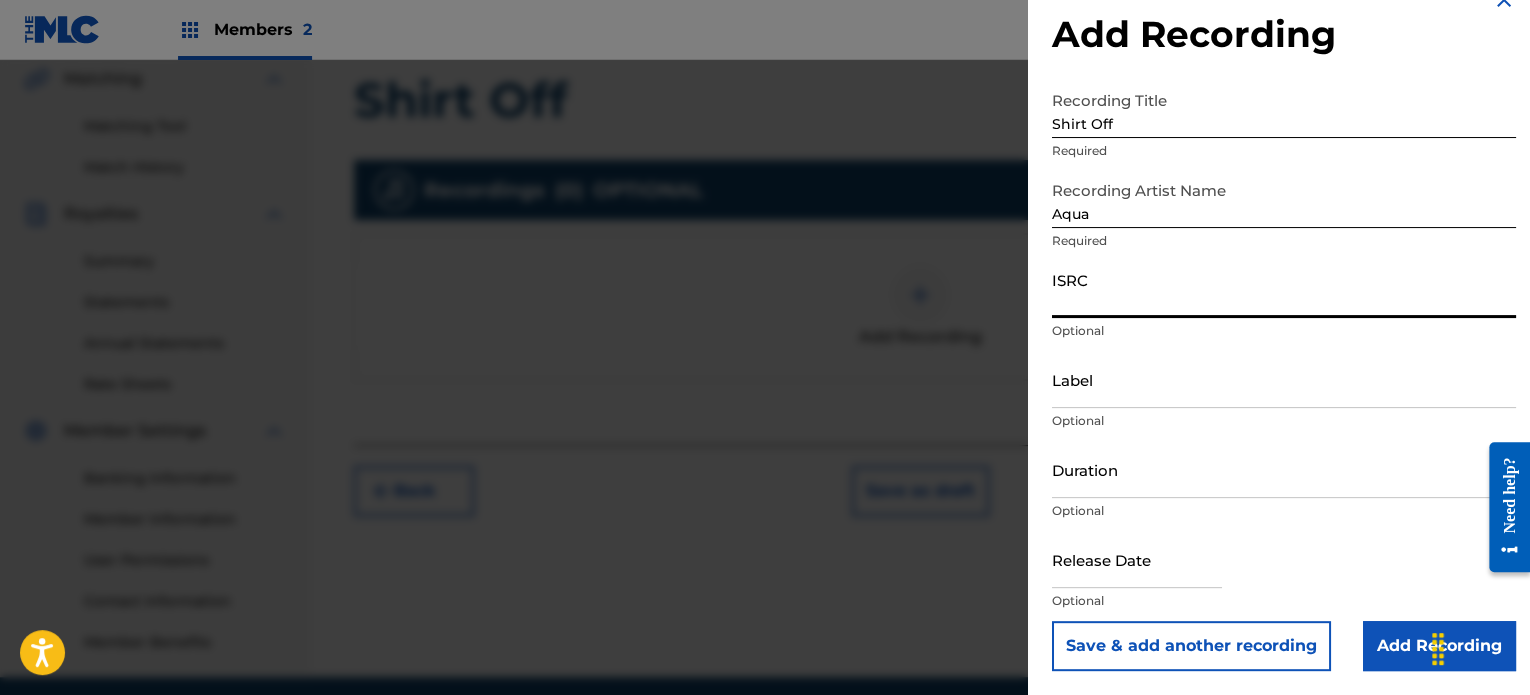 paste on "QZWFN2534350" 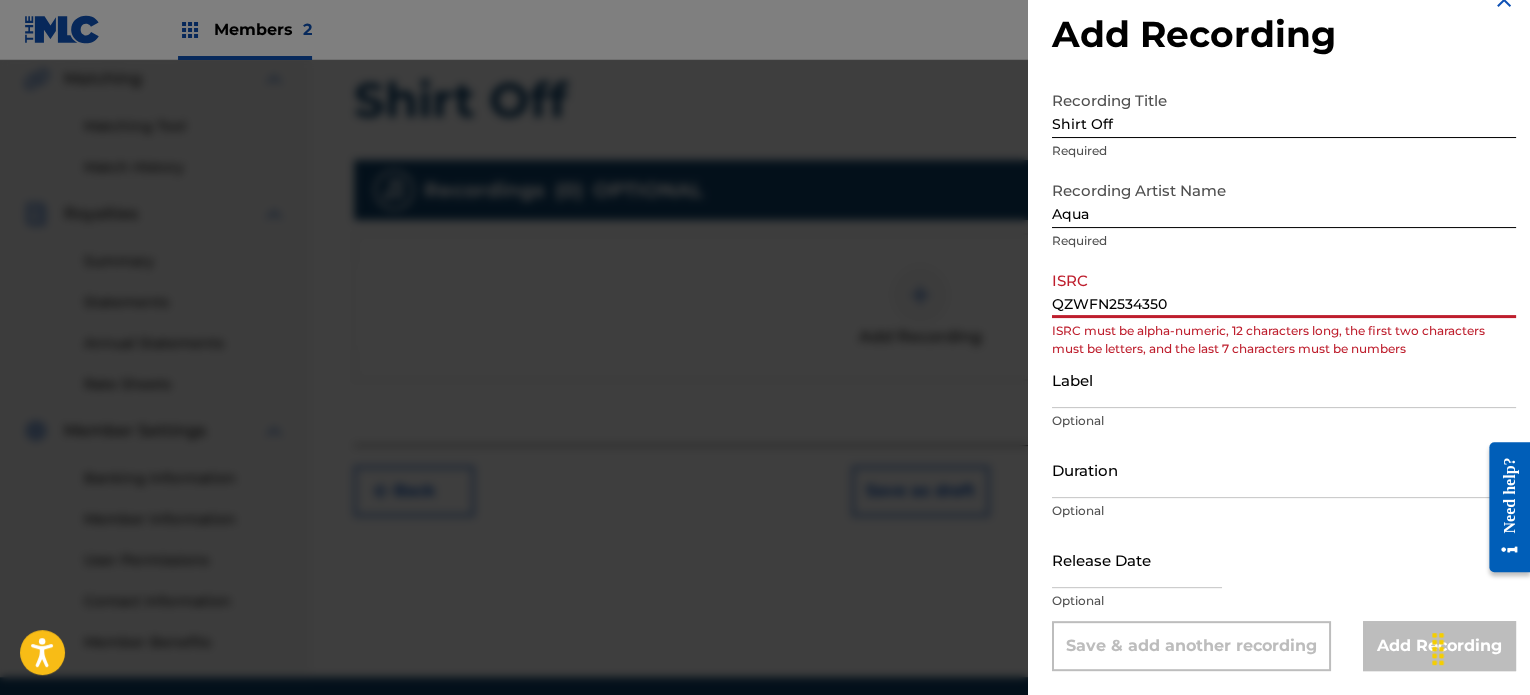 click on "QZWFN2534350" at bounding box center [1284, 289] 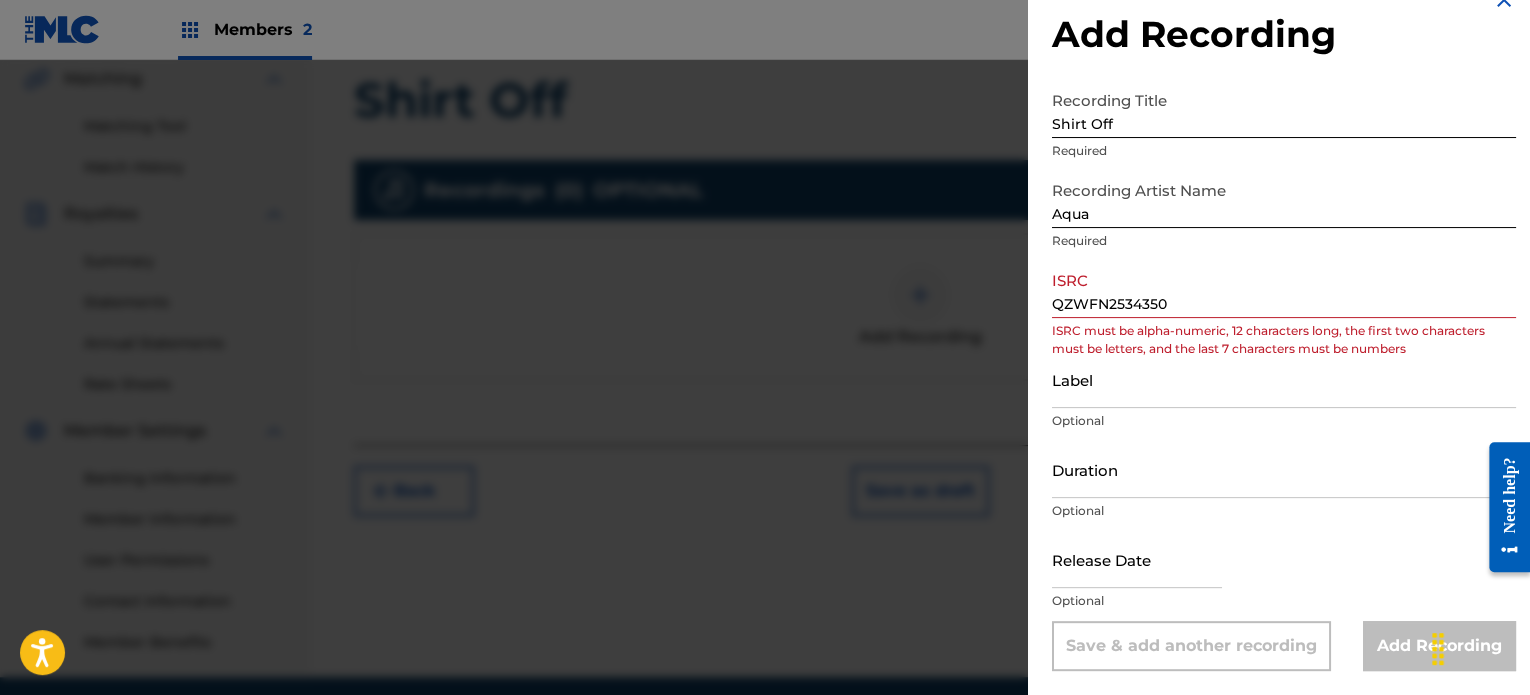 click on "Label" at bounding box center (1284, 379) 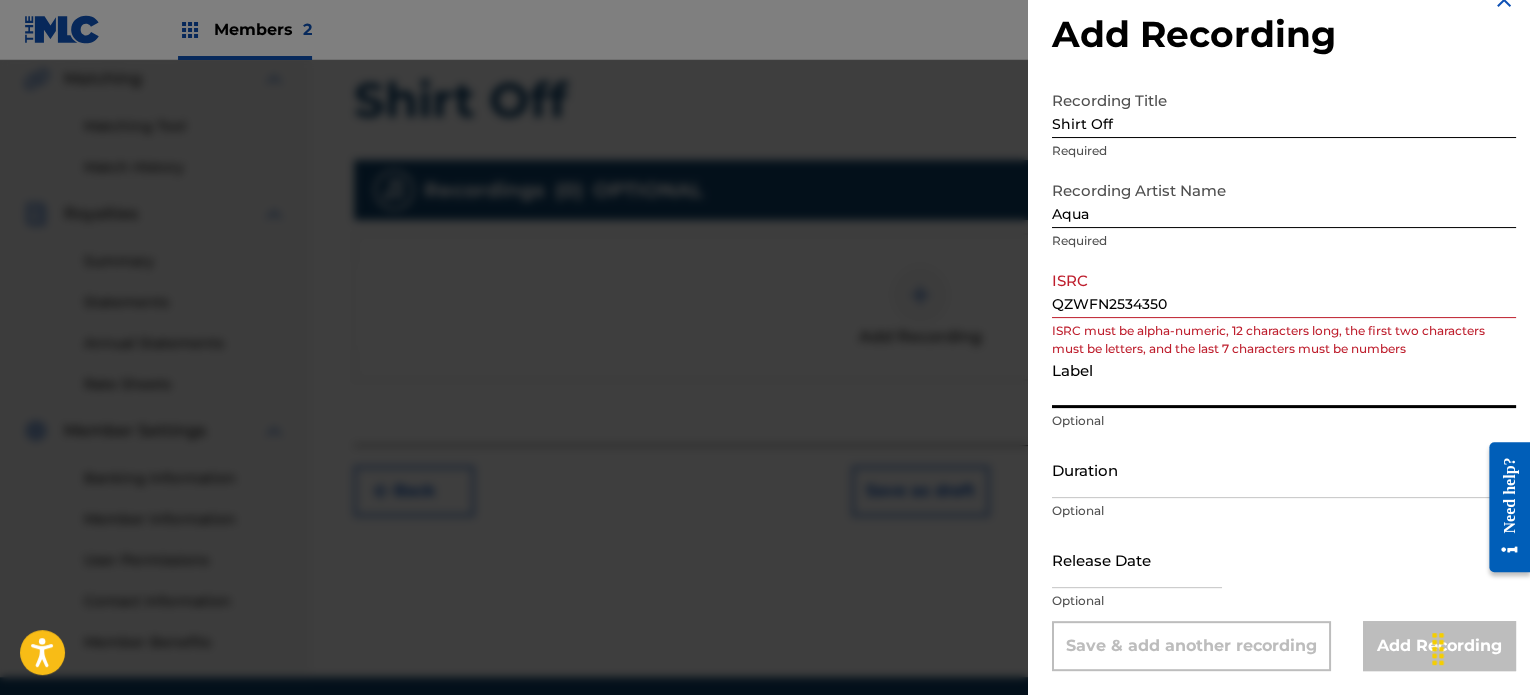 click on "Label" at bounding box center [1284, 379] 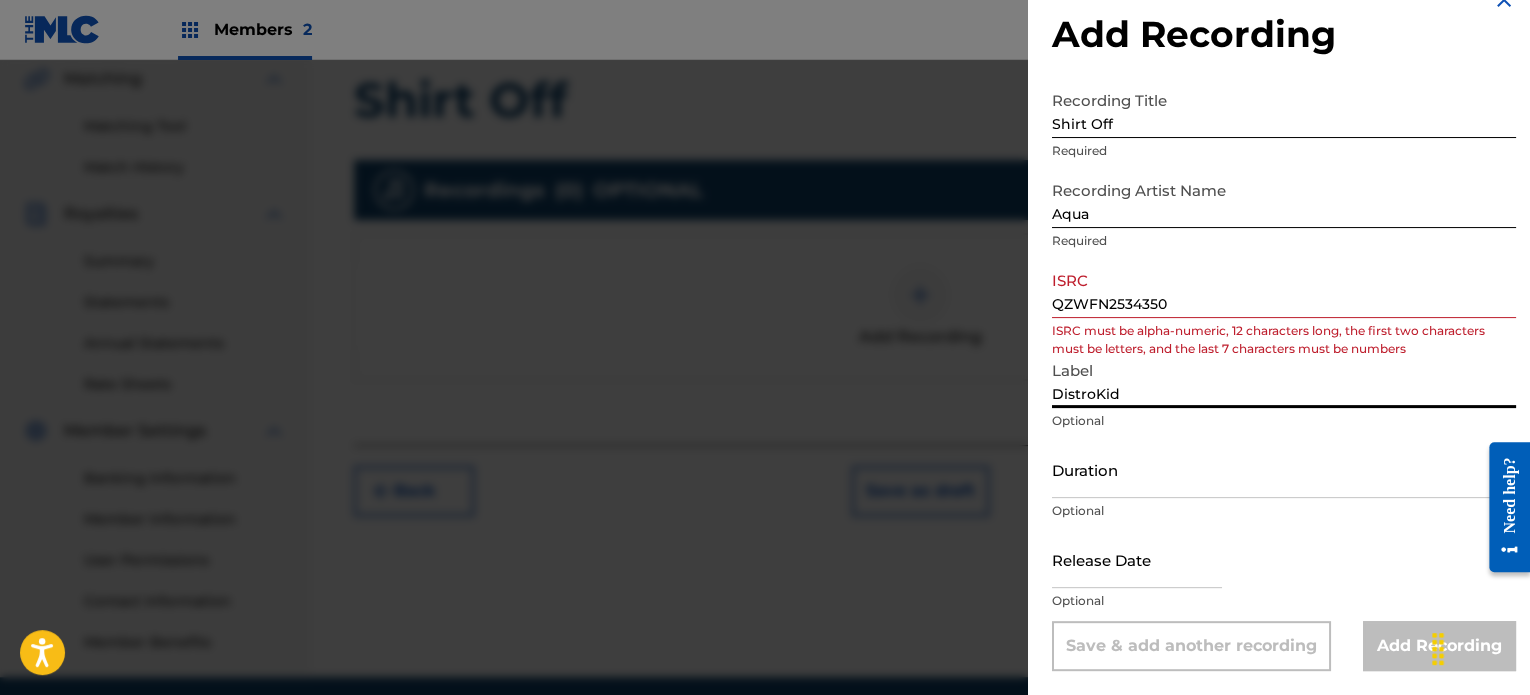 type on "DistroKid" 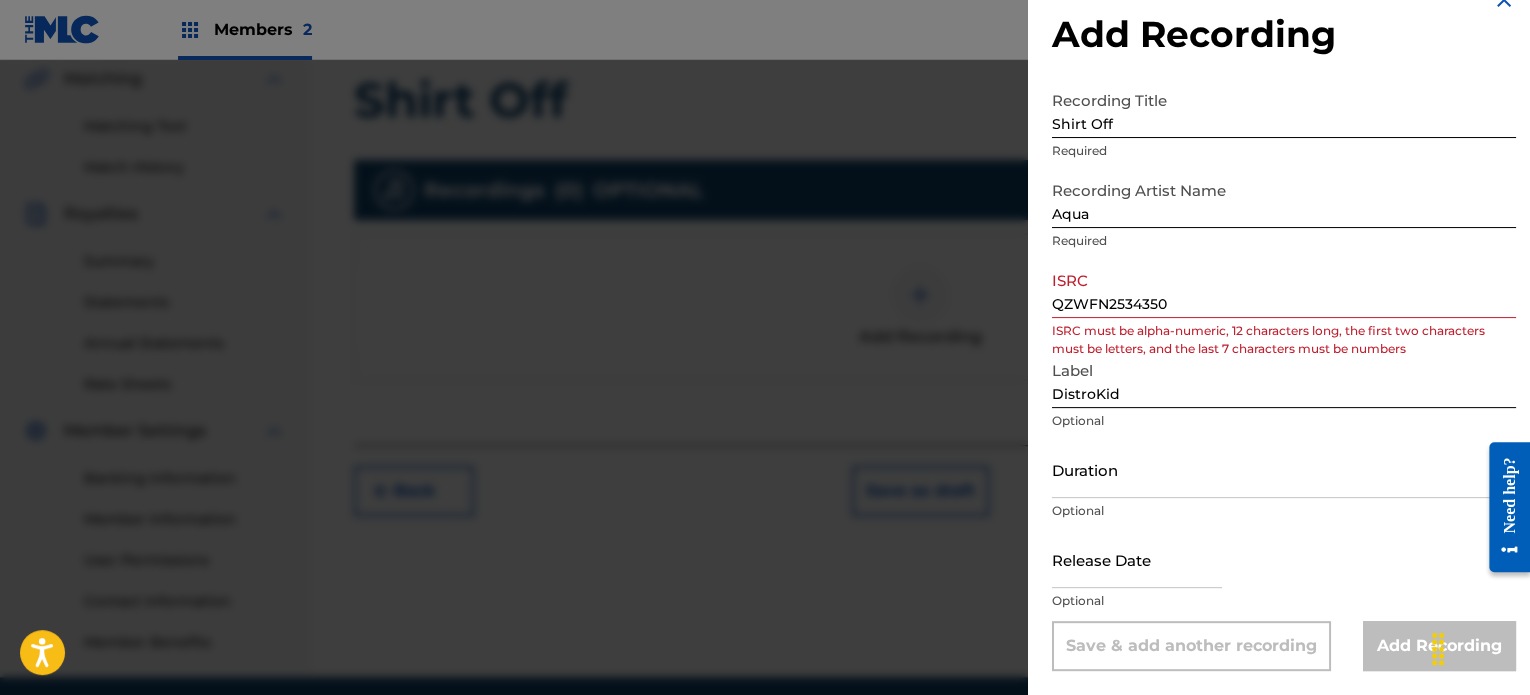 click at bounding box center [1137, 559] 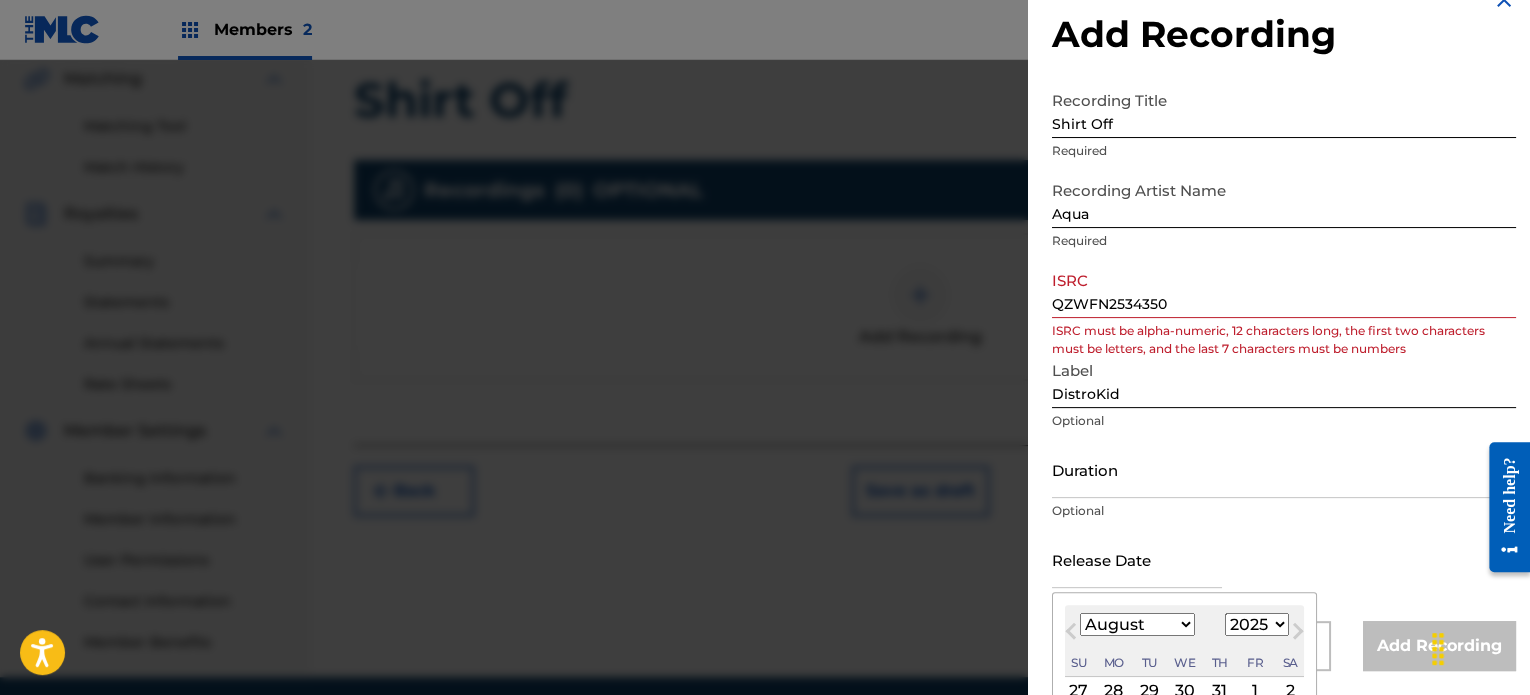 scroll, scrollTop: 221, scrollLeft: 0, axis: vertical 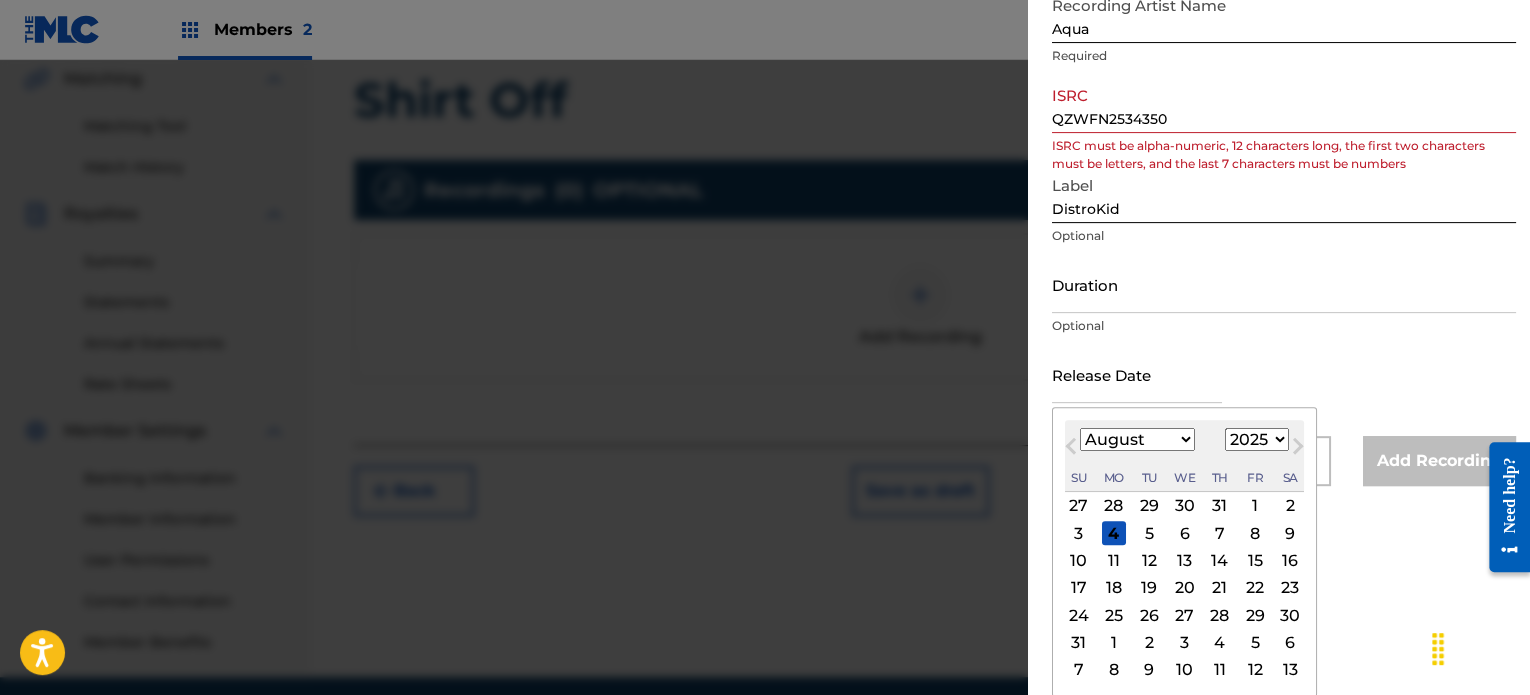 click on "Previous Month" at bounding box center [1073, 449] 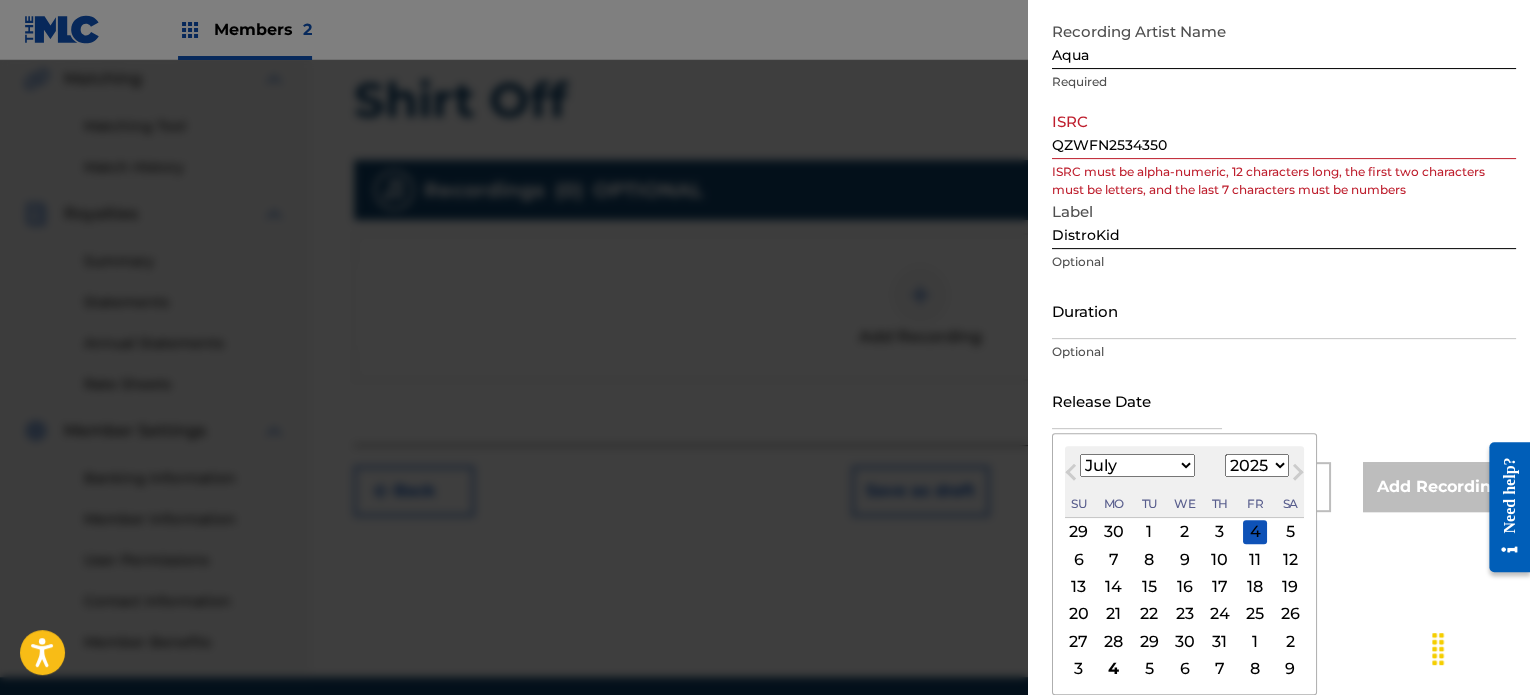 scroll, scrollTop: 194, scrollLeft: 0, axis: vertical 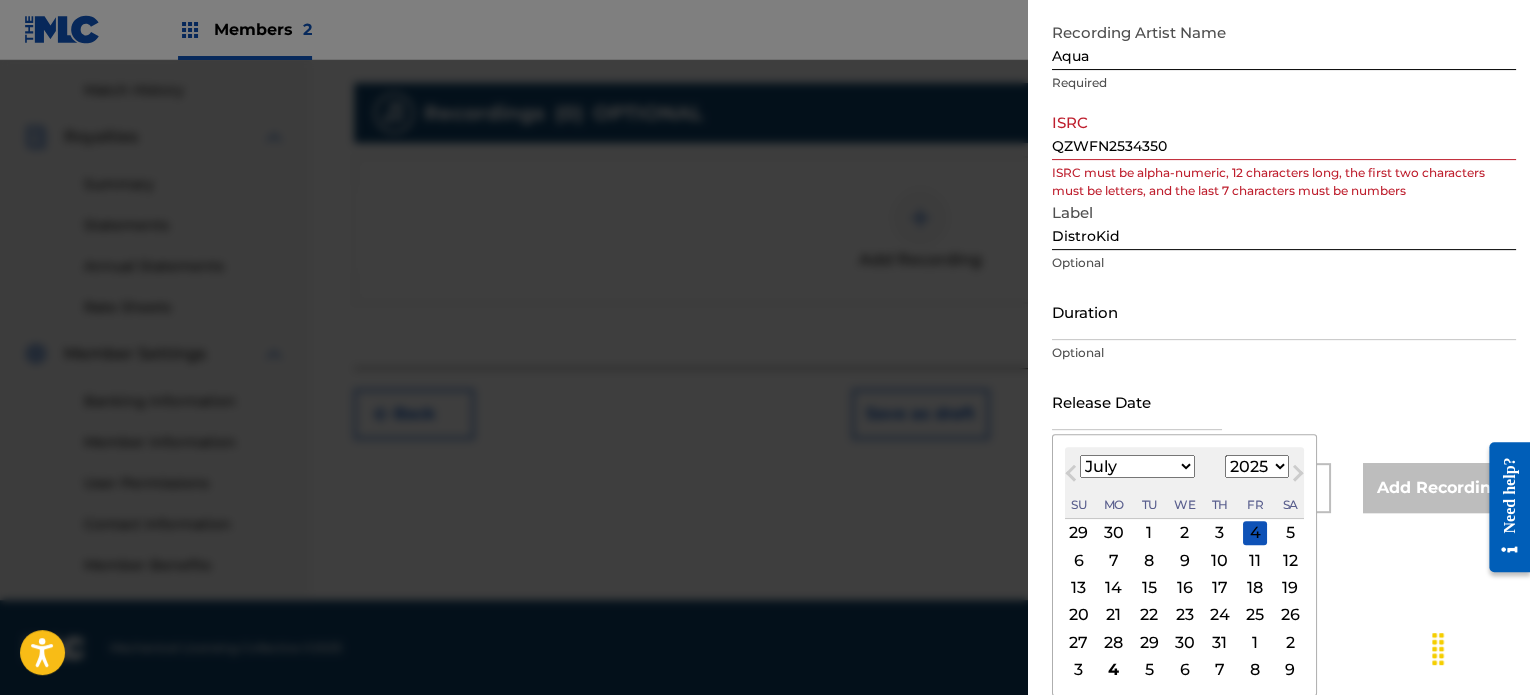 click on "Next Month" at bounding box center (1296, 476) 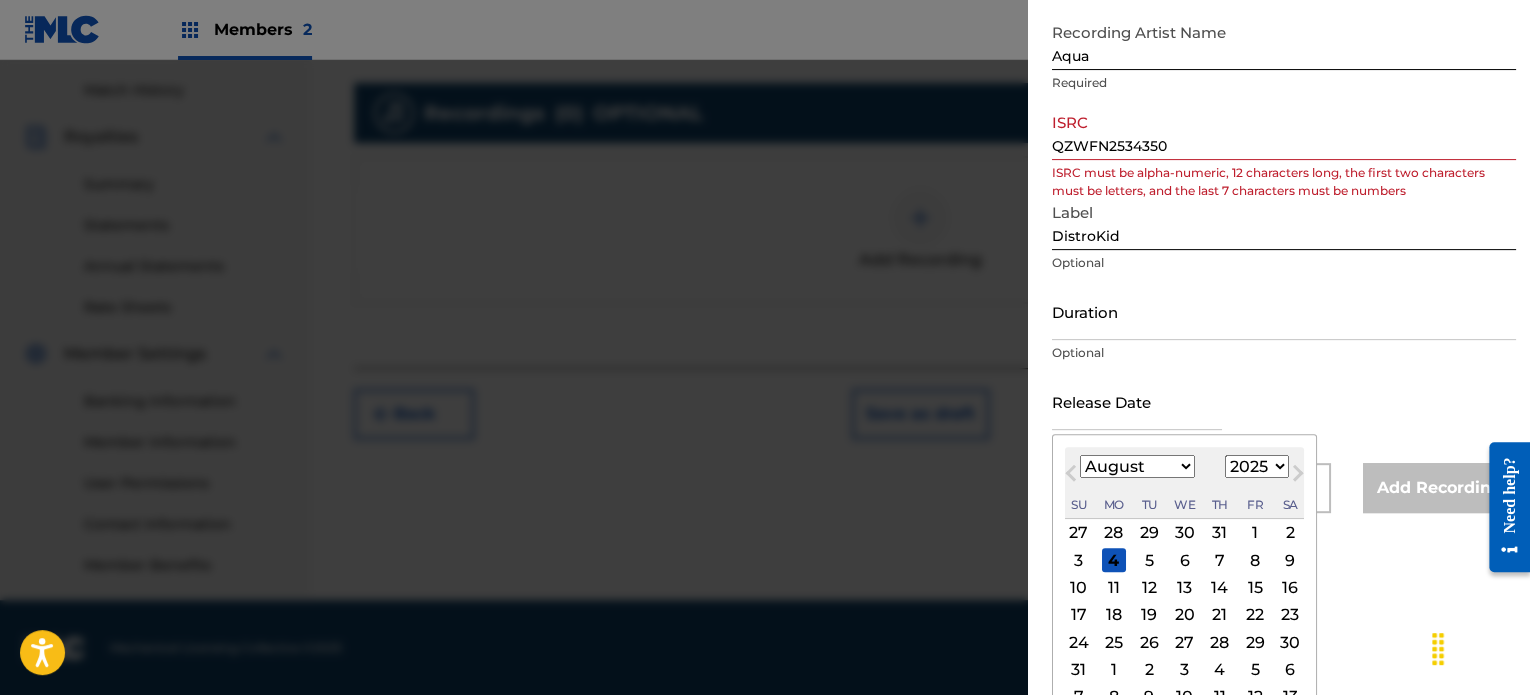 click on "2" at bounding box center [1290, 533] 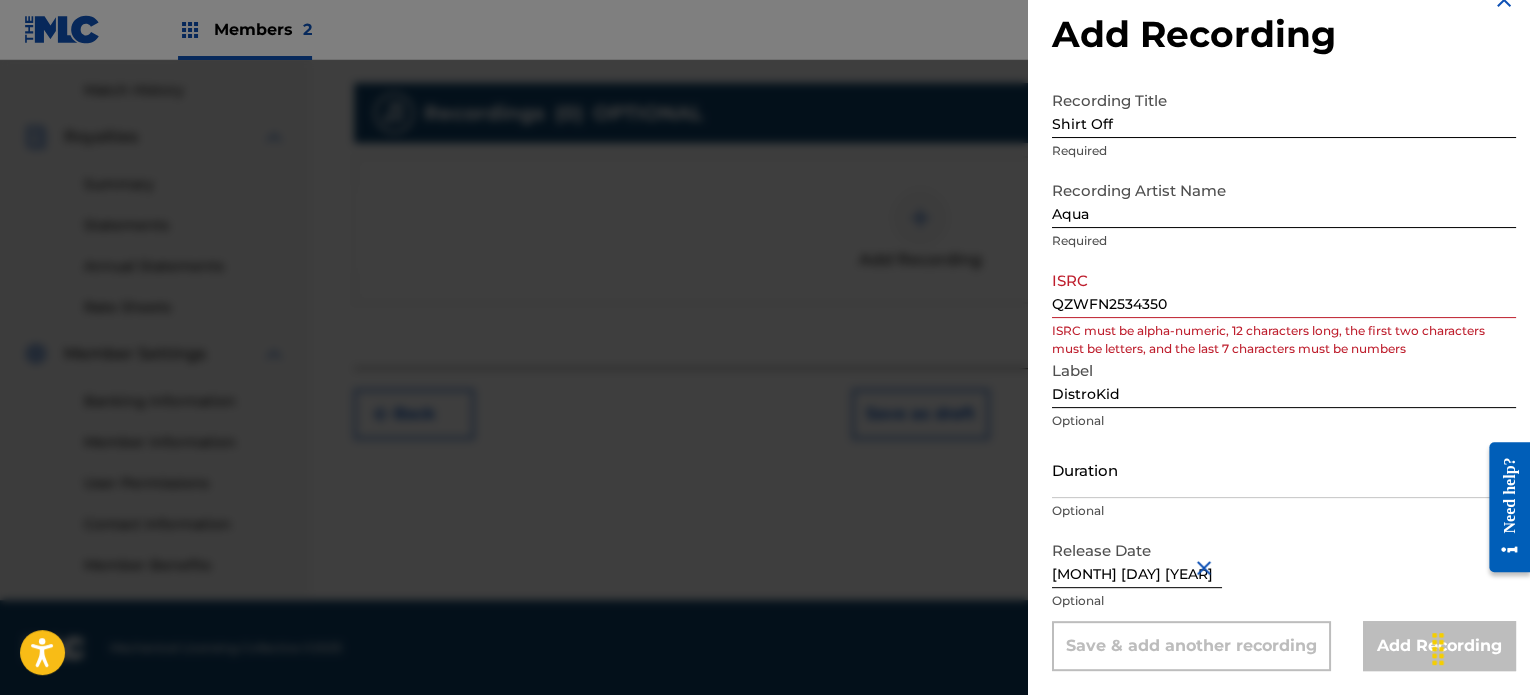 scroll, scrollTop: 36, scrollLeft: 0, axis: vertical 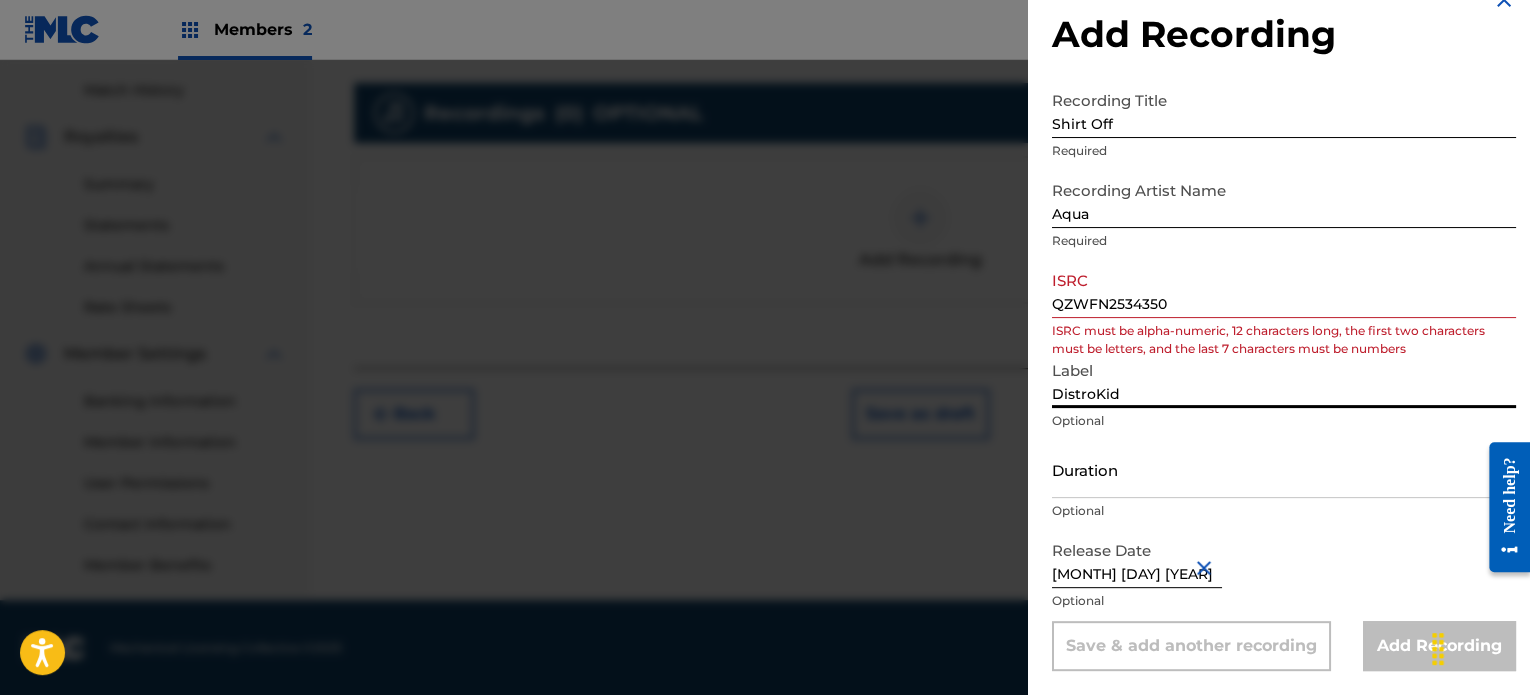 click on "DistroKid" at bounding box center [1284, 379] 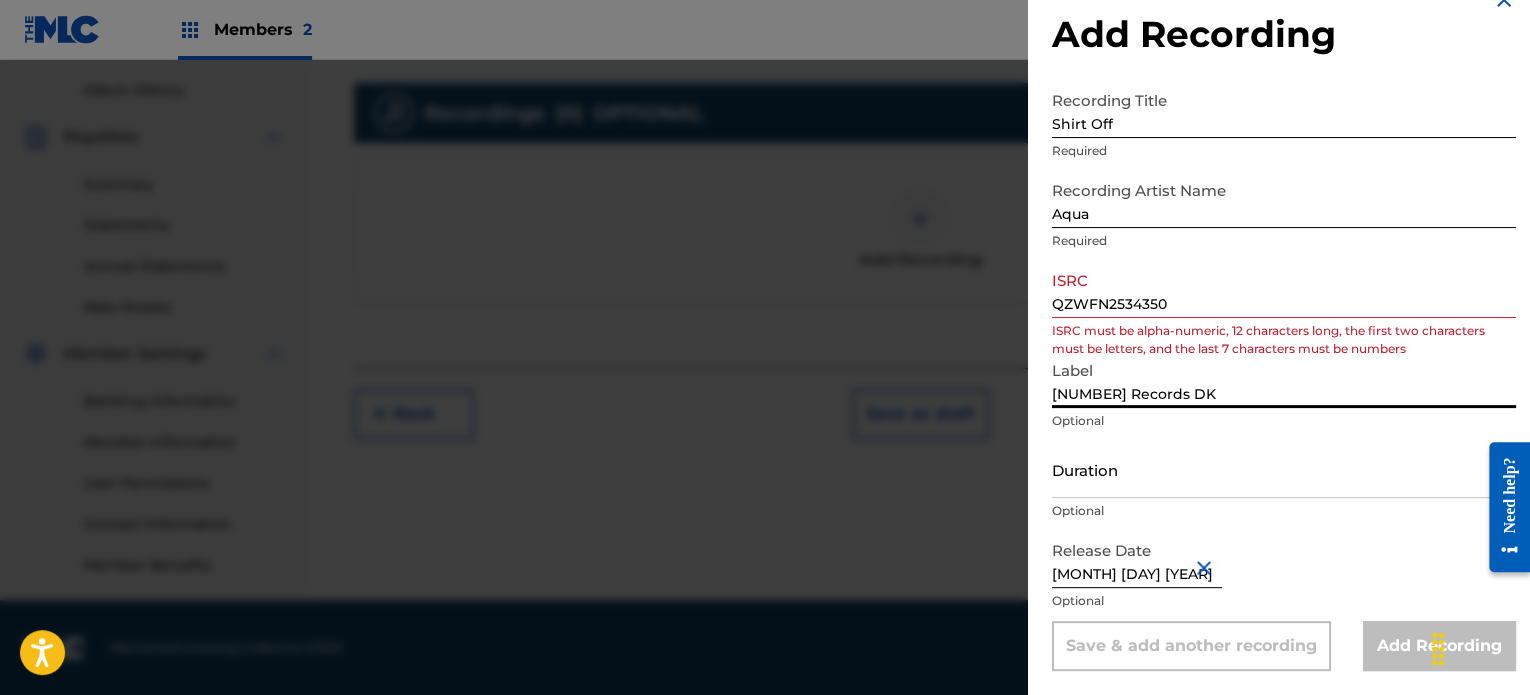 type on "[NUMBER] Records DK" 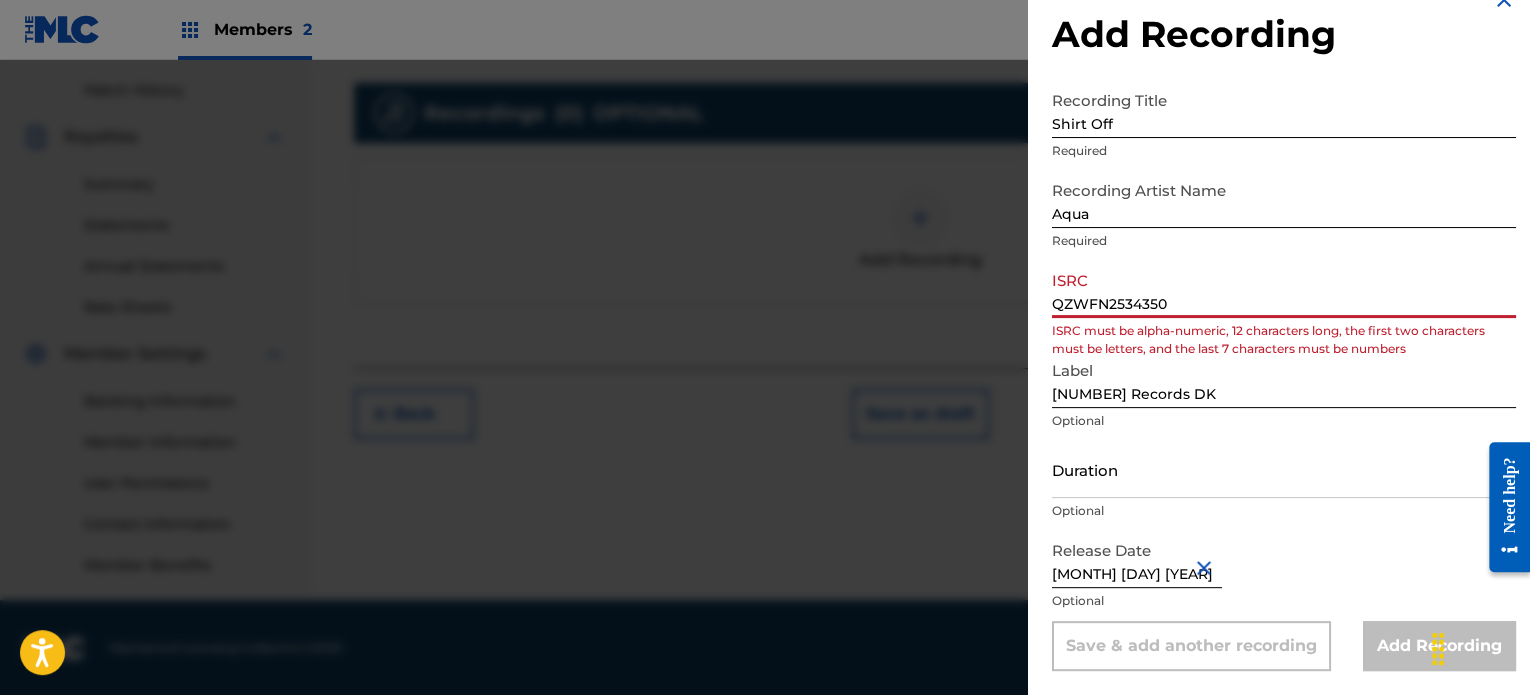 click on "QZWFN2534350" at bounding box center (1284, 289) 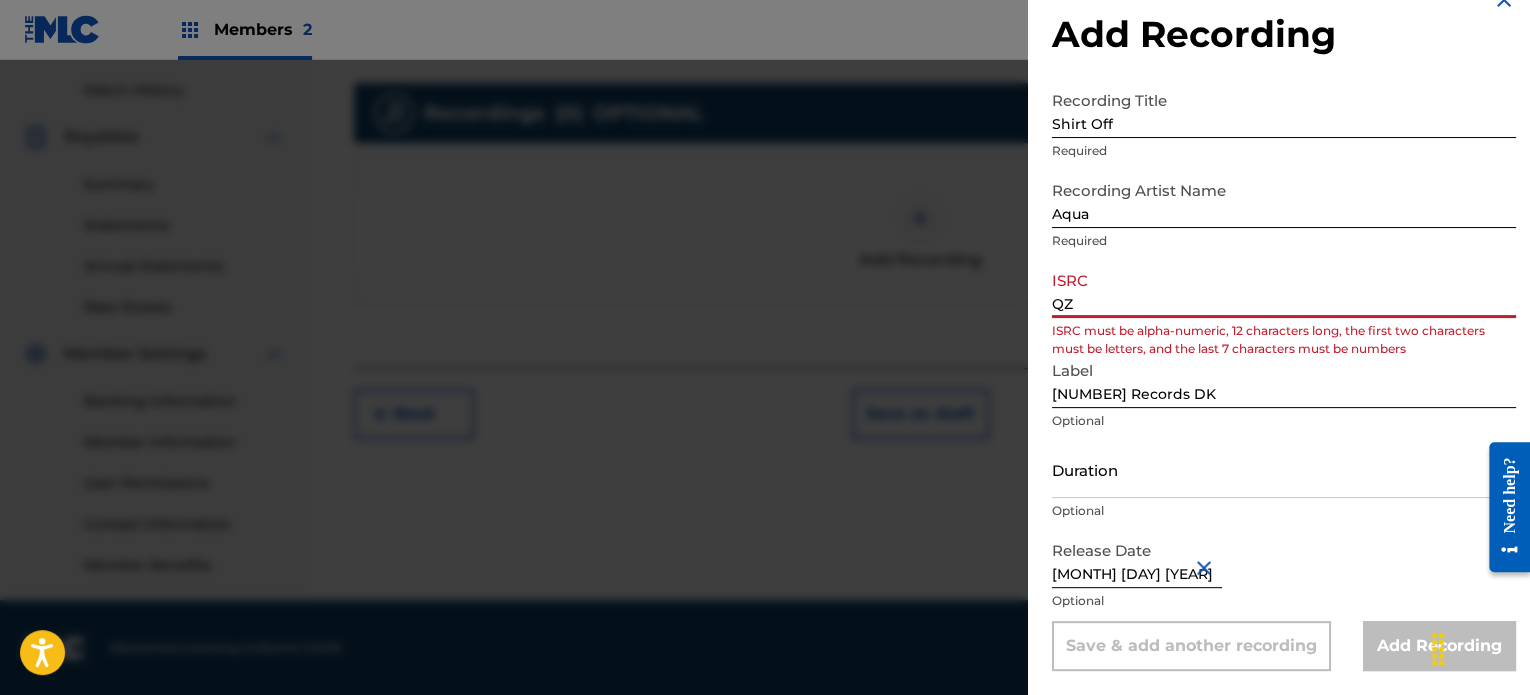 type on "Q" 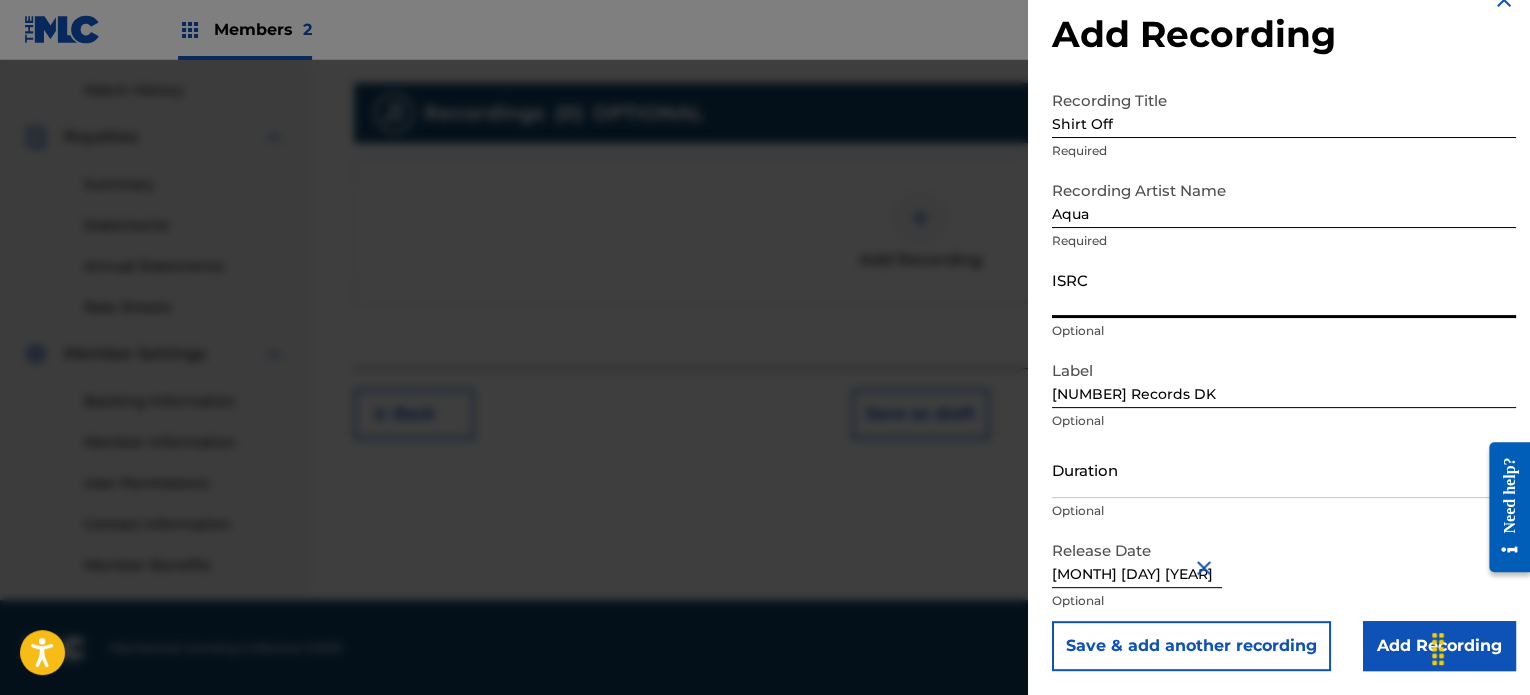 type 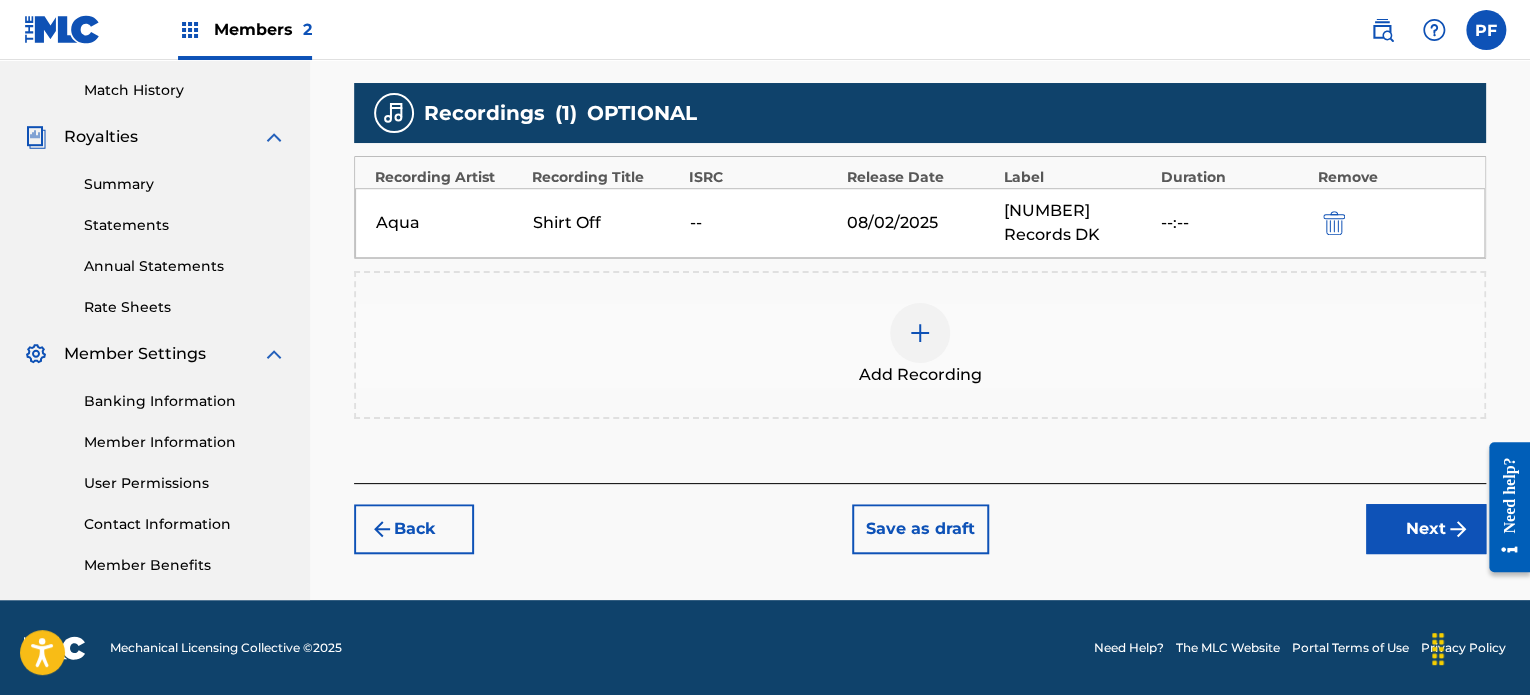 click on "--" at bounding box center [763, 223] 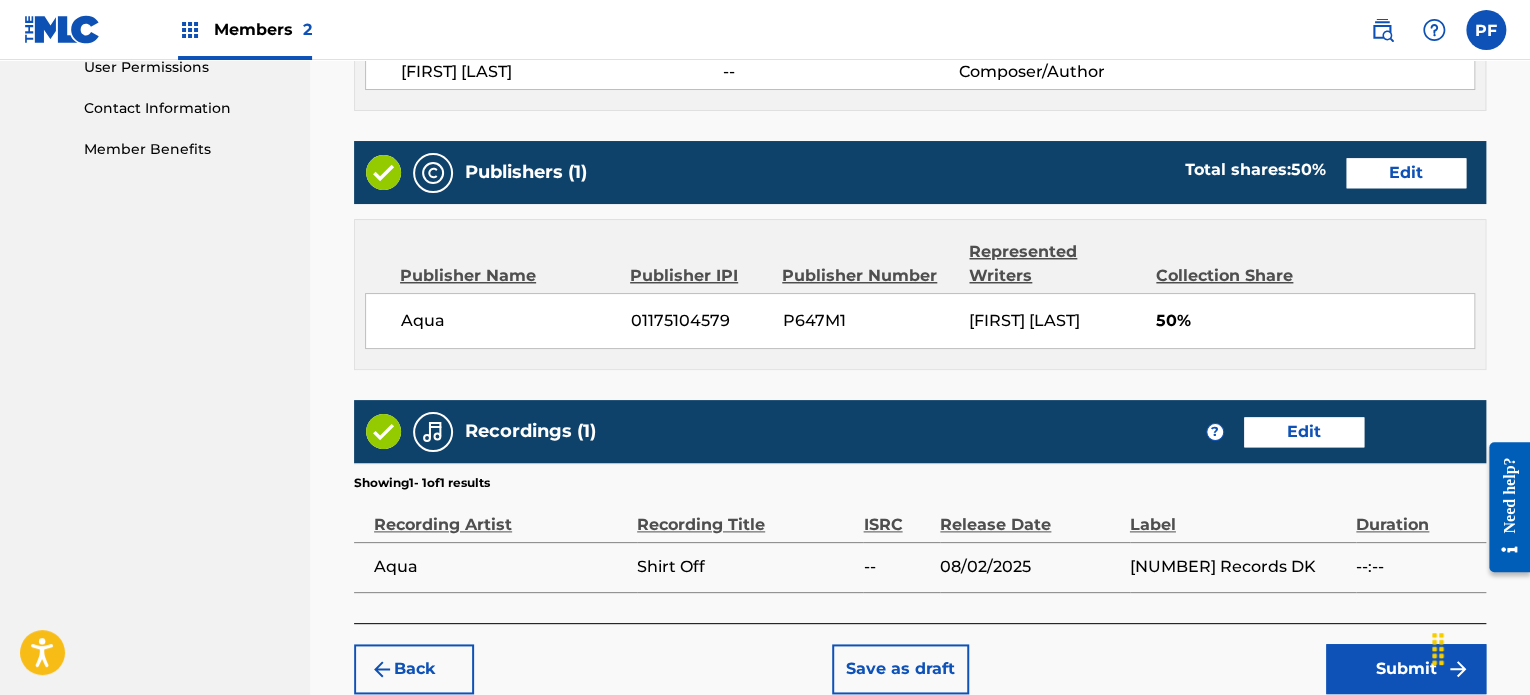 scroll, scrollTop: 1072, scrollLeft: 0, axis: vertical 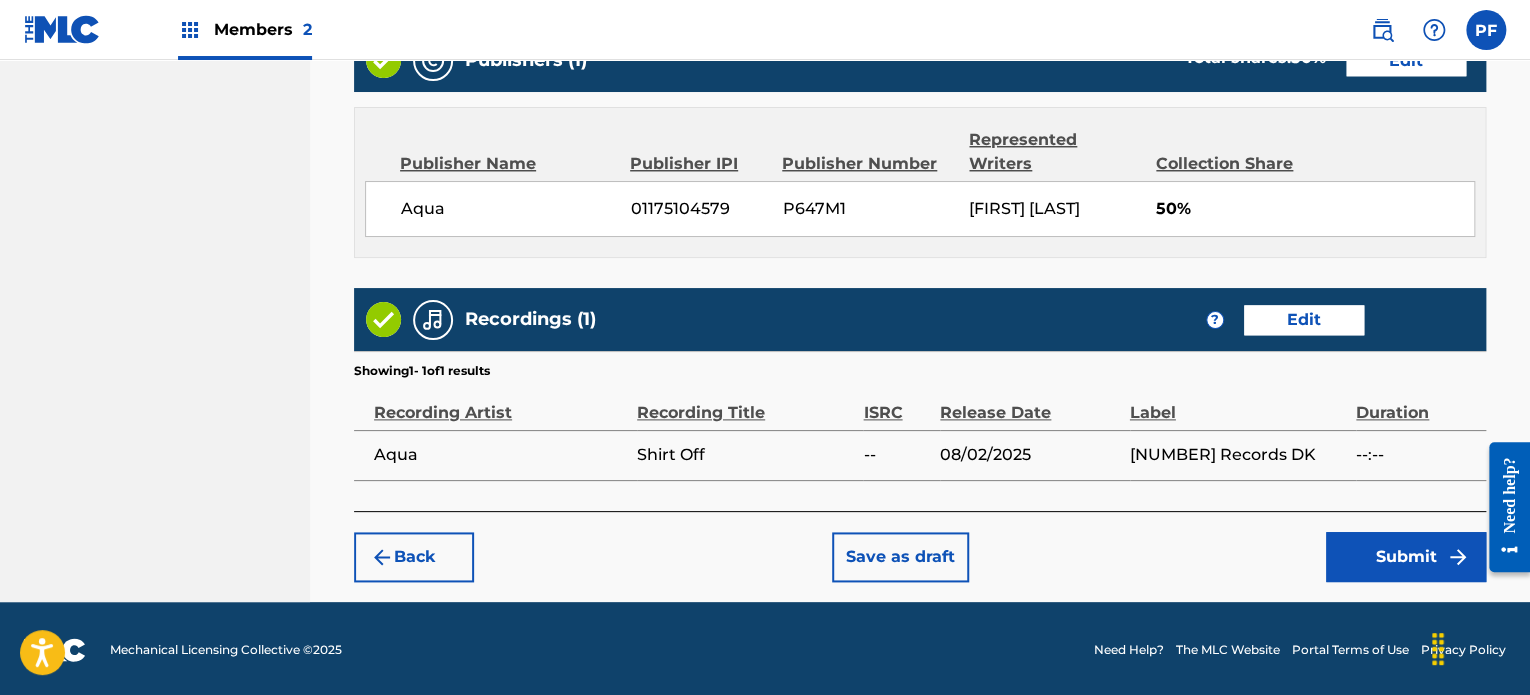 click on "Edit" at bounding box center (1304, 320) 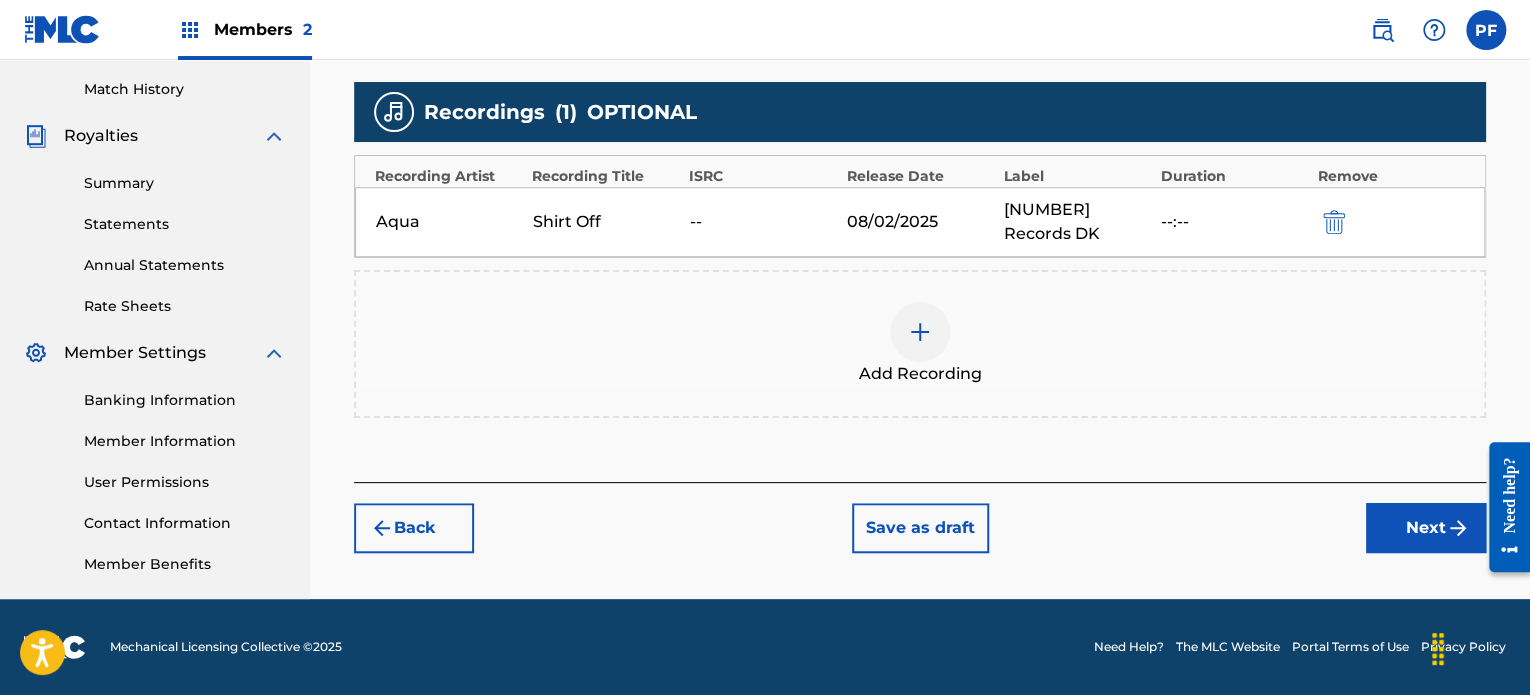 scroll, scrollTop: 544, scrollLeft: 0, axis: vertical 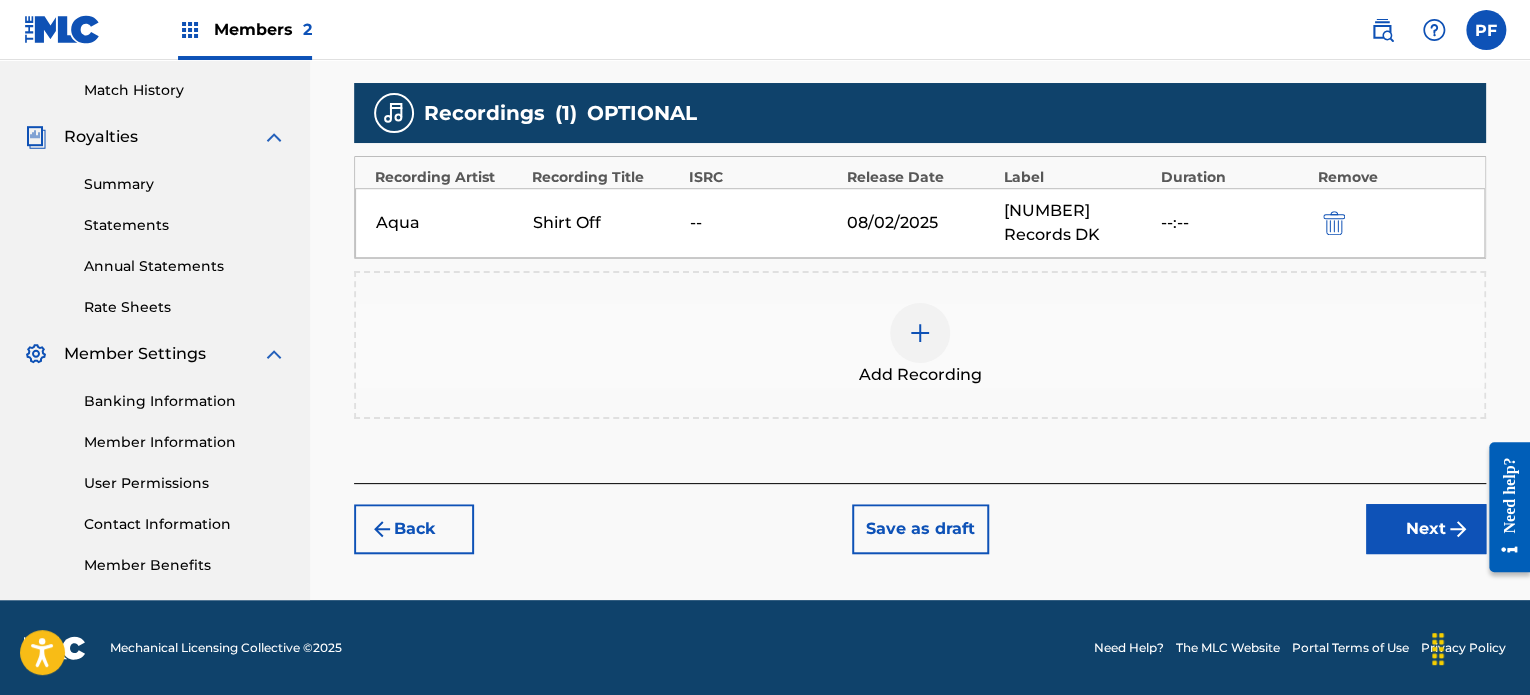 click on "[NAME] Shirt Off -- 08/02/2025 [NUMBER] Records DK --:--" at bounding box center [920, 223] 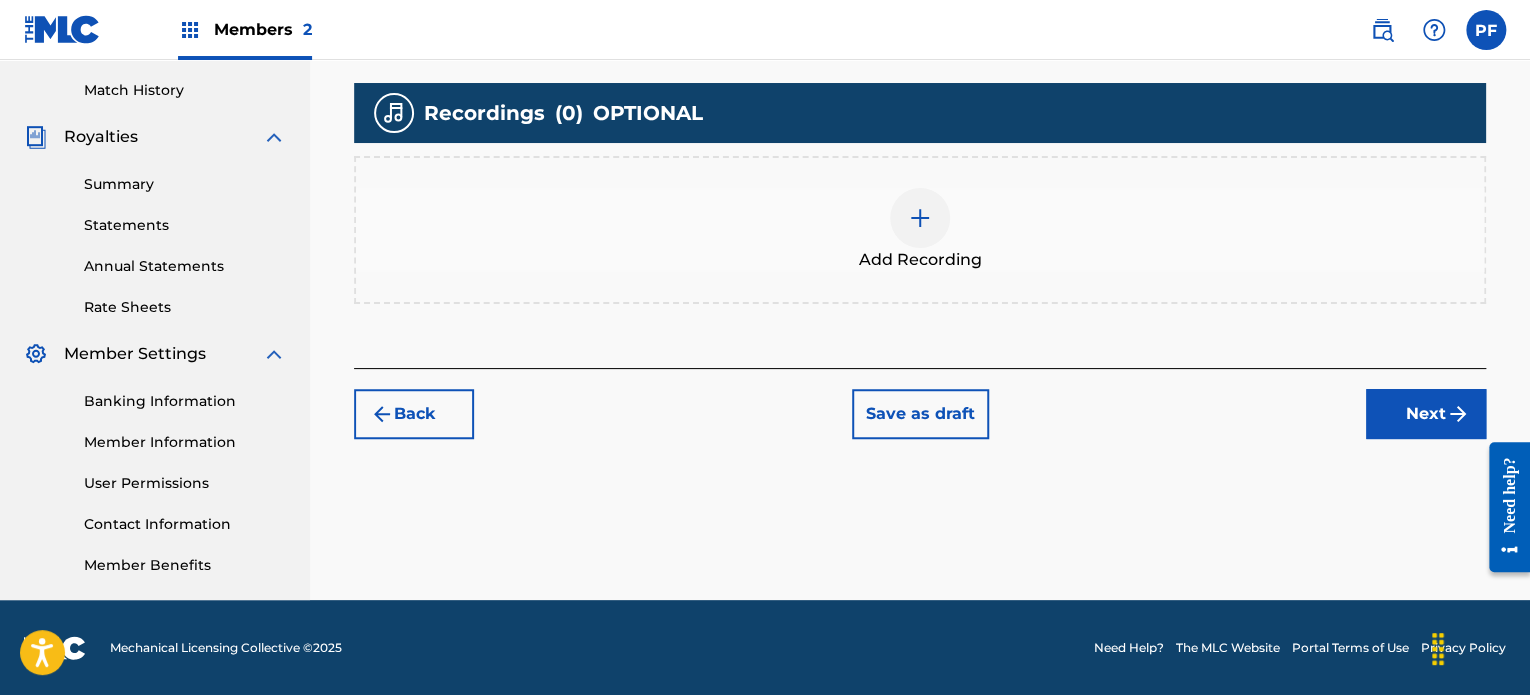 click at bounding box center [920, 218] 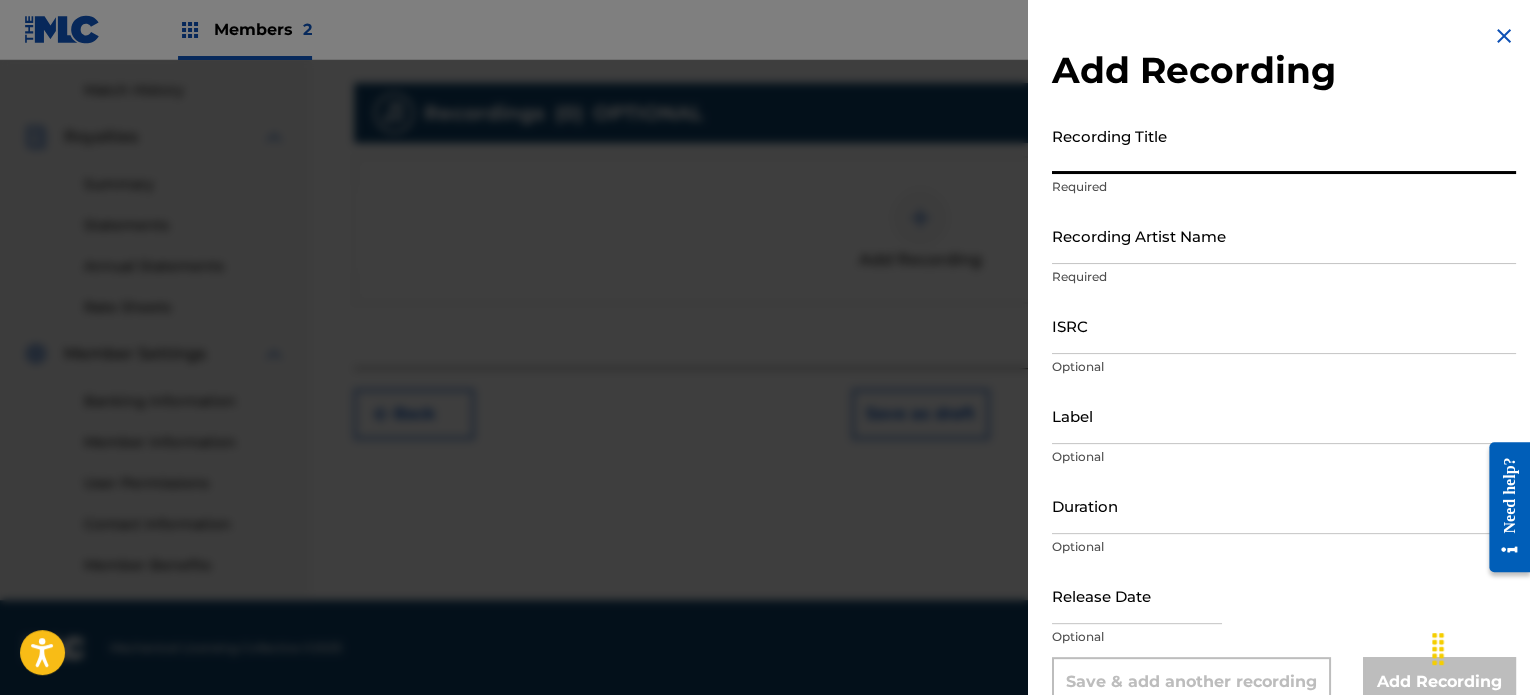 click on "Recording Title" at bounding box center (1284, 145) 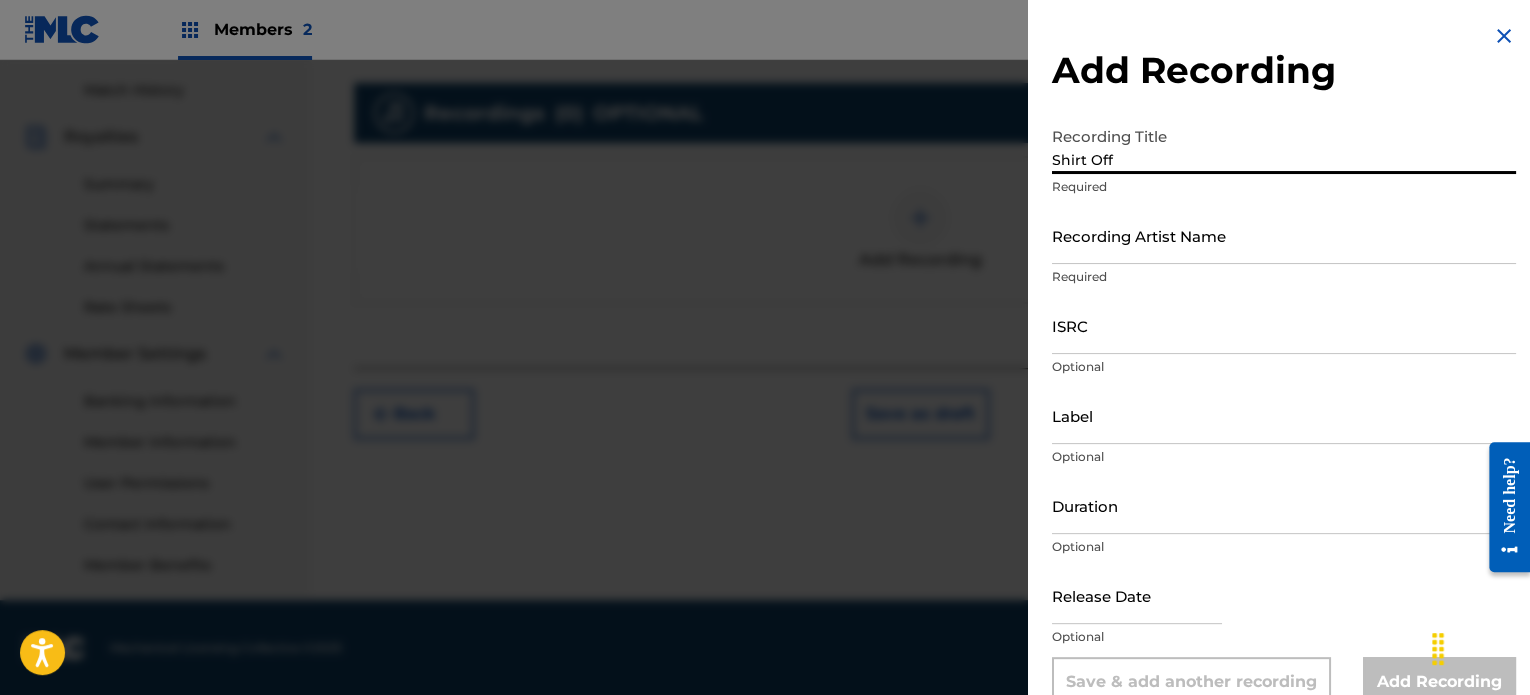 type on "Shirt Off" 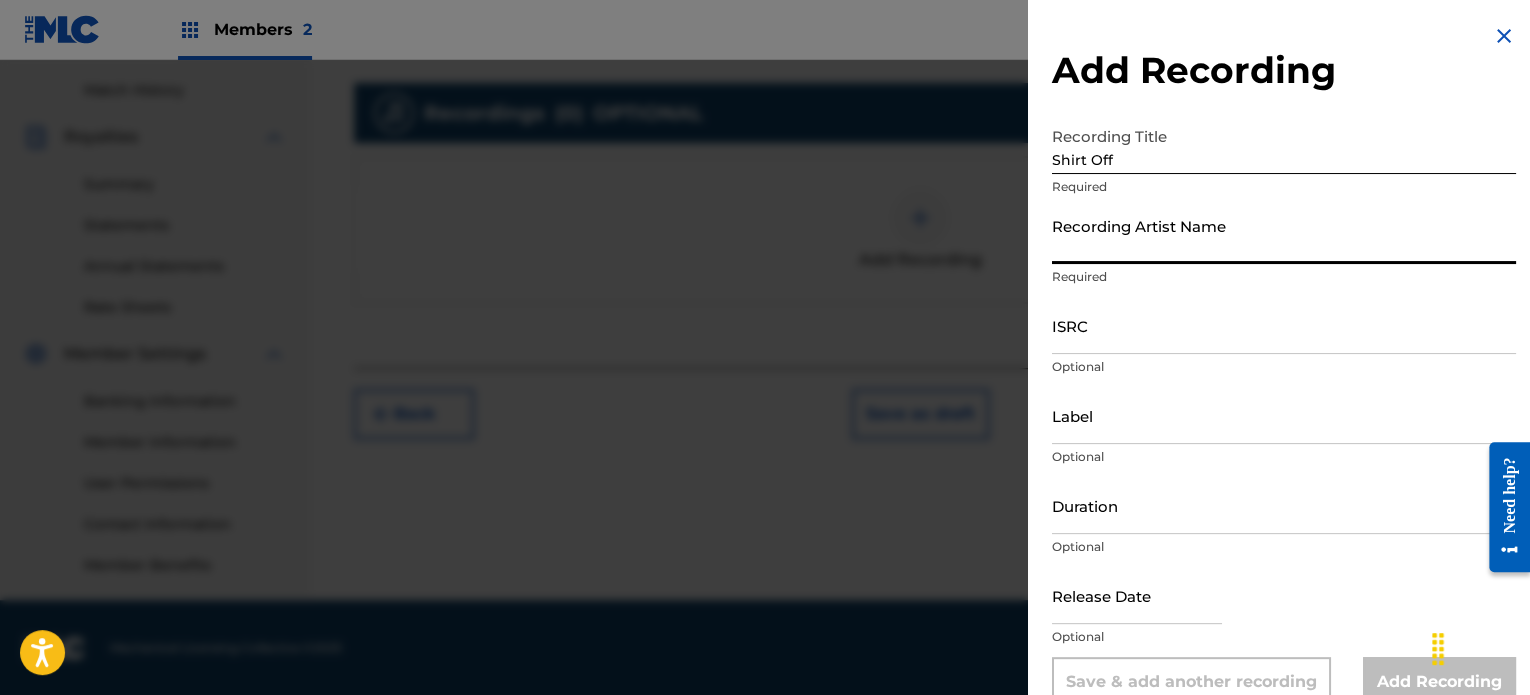 type on "Aqua" 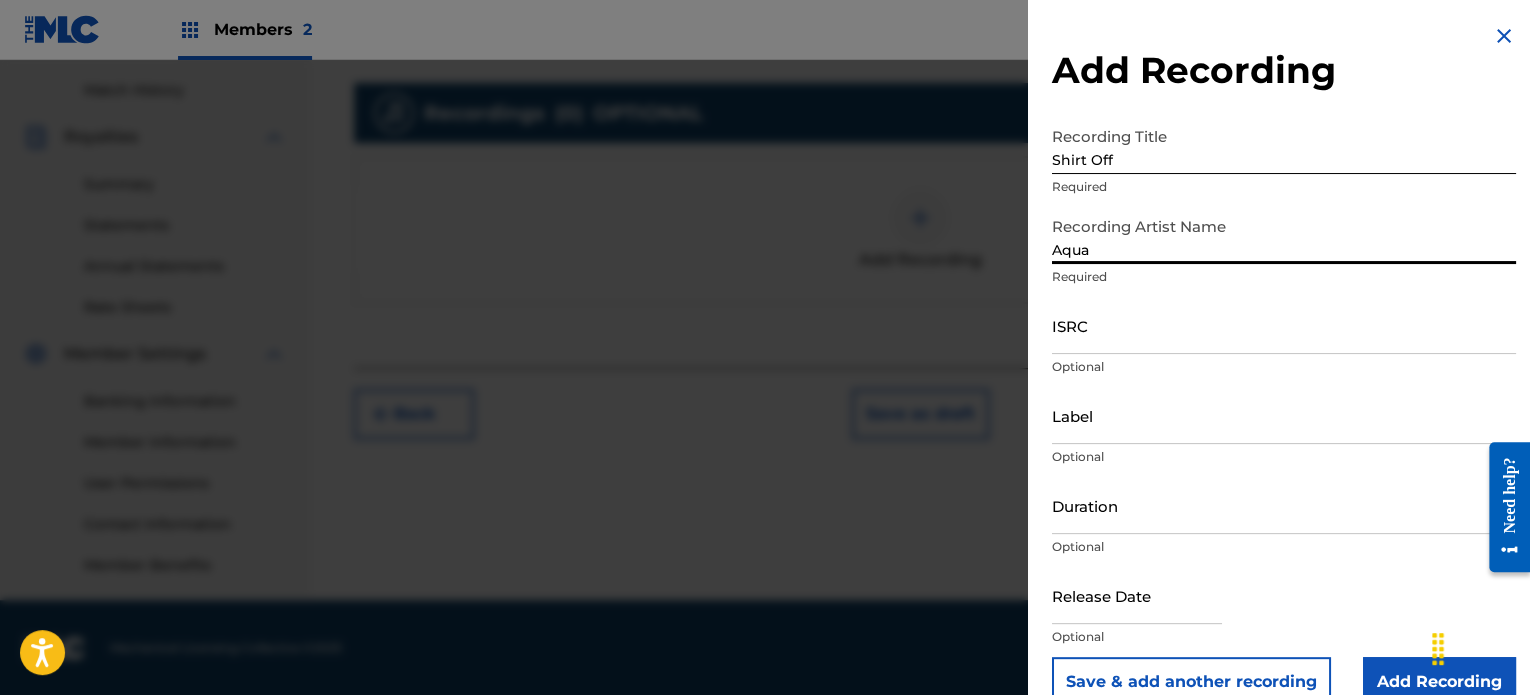 scroll, scrollTop: 36, scrollLeft: 0, axis: vertical 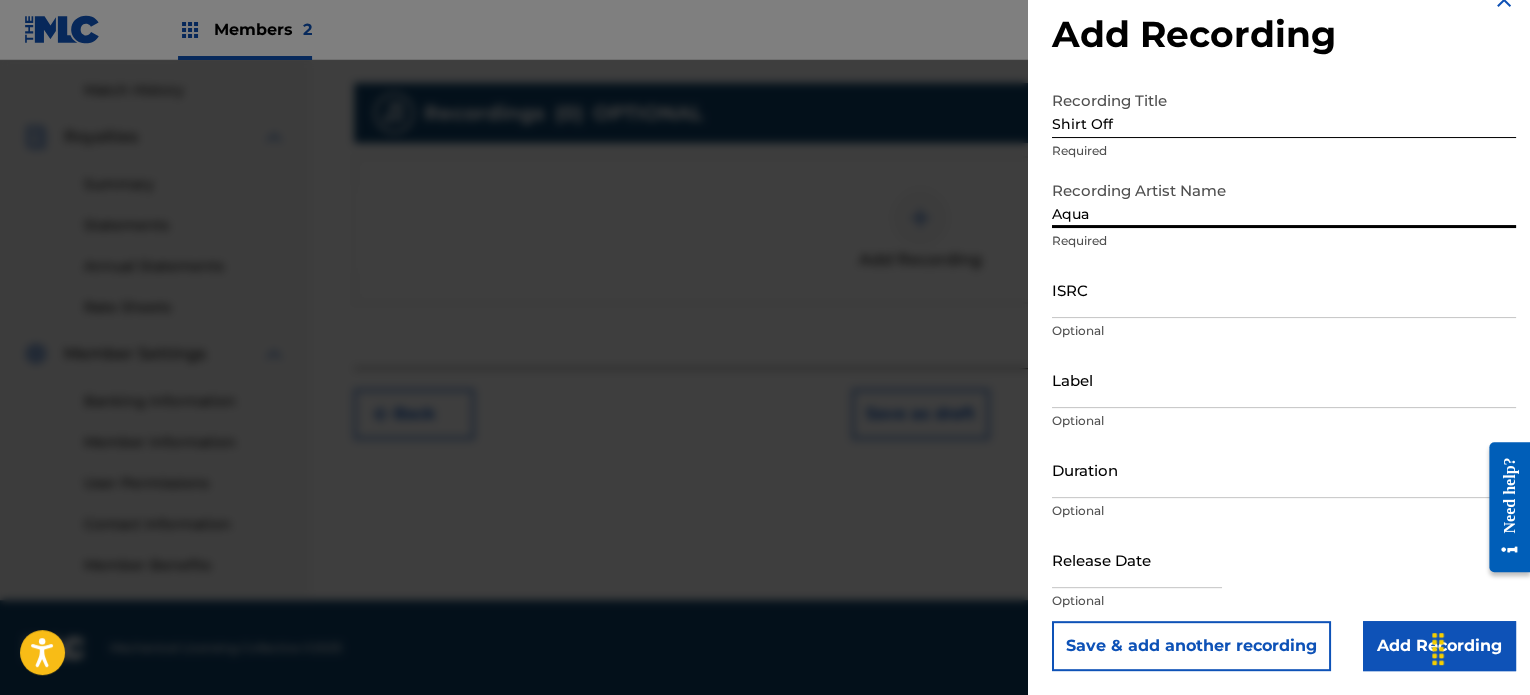 click on "Label" at bounding box center (1284, 379) 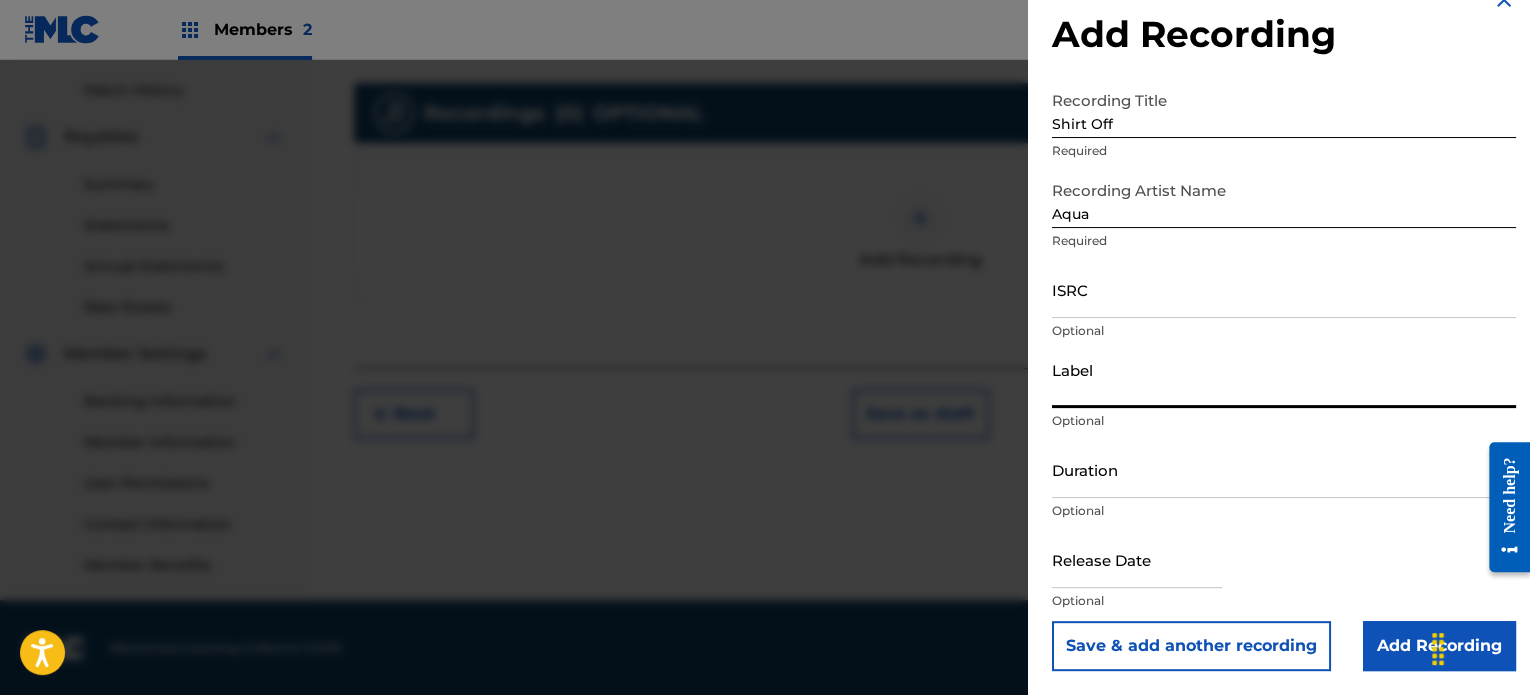 type on "[NUMBER] Records DK" 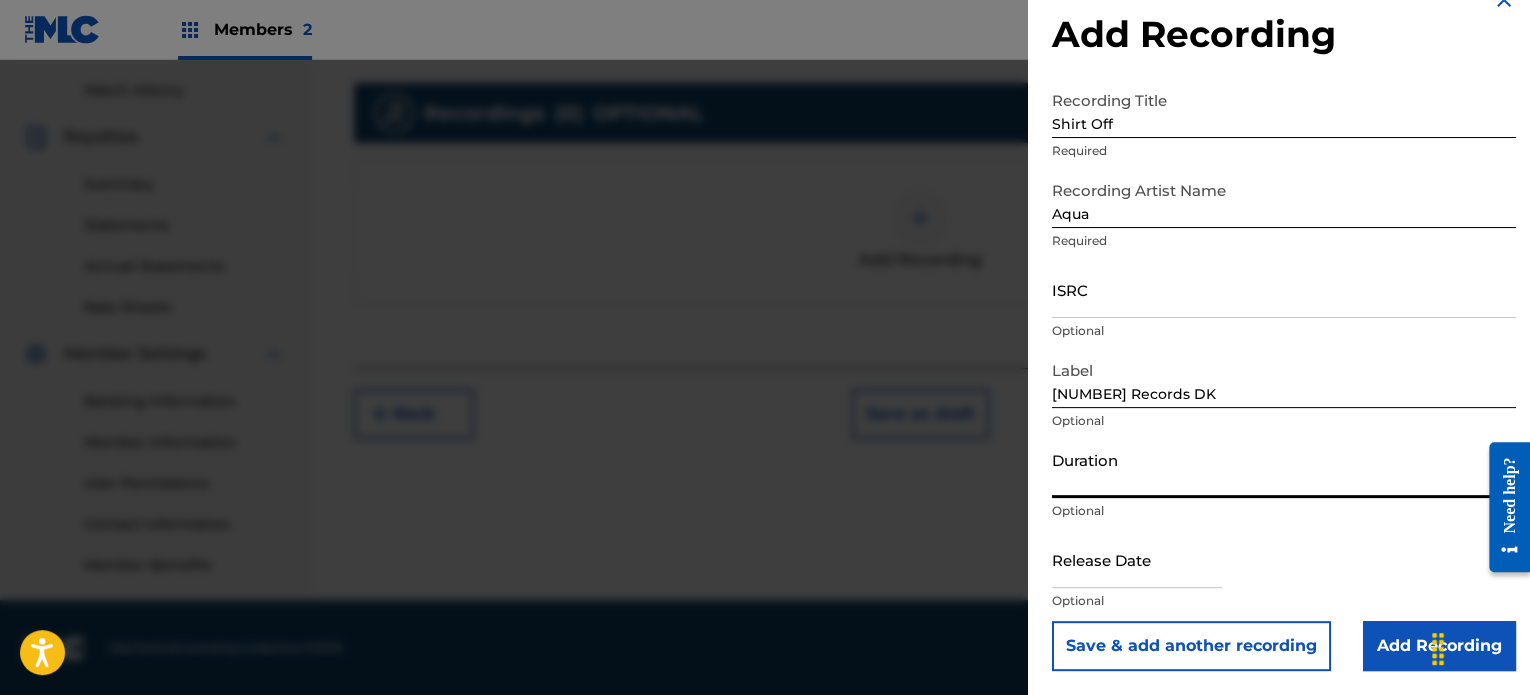 click on "Duration" at bounding box center (1284, 469) 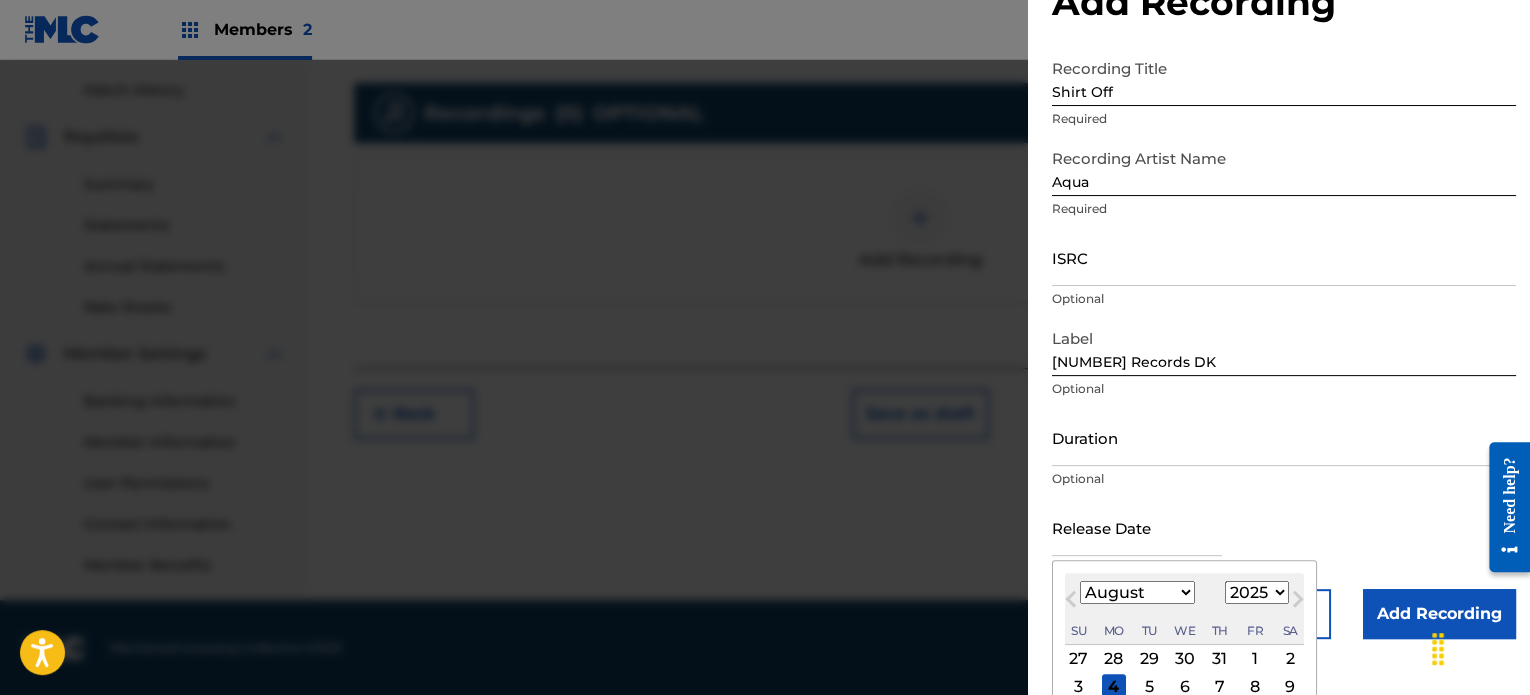 click on "2" at bounding box center (1290, 659) 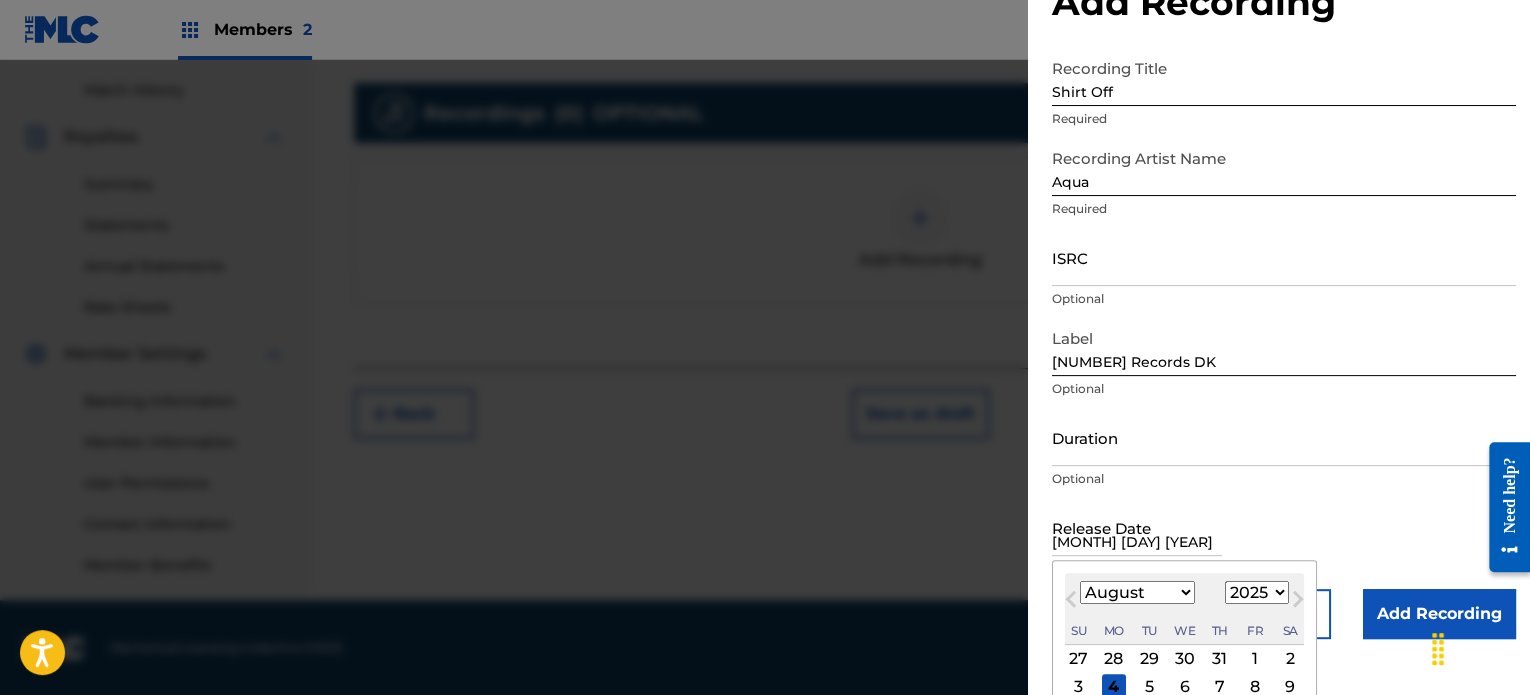 scroll, scrollTop: 36, scrollLeft: 0, axis: vertical 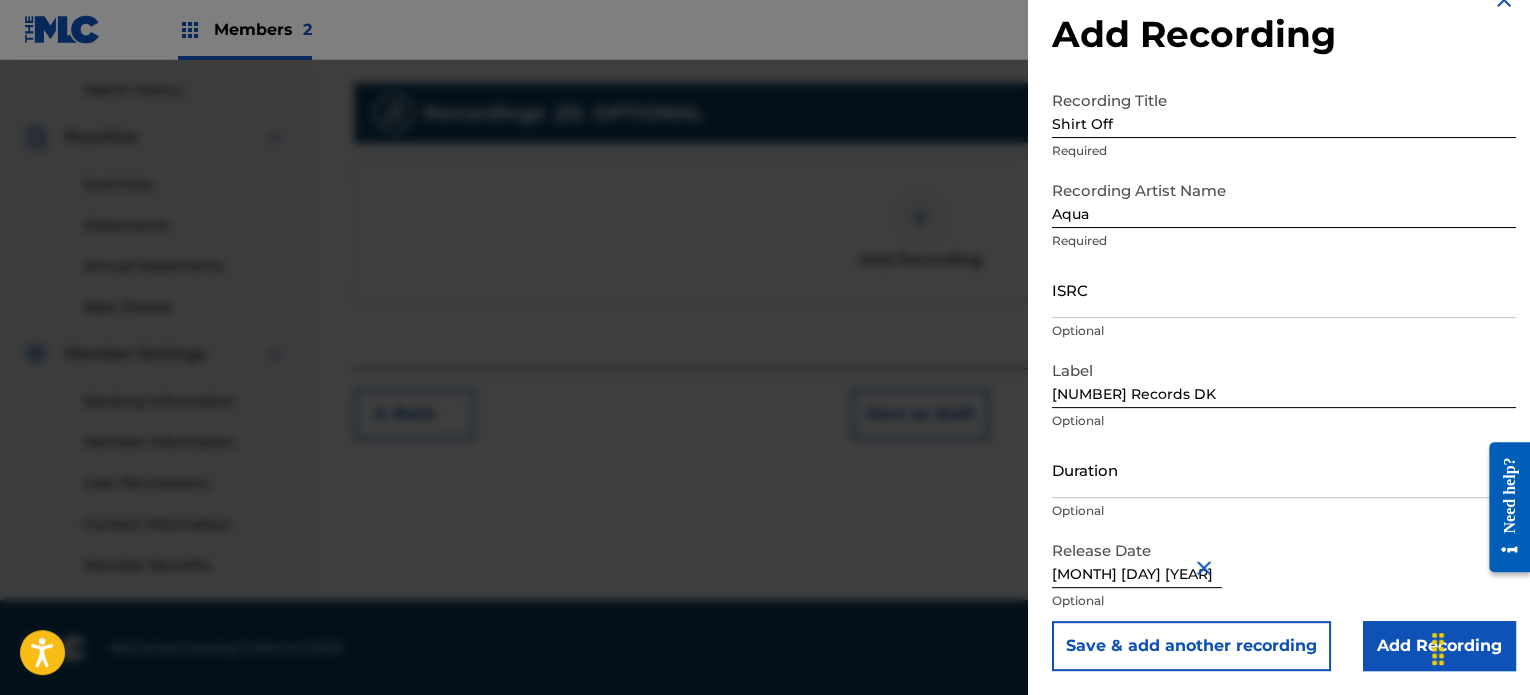 click on "ISRC" at bounding box center (1284, 289) 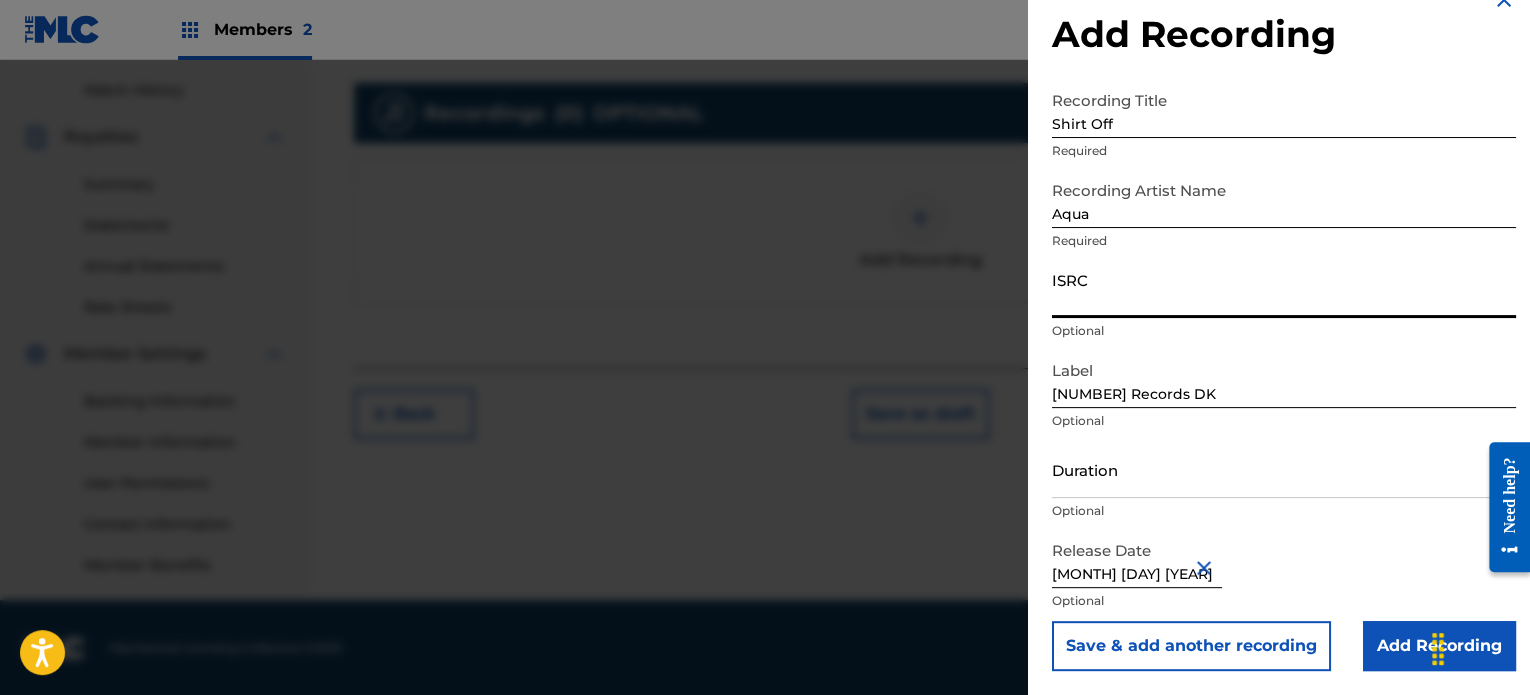 paste on "QZWFN2534350" 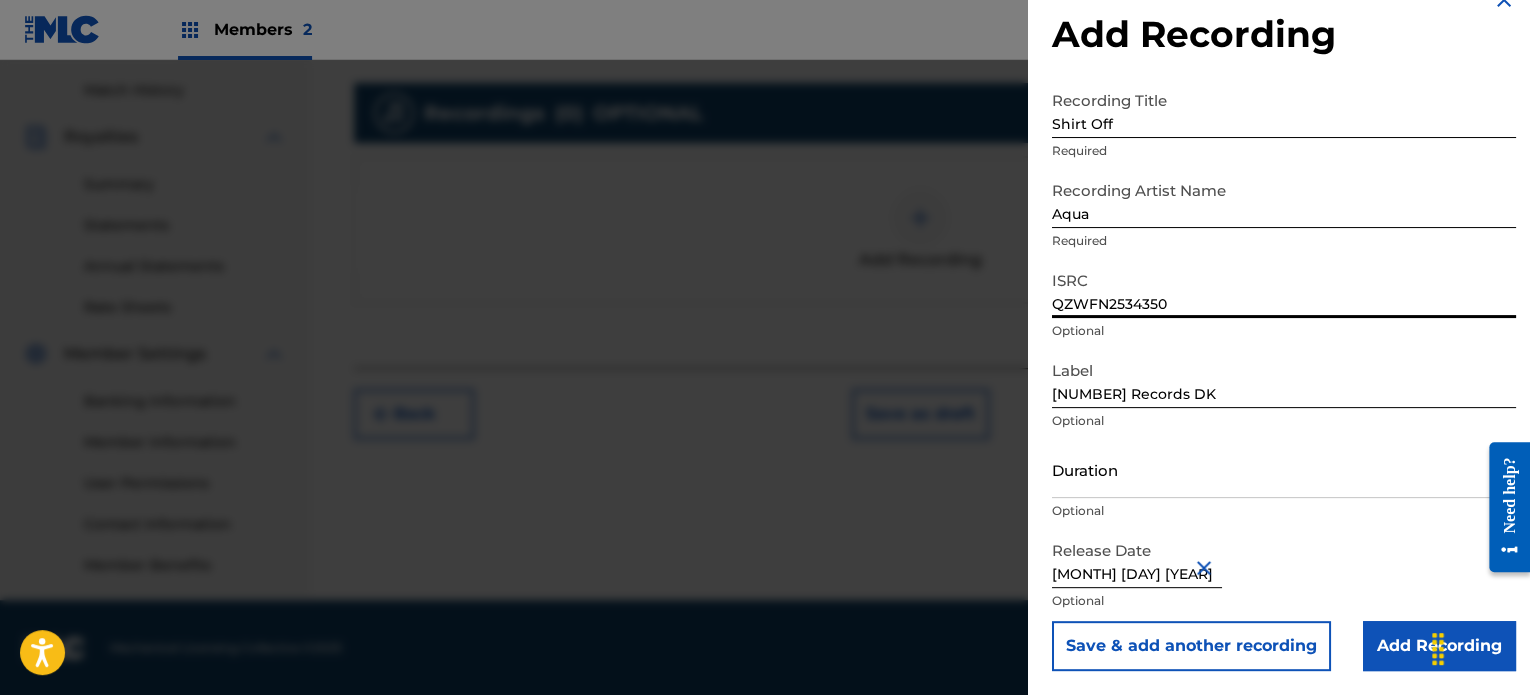 type on "QZWFN2534350" 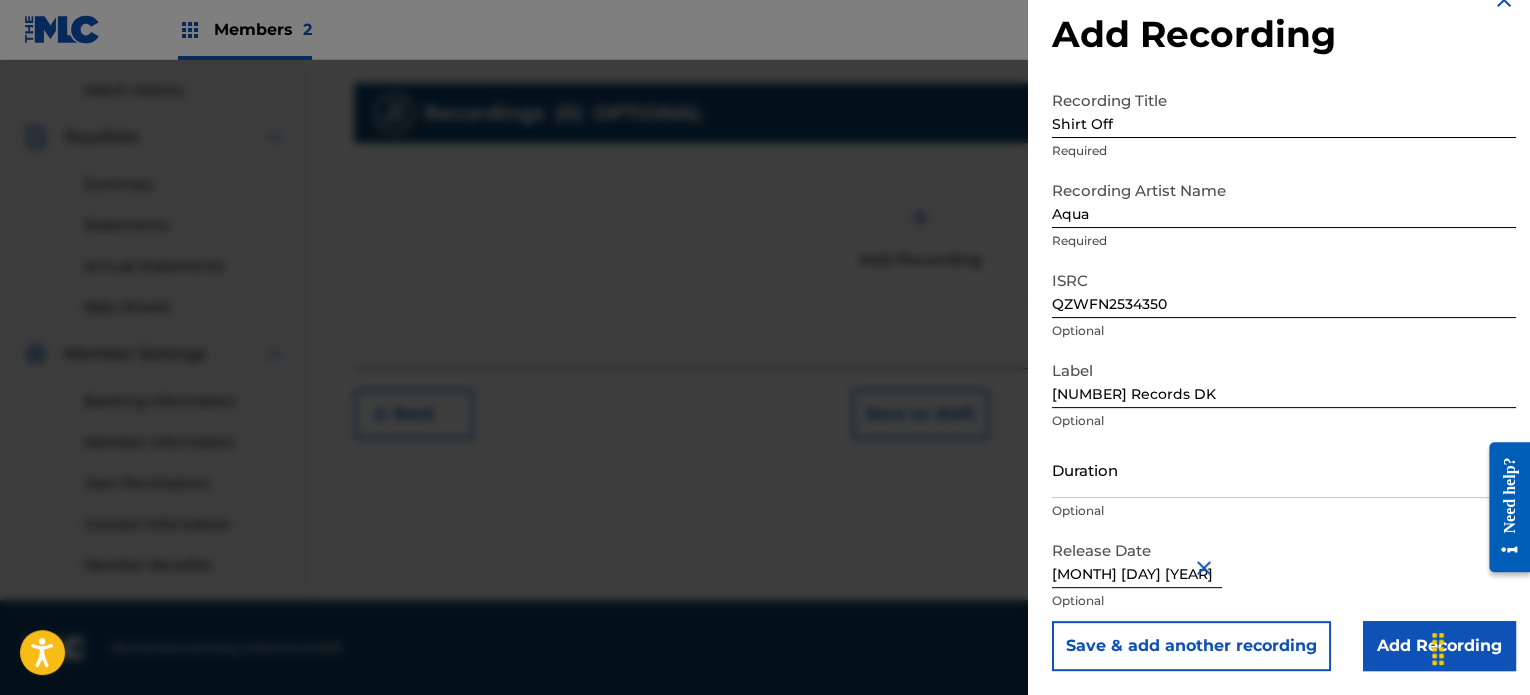 click on "[NAME] [NAME] [NAME] [NAME]" at bounding box center [1284, 216] 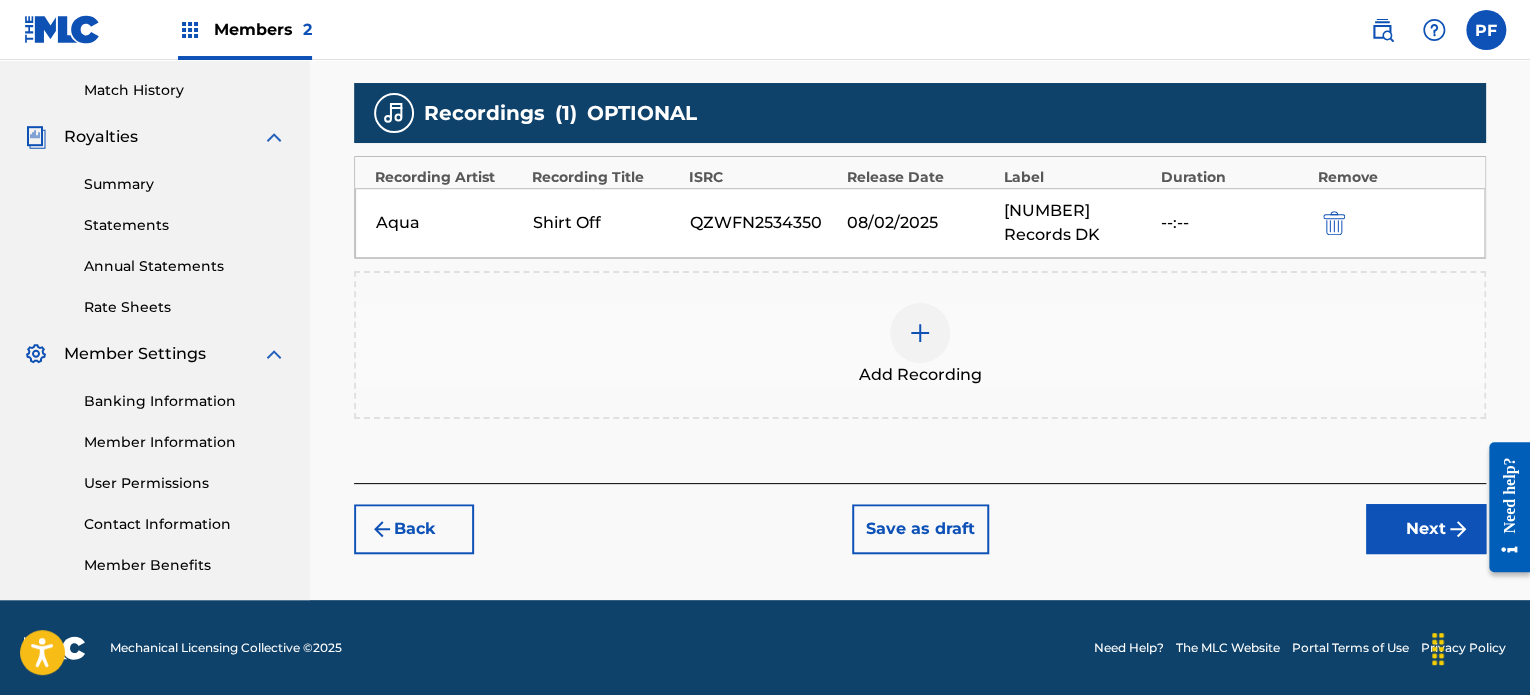 click on "Next" at bounding box center [1426, 529] 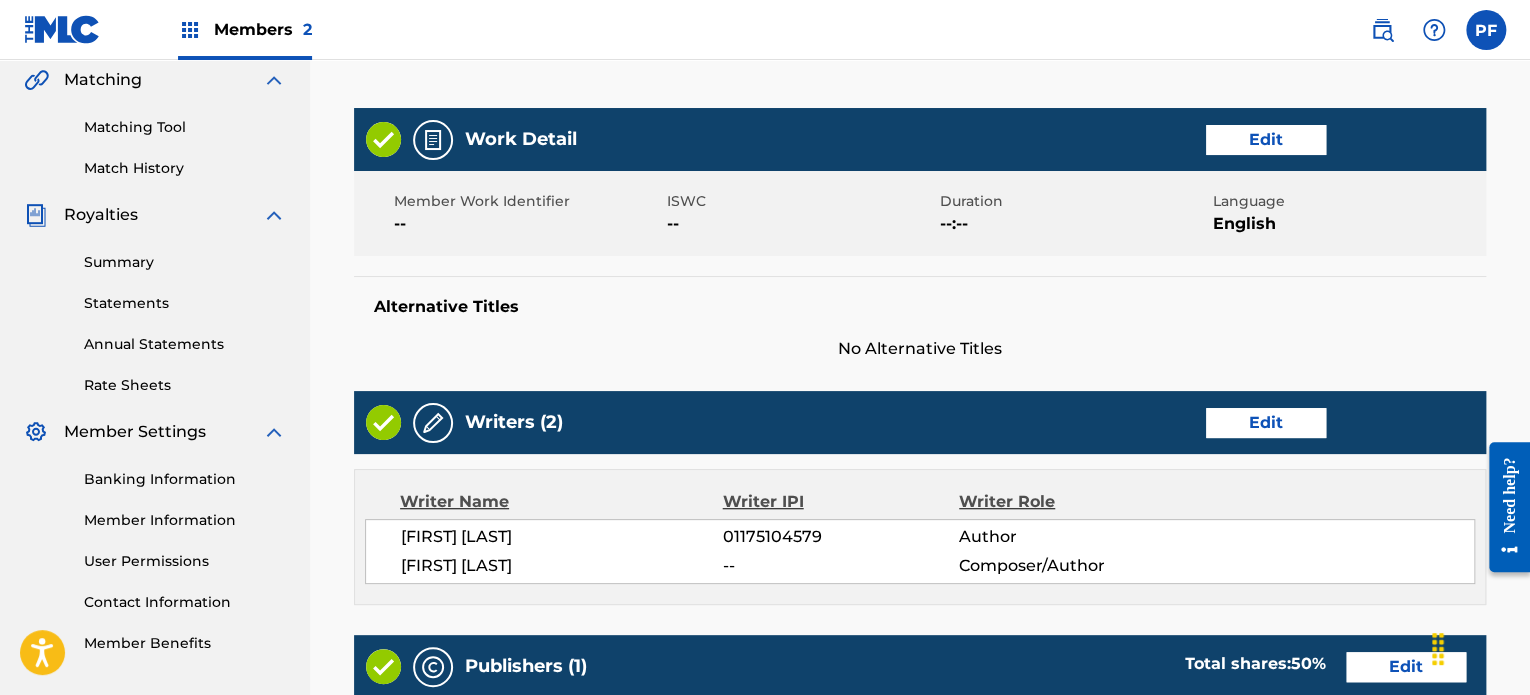 scroll, scrollTop: 1072, scrollLeft: 0, axis: vertical 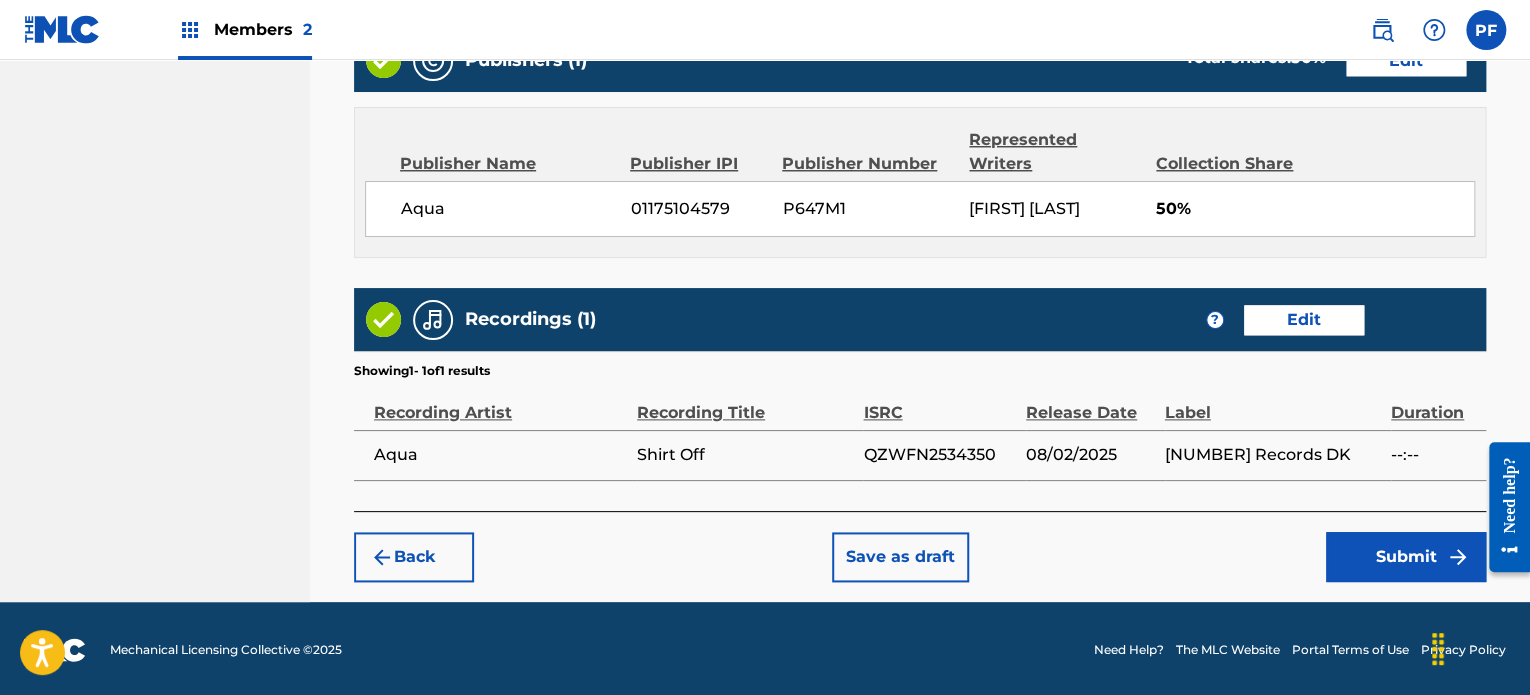 click on "Submit" at bounding box center (1406, 557) 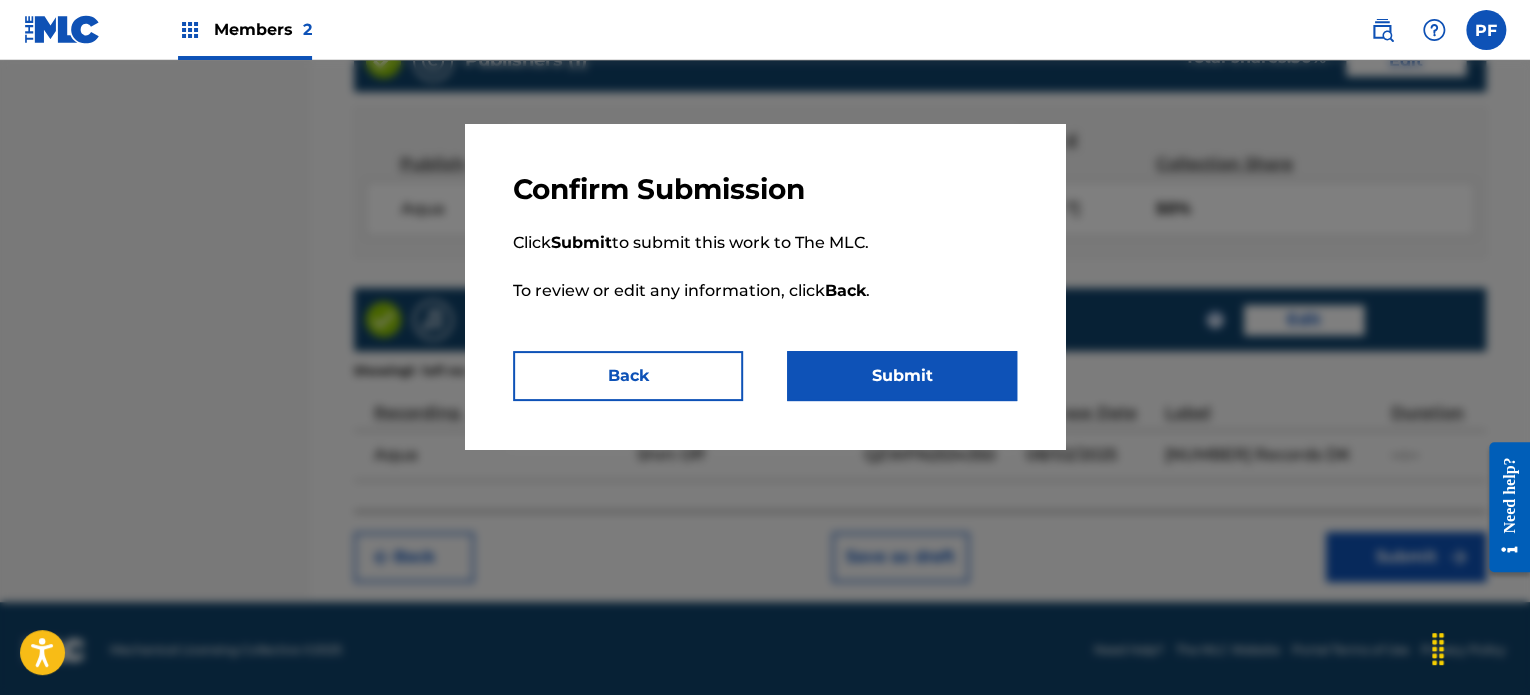 click on "Submit" at bounding box center [902, 376] 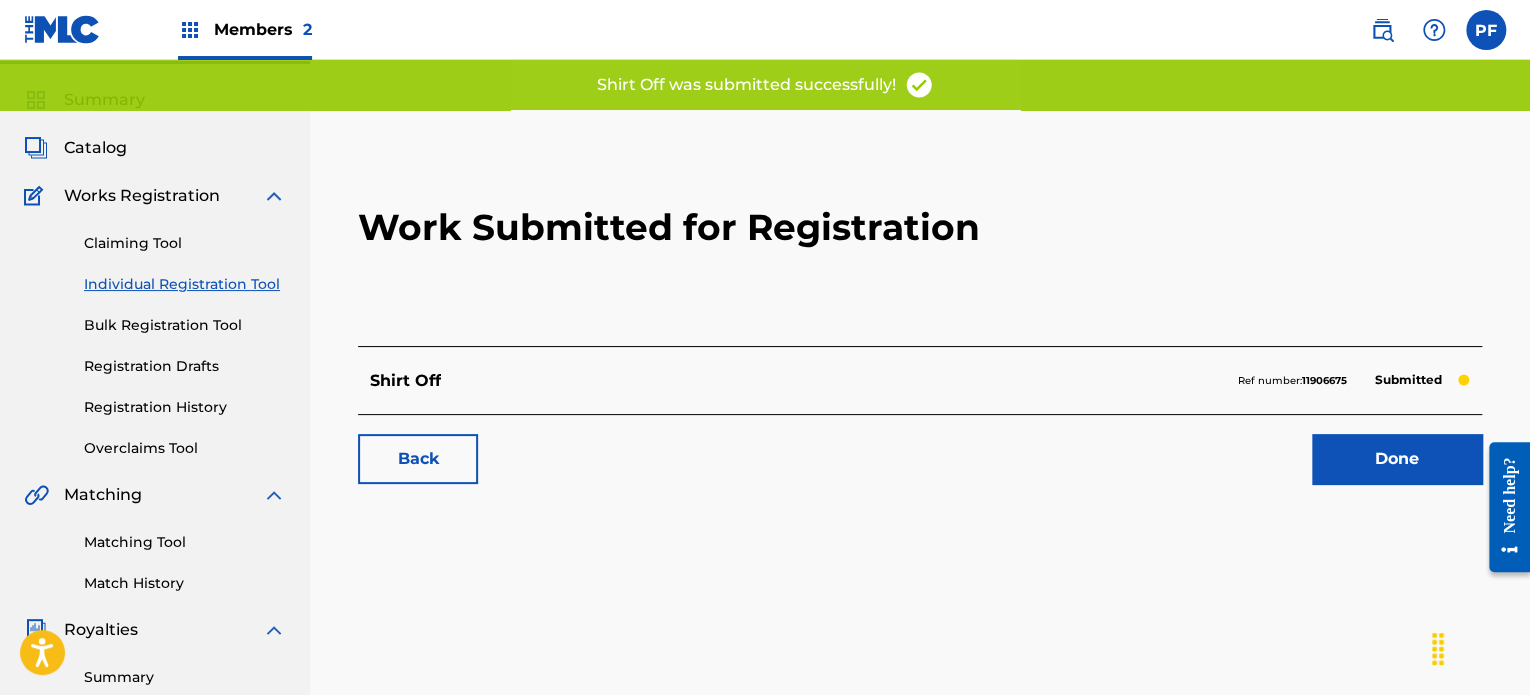 scroll, scrollTop: 52, scrollLeft: 0, axis: vertical 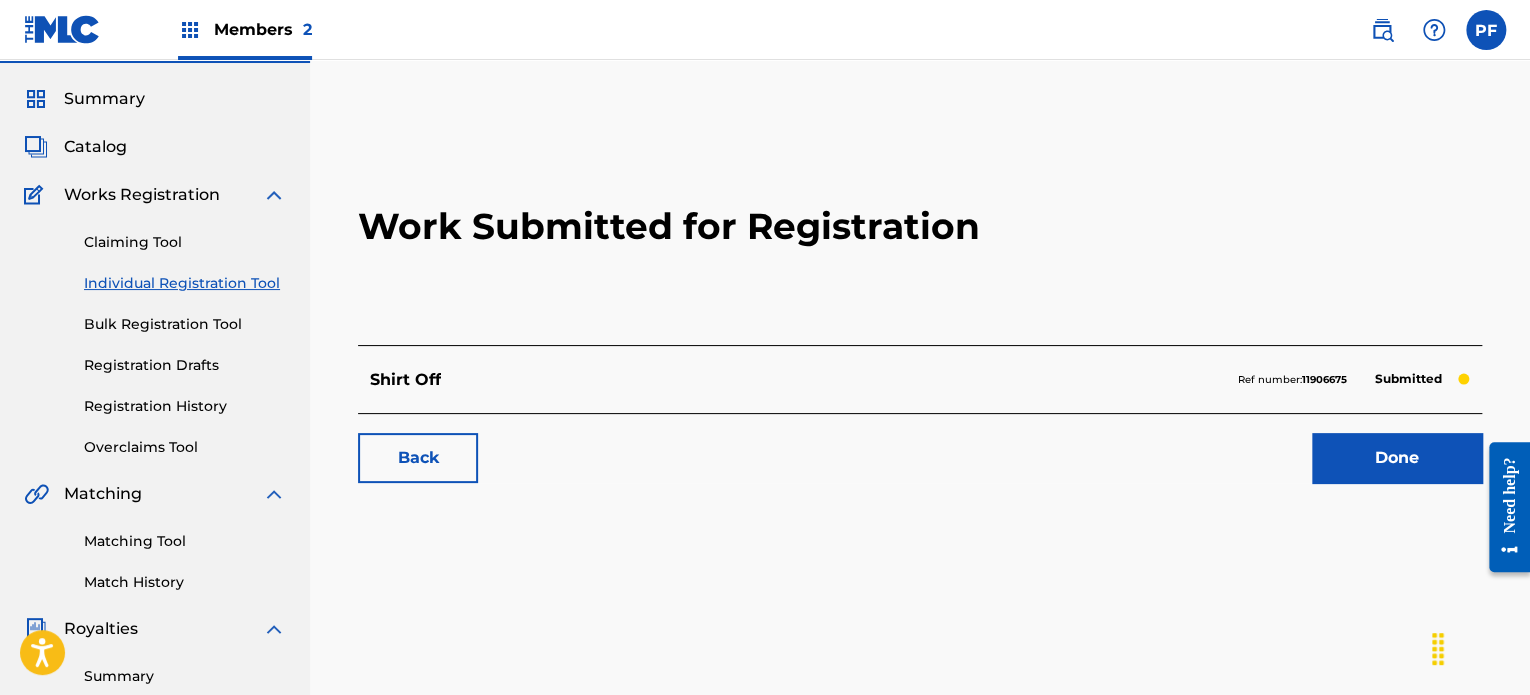 click on "Done" at bounding box center (1397, 458) 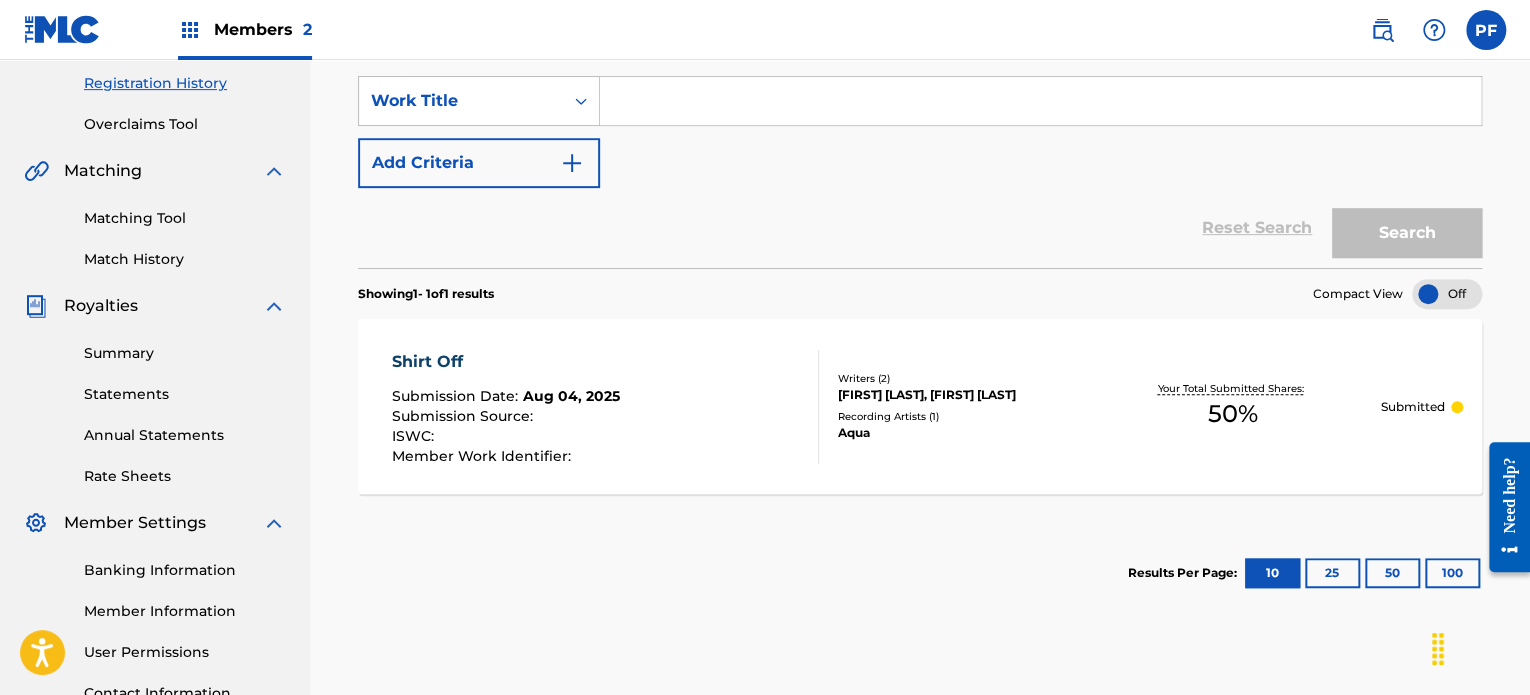 scroll, scrollTop: 378, scrollLeft: 0, axis: vertical 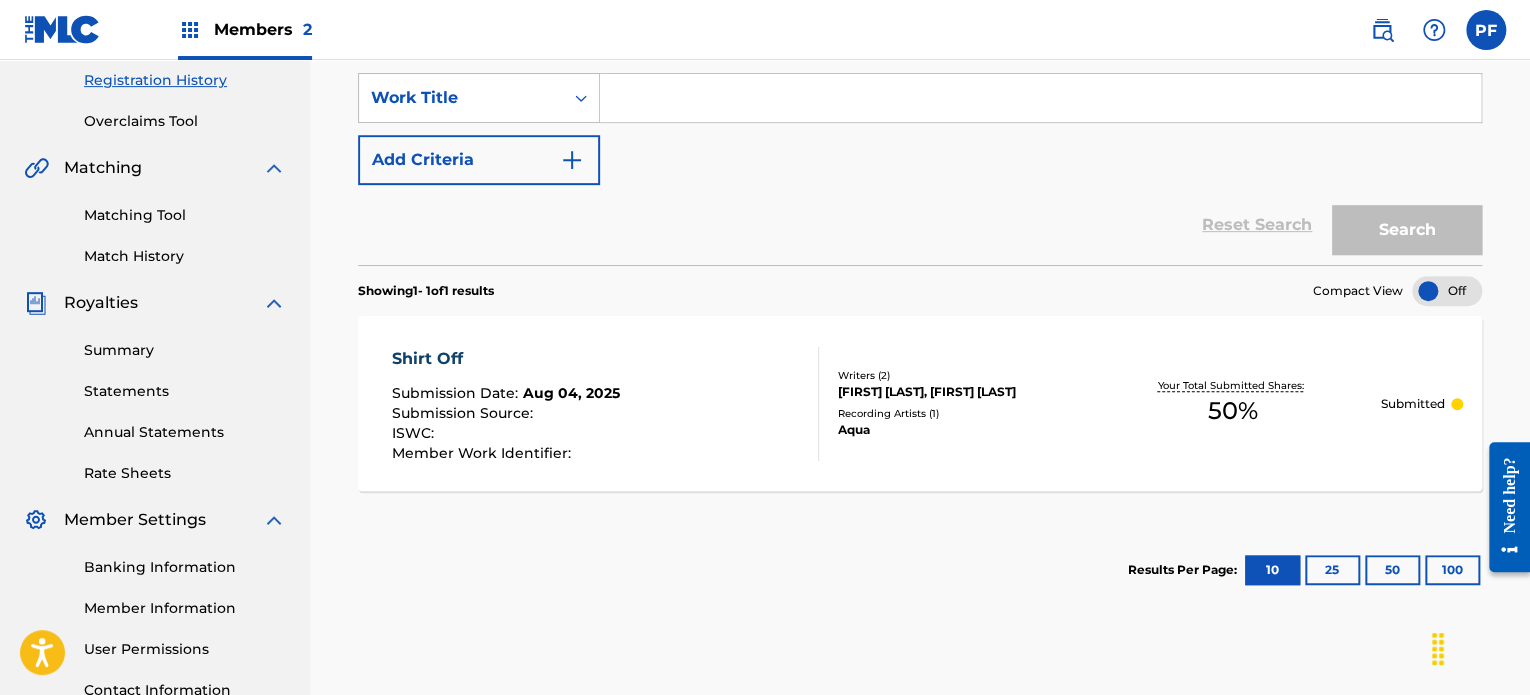 click on "Recording Artists ( 1 )" at bounding box center (962, 413) 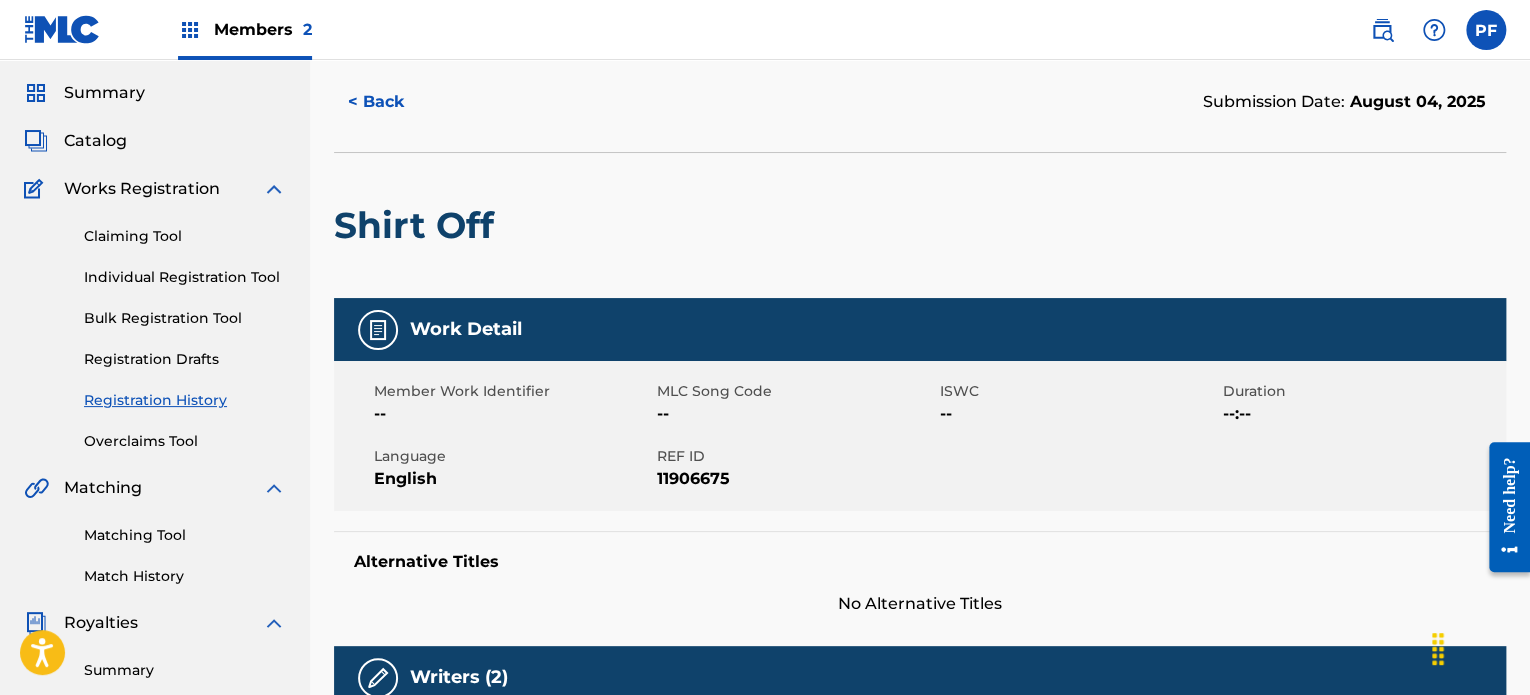scroll, scrollTop: 0, scrollLeft: 0, axis: both 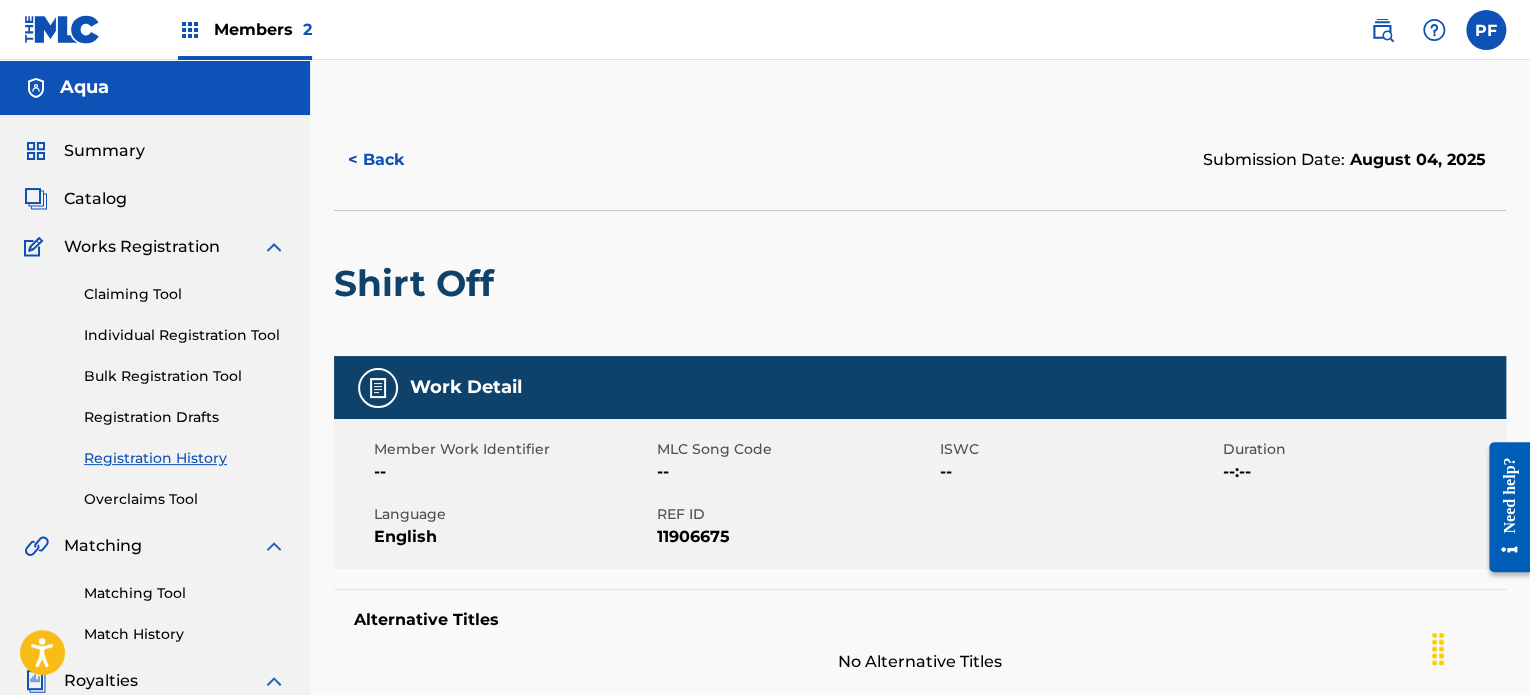 click on "< Back" at bounding box center [394, 160] 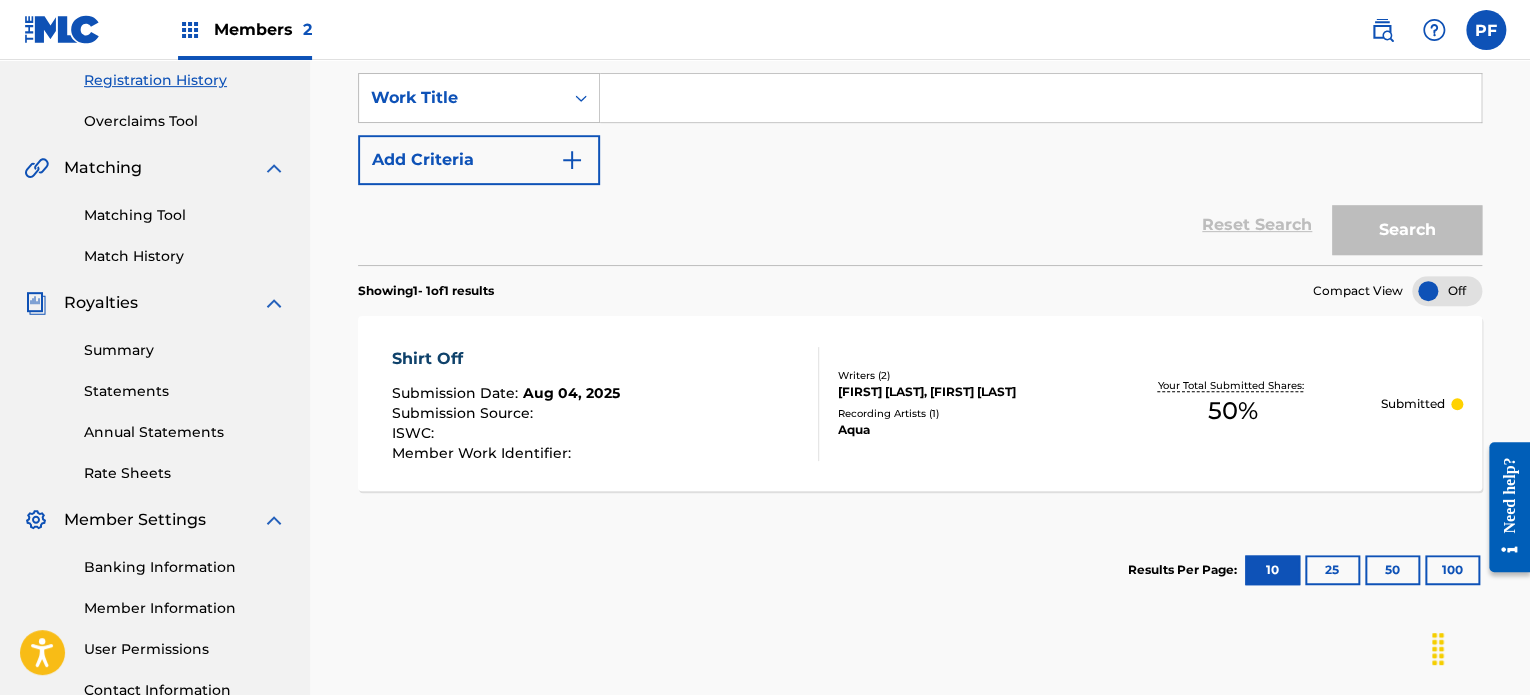 scroll, scrollTop: 362, scrollLeft: 0, axis: vertical 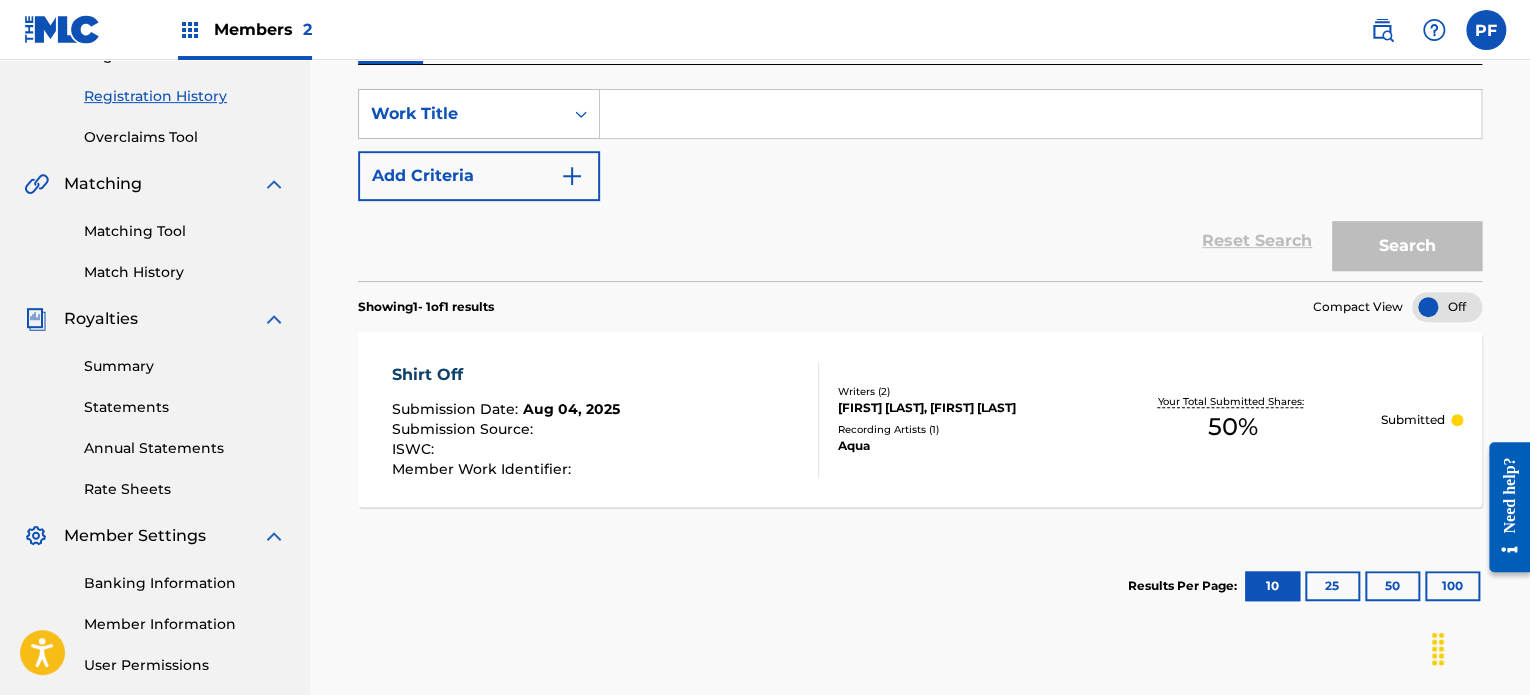 click on "Banking Information" at bounding box center [185, 583] 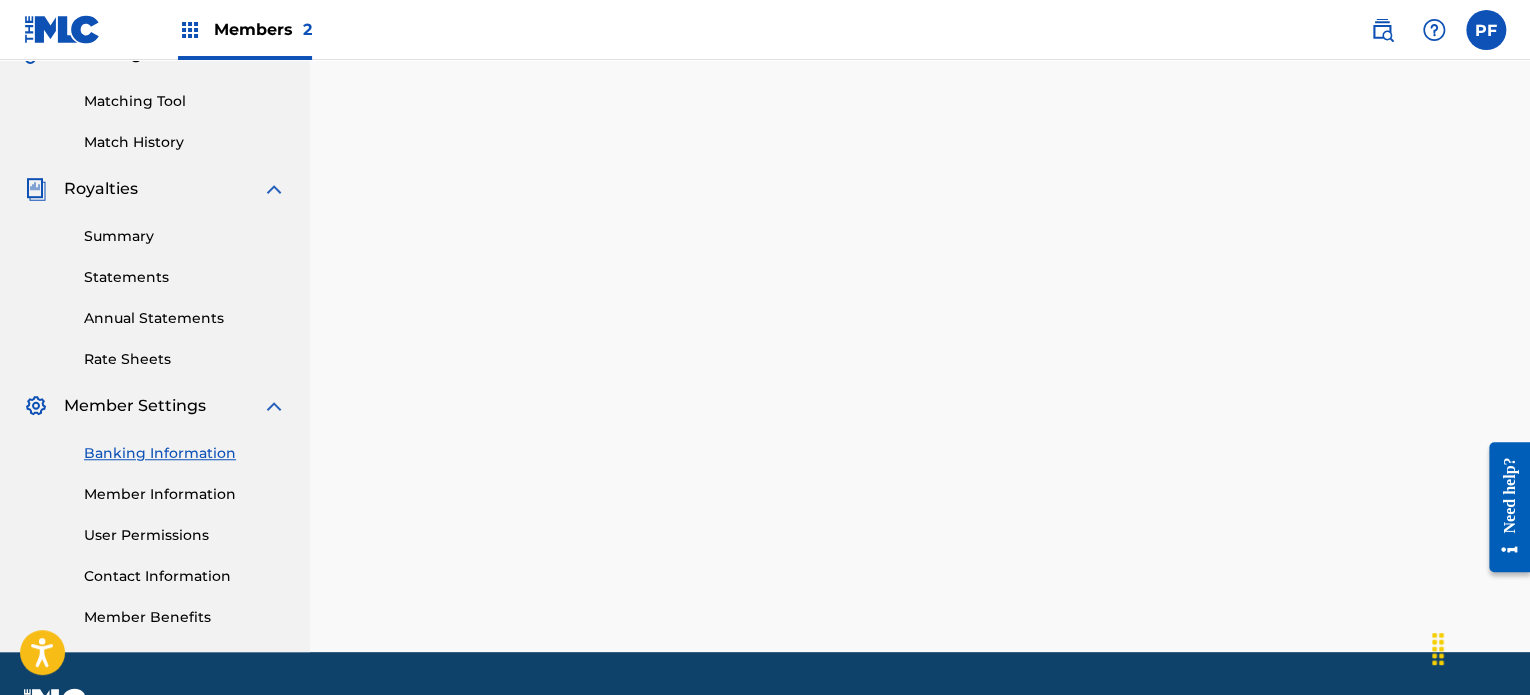 scroll, scrollTop: 0, scrollLeft: 0, axis: both 